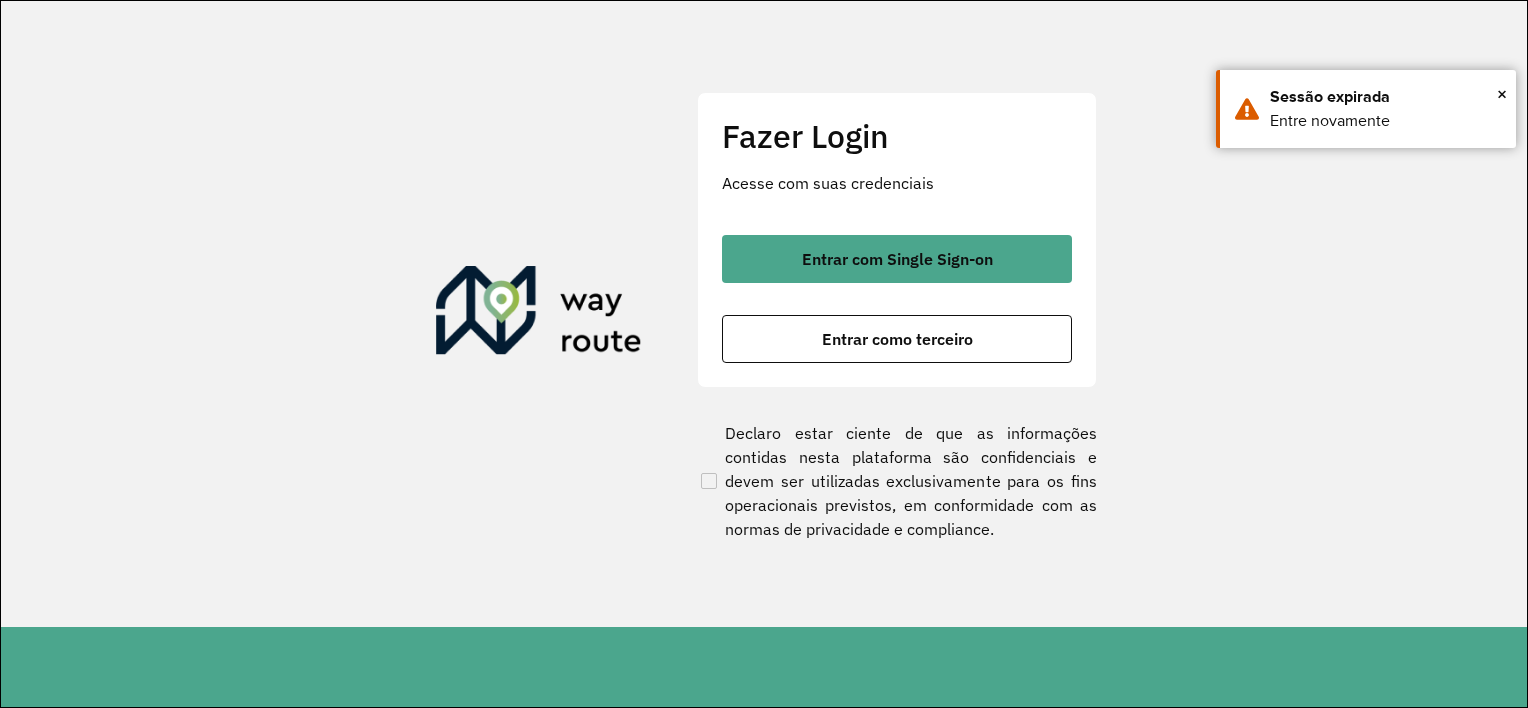 scroll, scrollTop: 0, scrollLeft: 0, axis: both 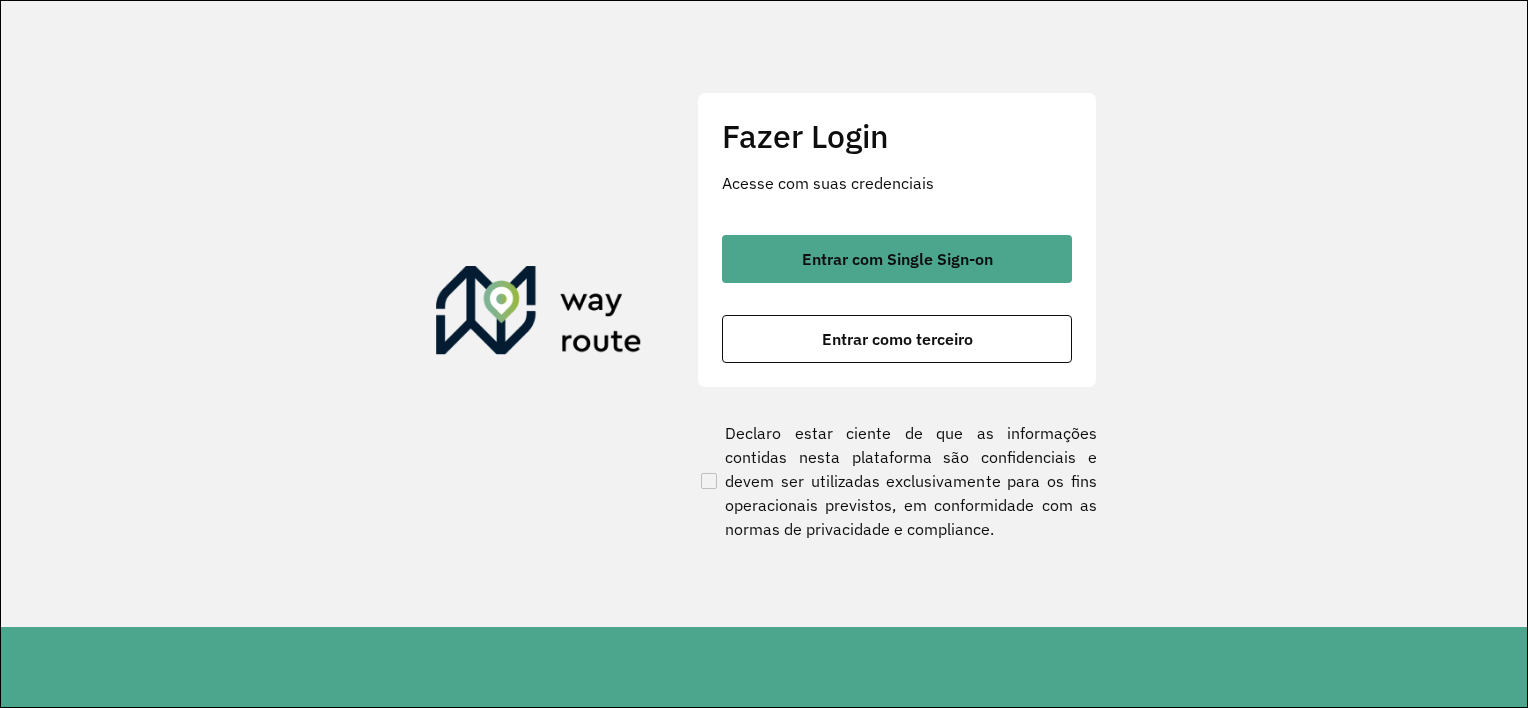 type 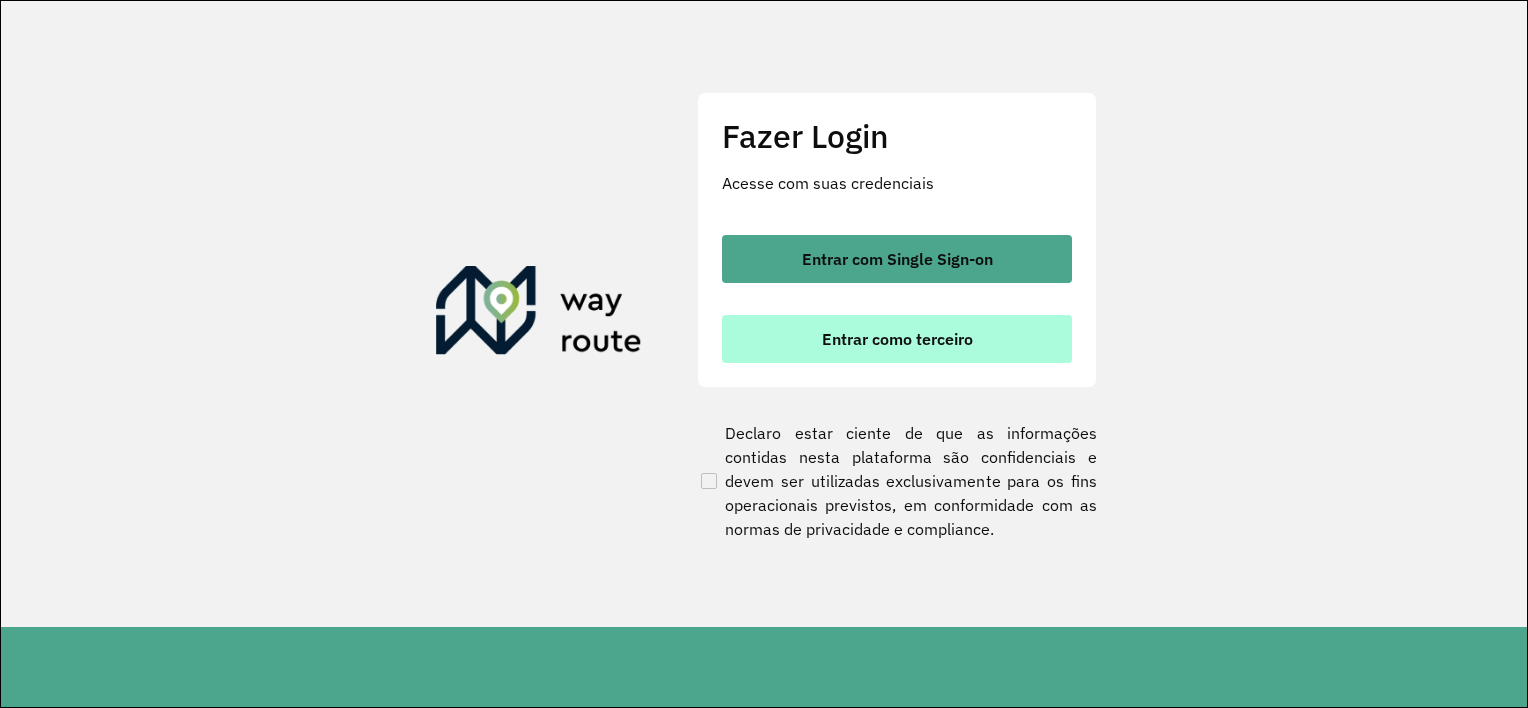 click on "Entrar como terceiro" at bounding box center [897, 339] 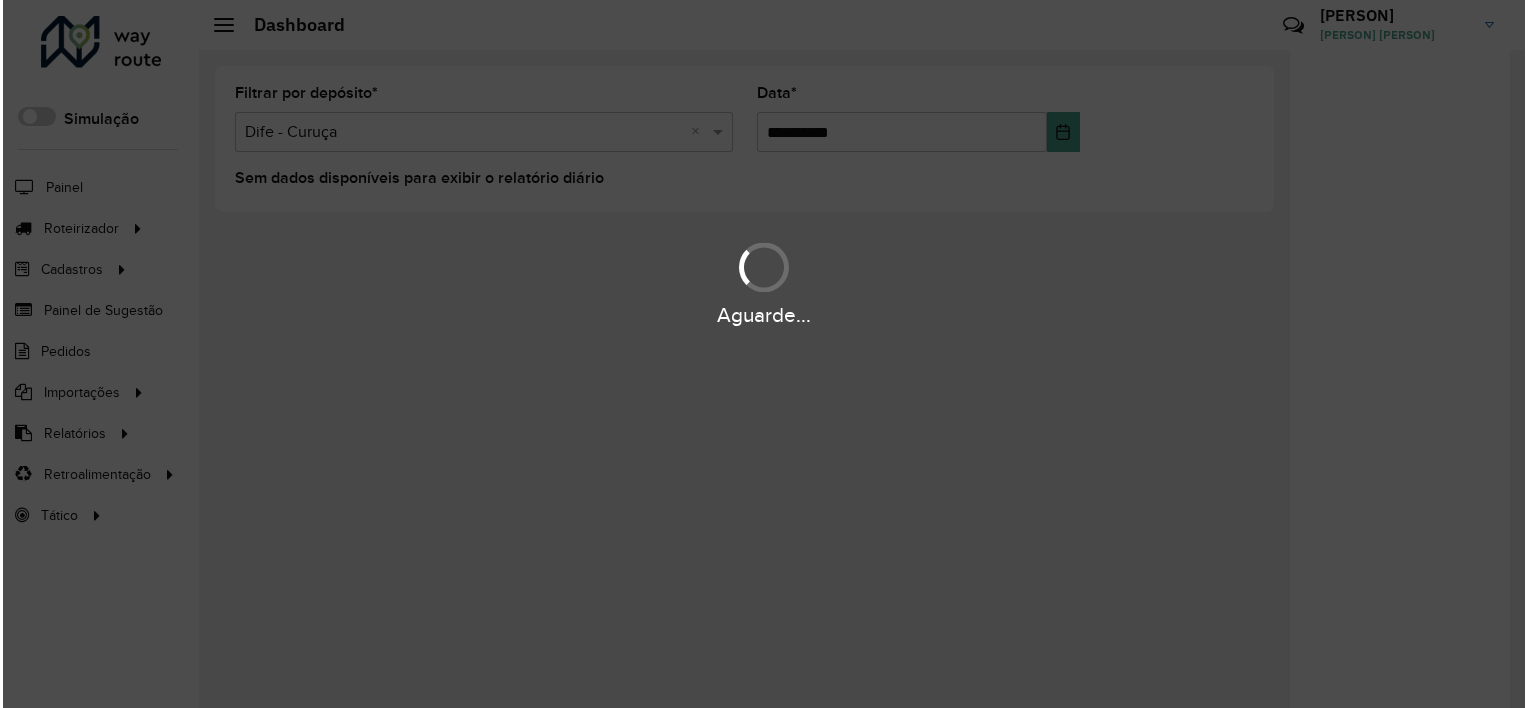 scroll, scrollTop: 0, scrollLeft: 0, axis: both 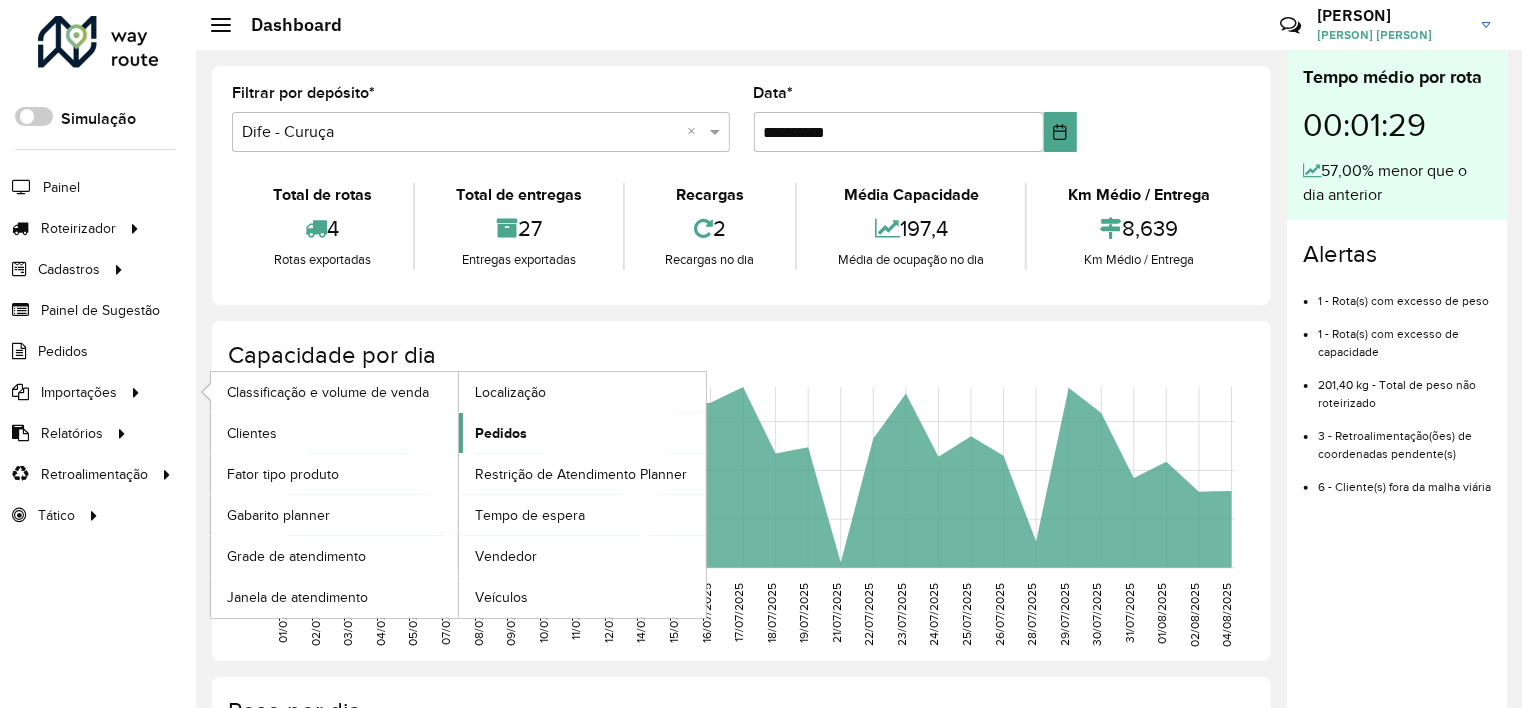 click on "Pedidos" 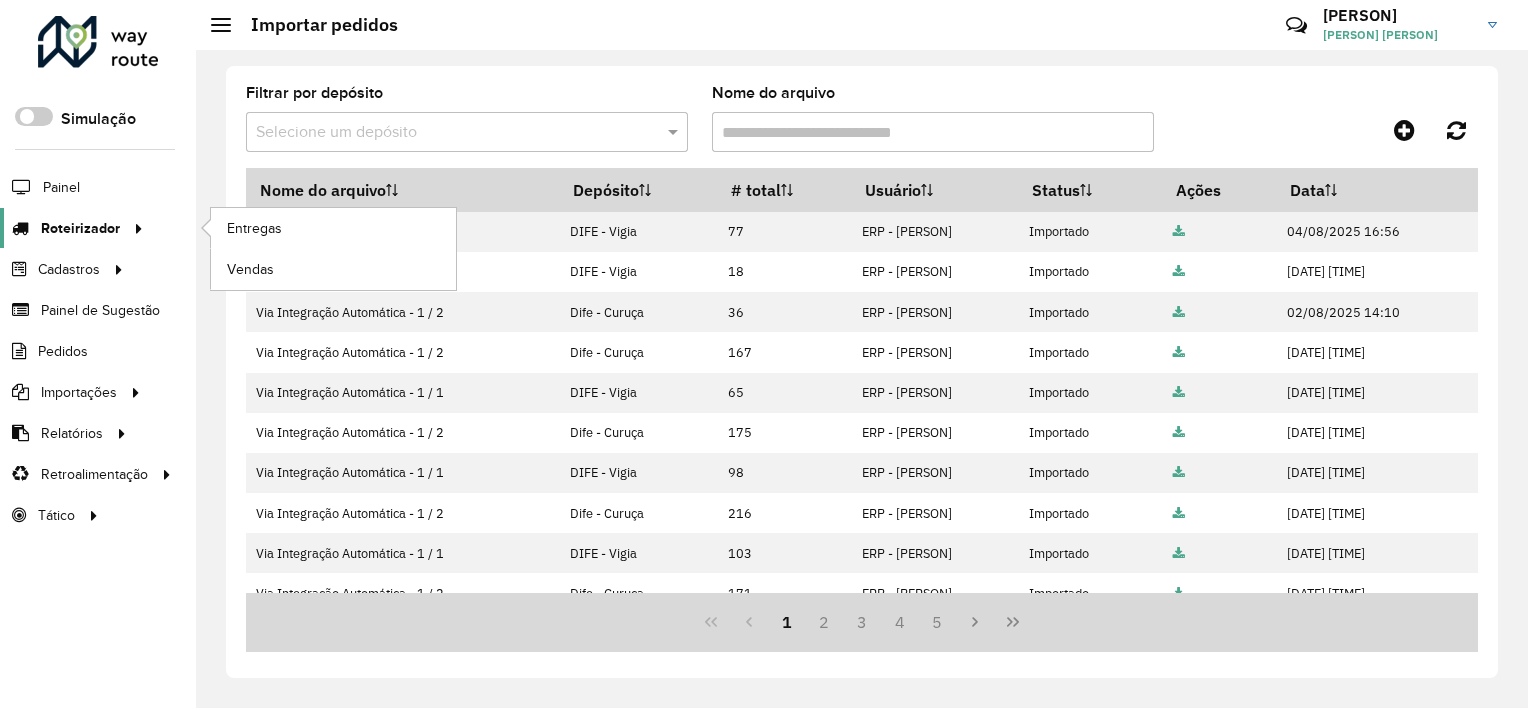 click 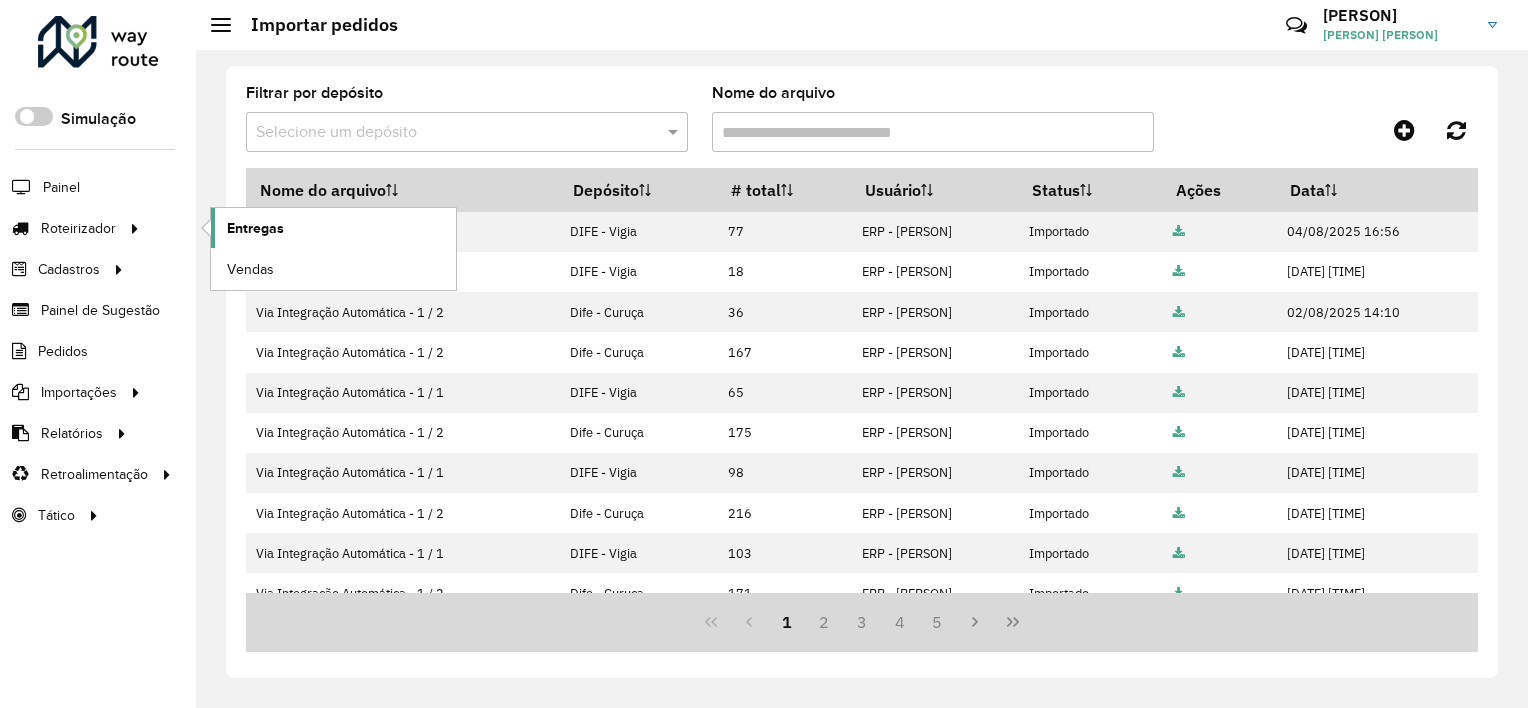 click on "Entregas" 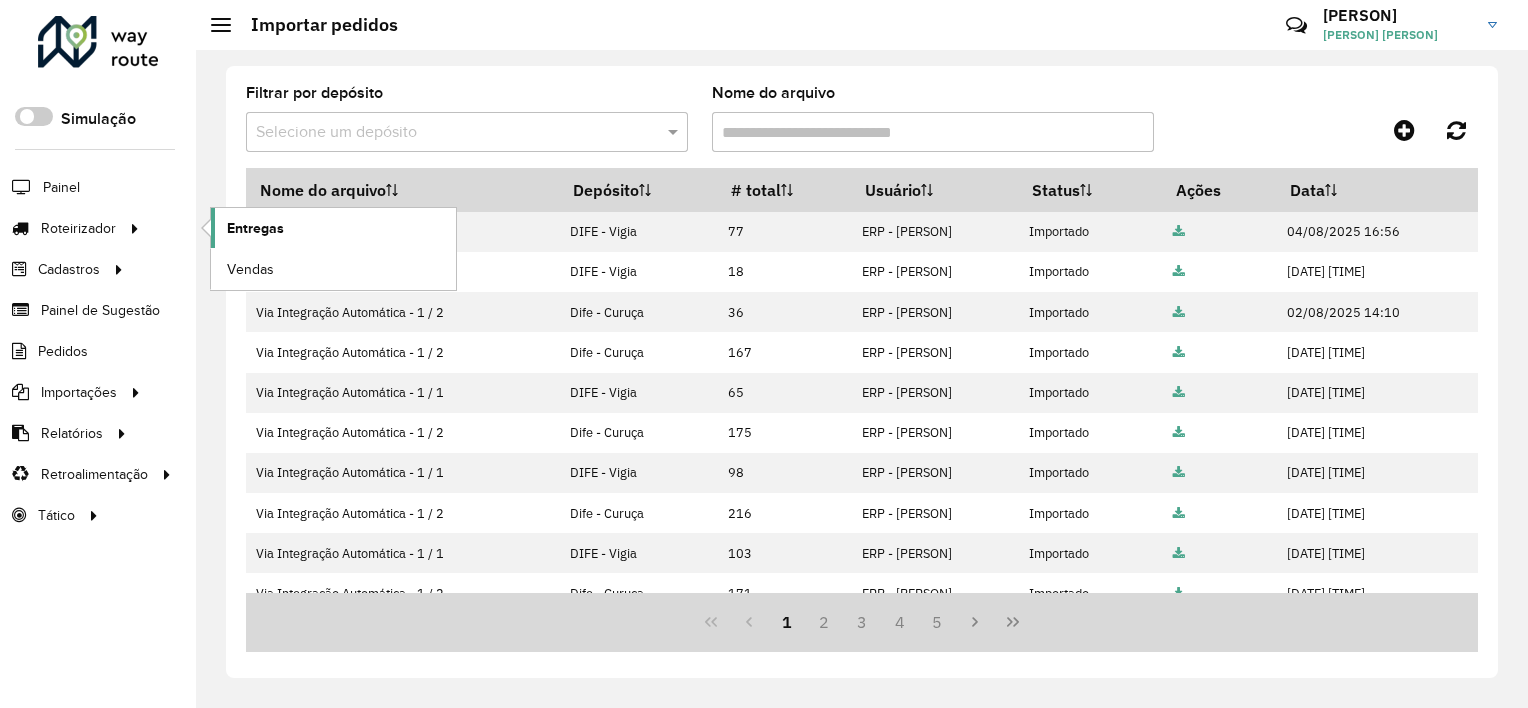 click on "Entregas" 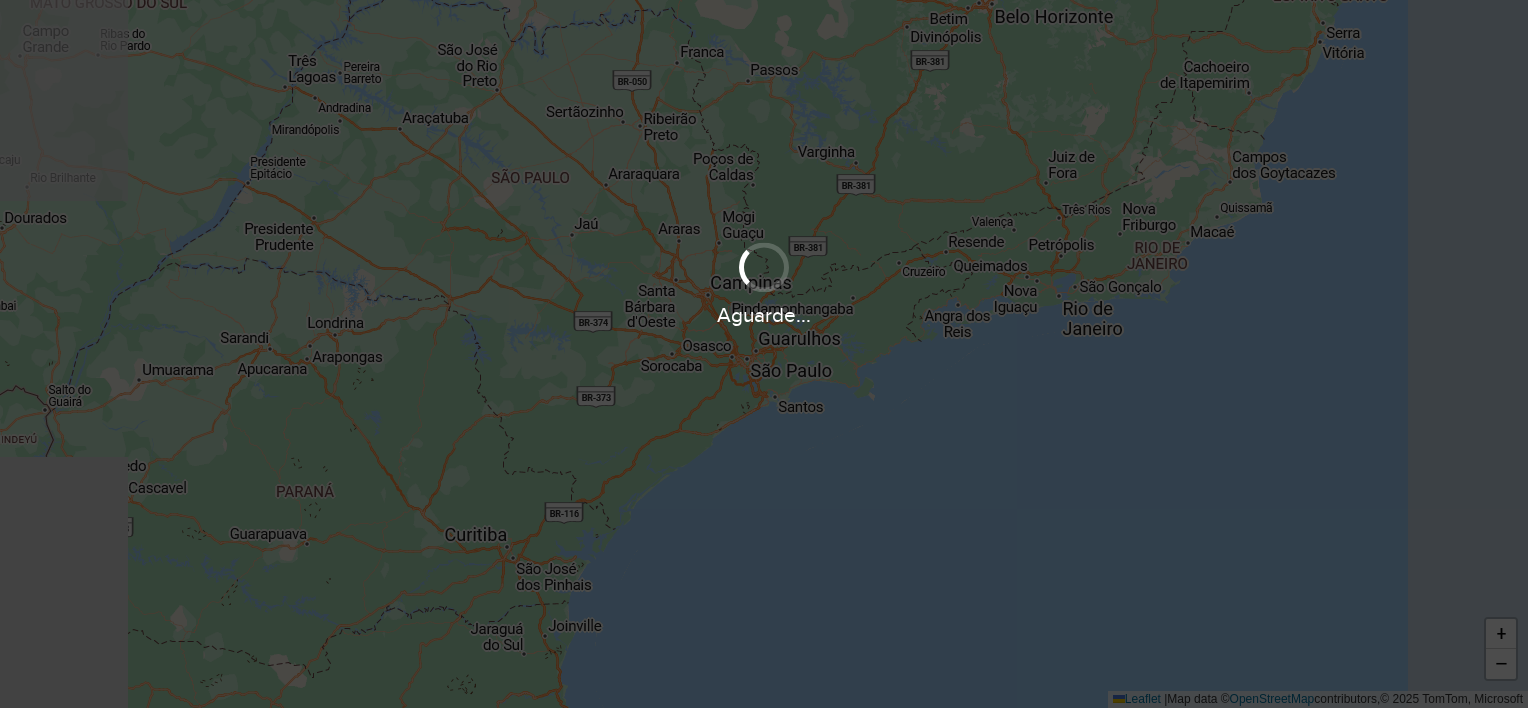 scroll, scrollTop: 0, scrollLeft: 0, axis: both 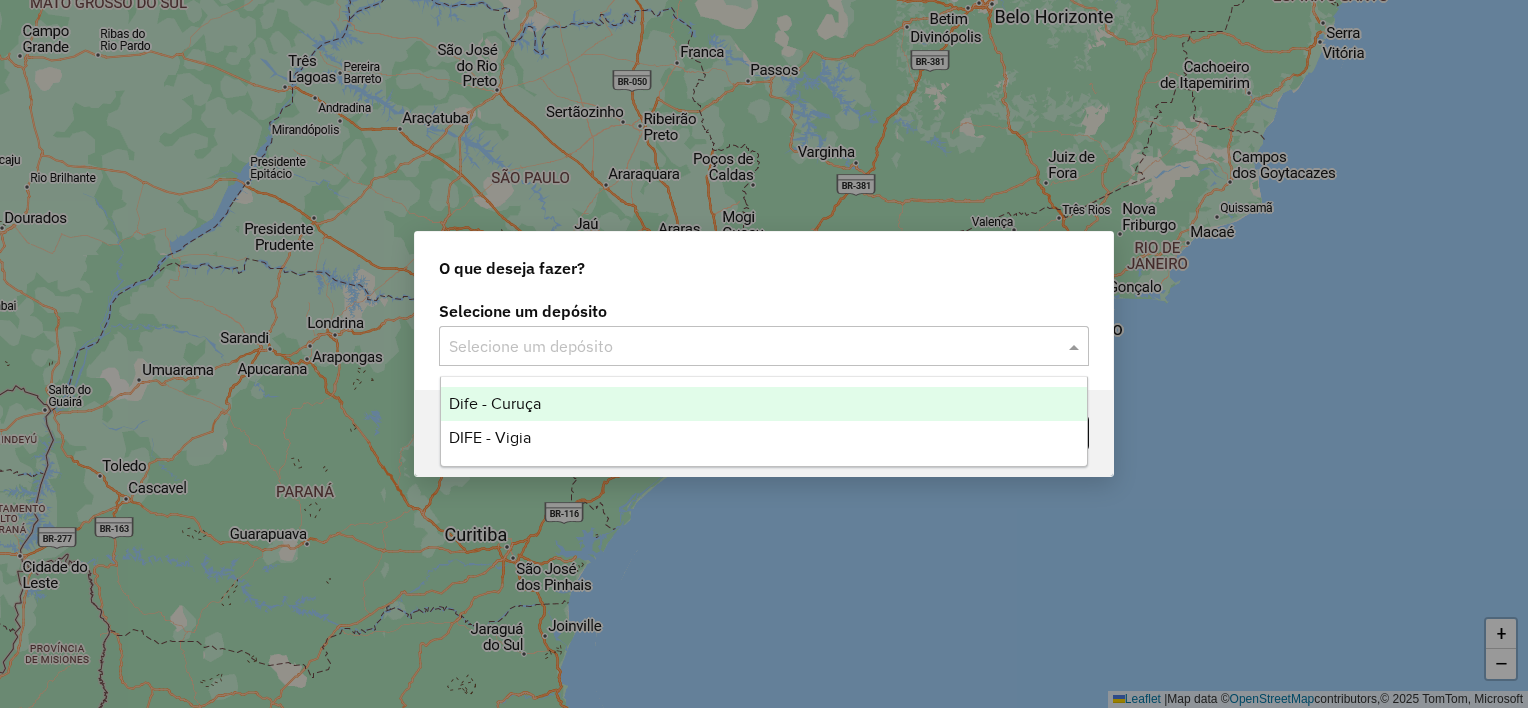click 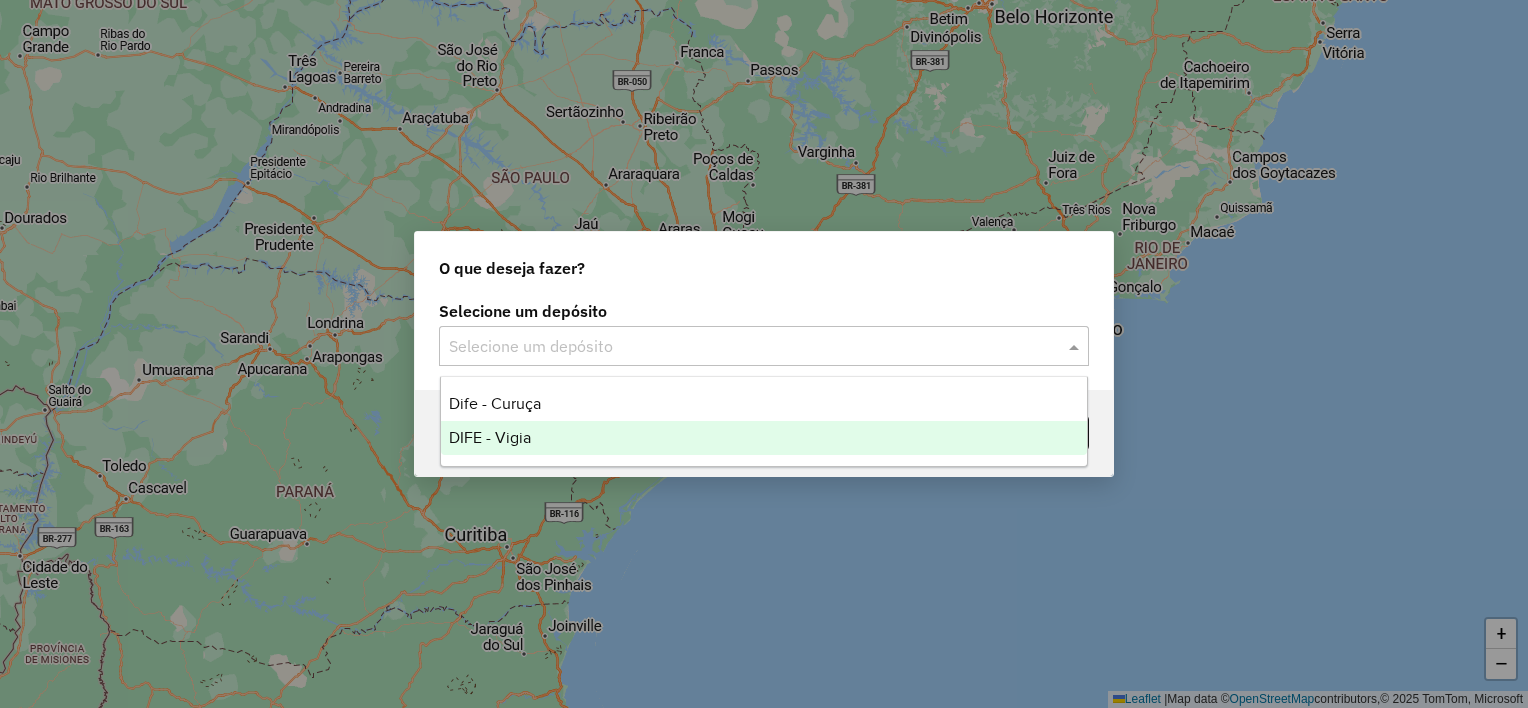 click on "DIFE - Vigia" at bounding box center [490, 437] 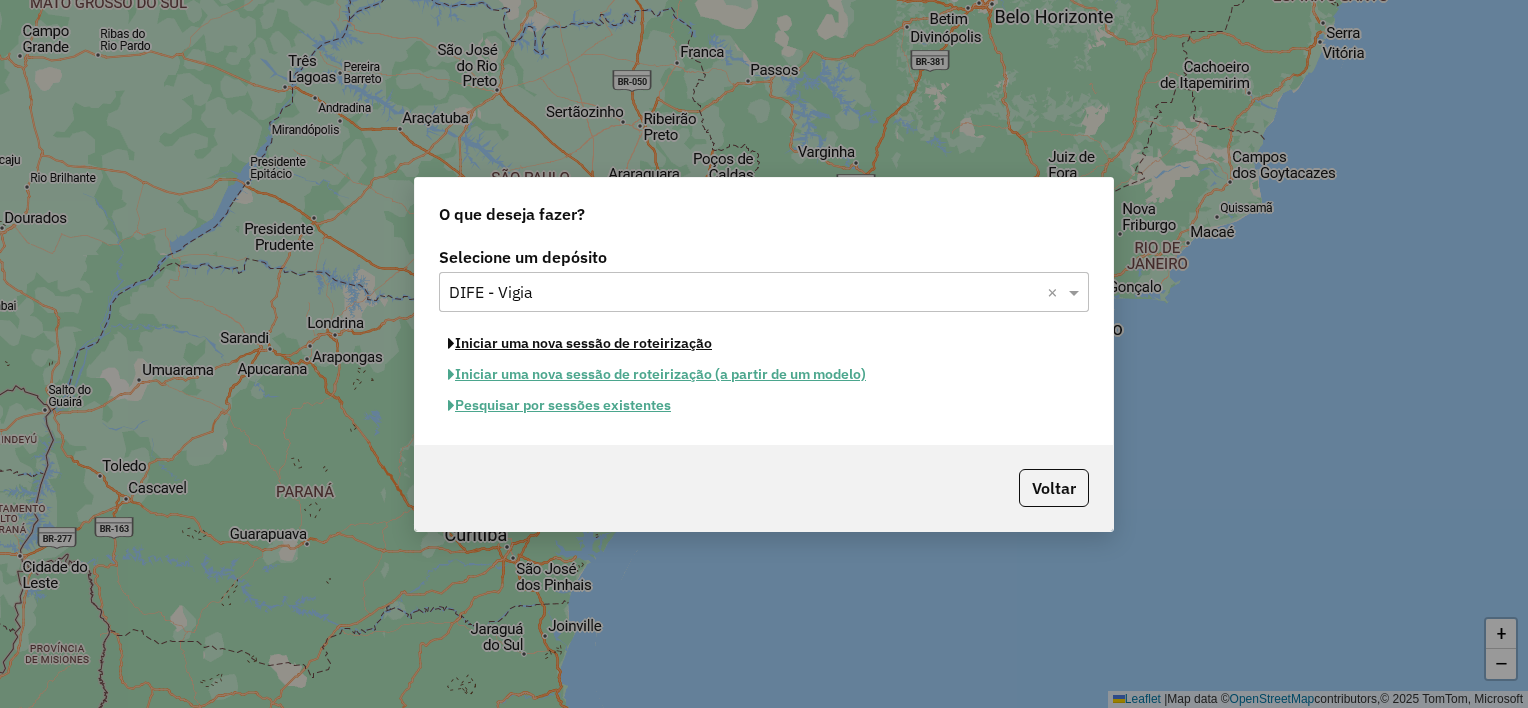 click on "Iniciar uma nova sessão de roteirização" 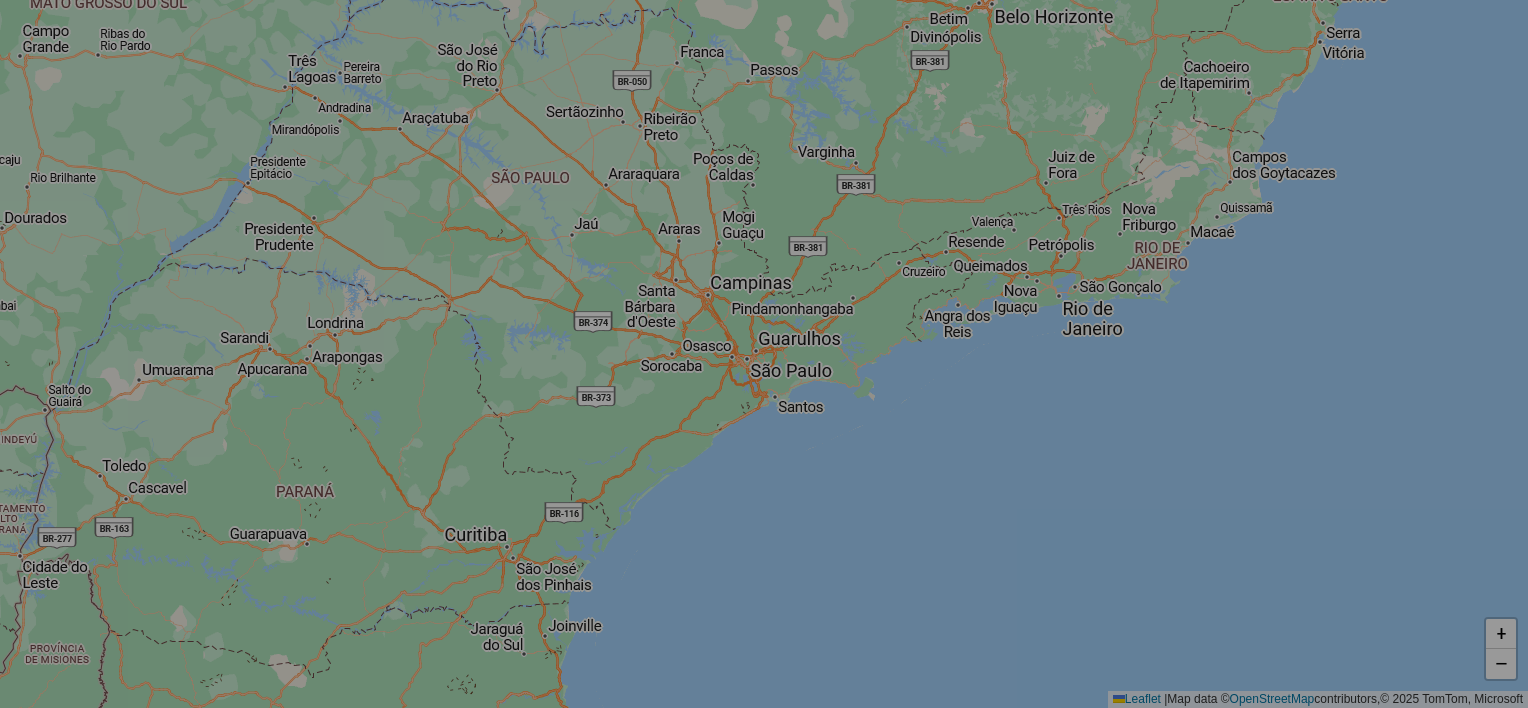 select on "*" 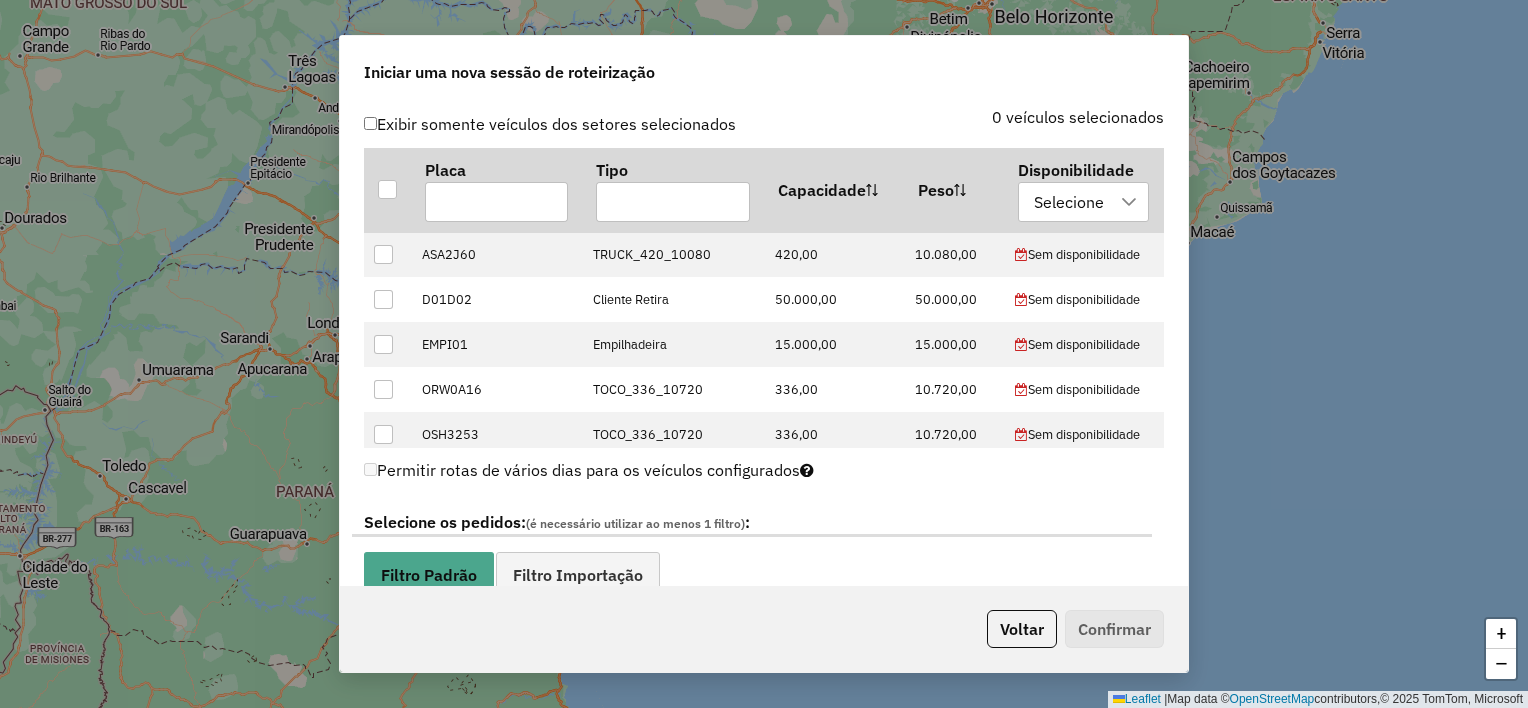 scroll, scrollTop: 681, scrollLeft: 0, axis: vertical 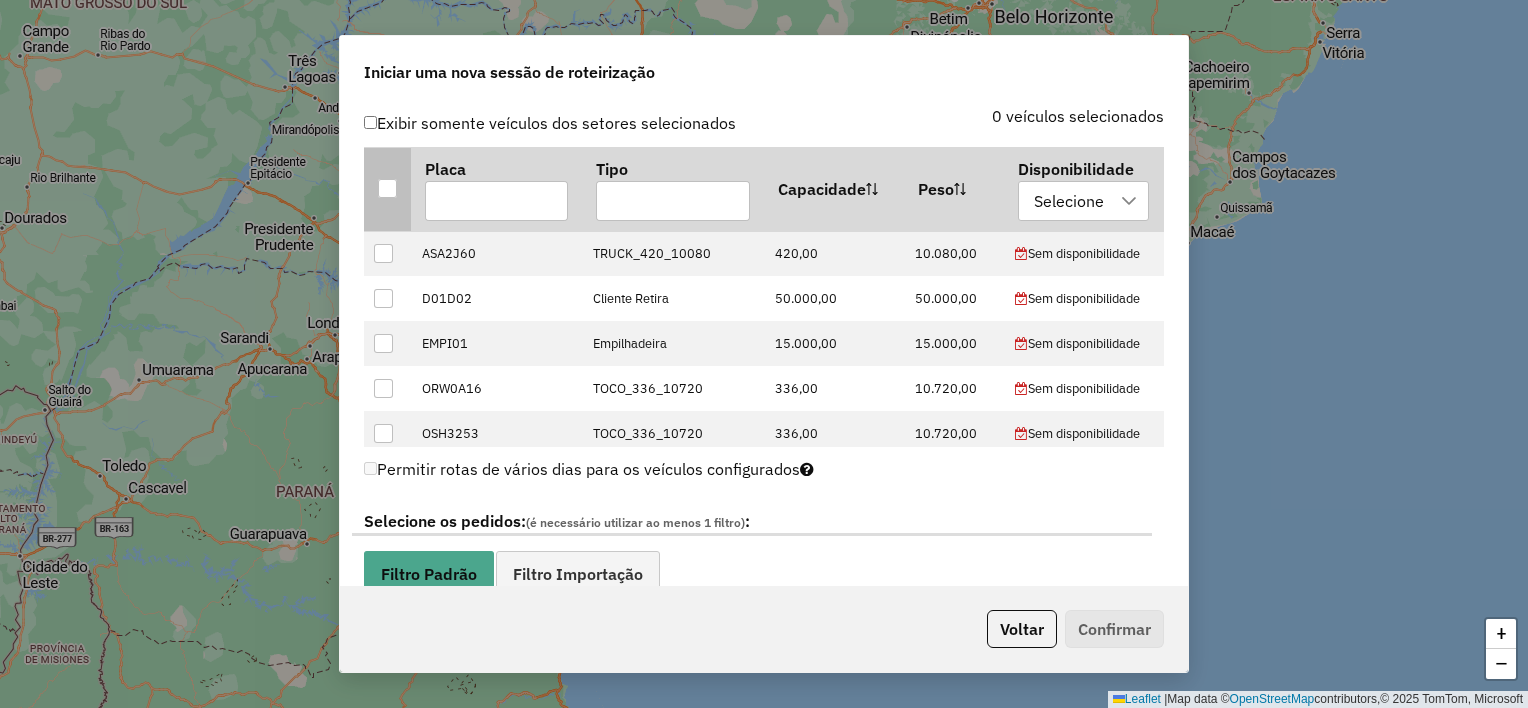 click at bounding box center [387, 188] 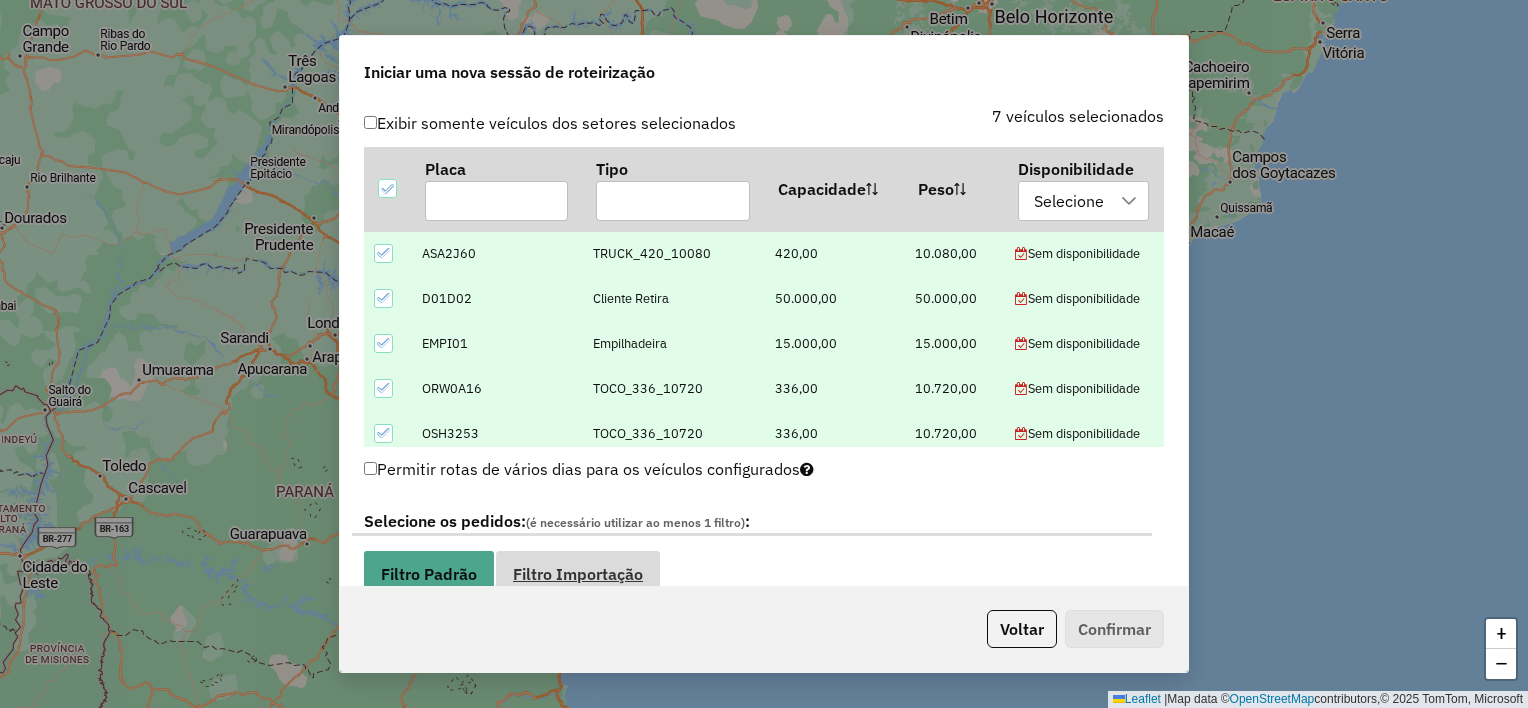 click on "Filtro Importação" at bounding box center (578, 574) 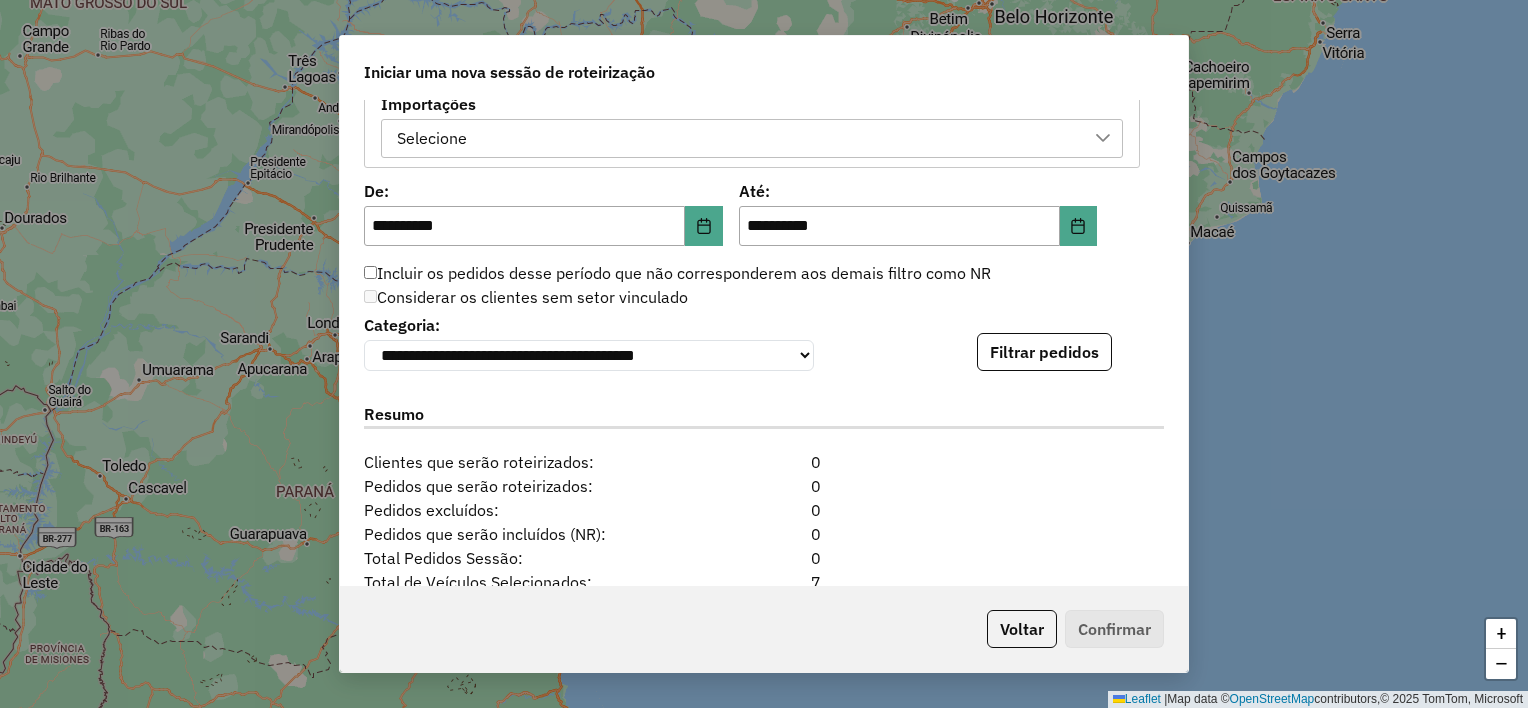 scroll, scrollTop: 1283, scrollLeft: 0, axis: vertical 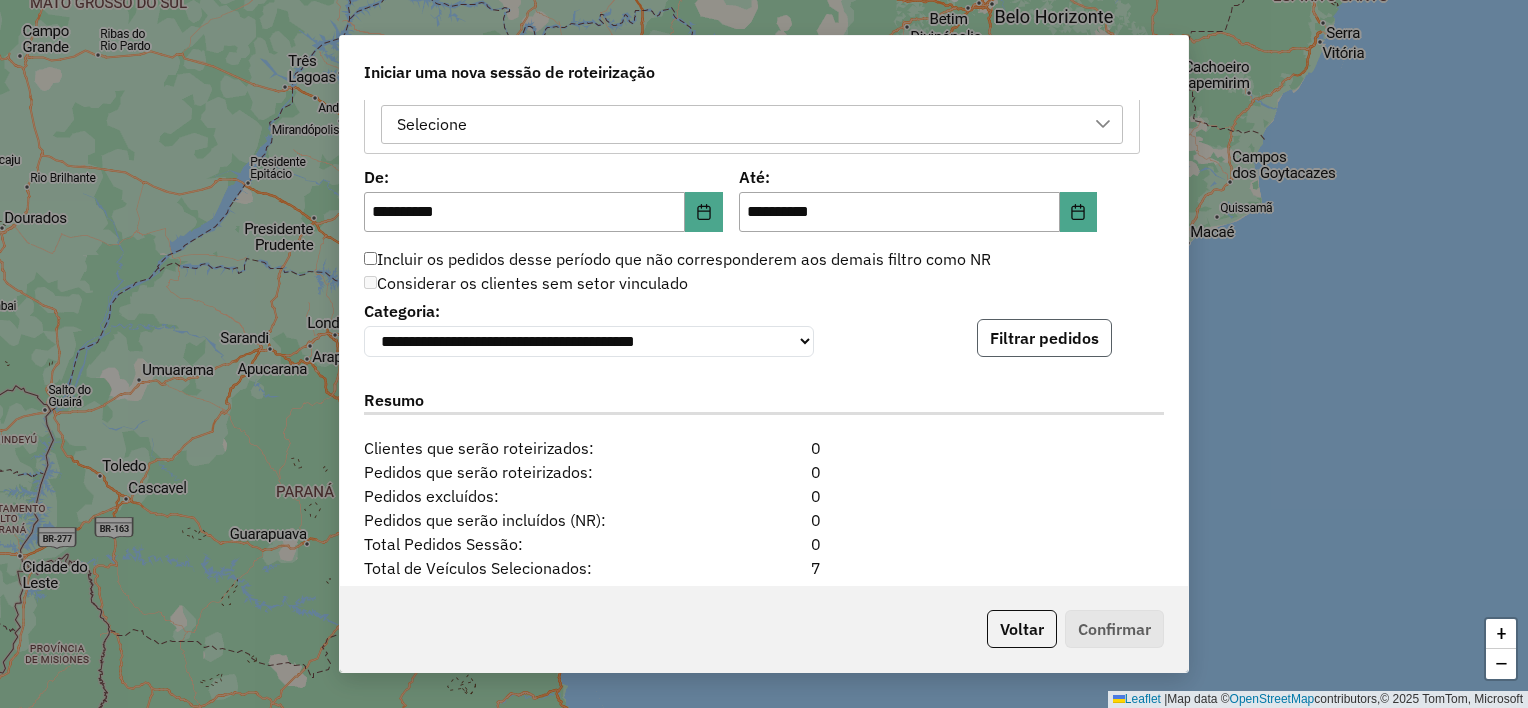 click on "Filtrar pedidos" 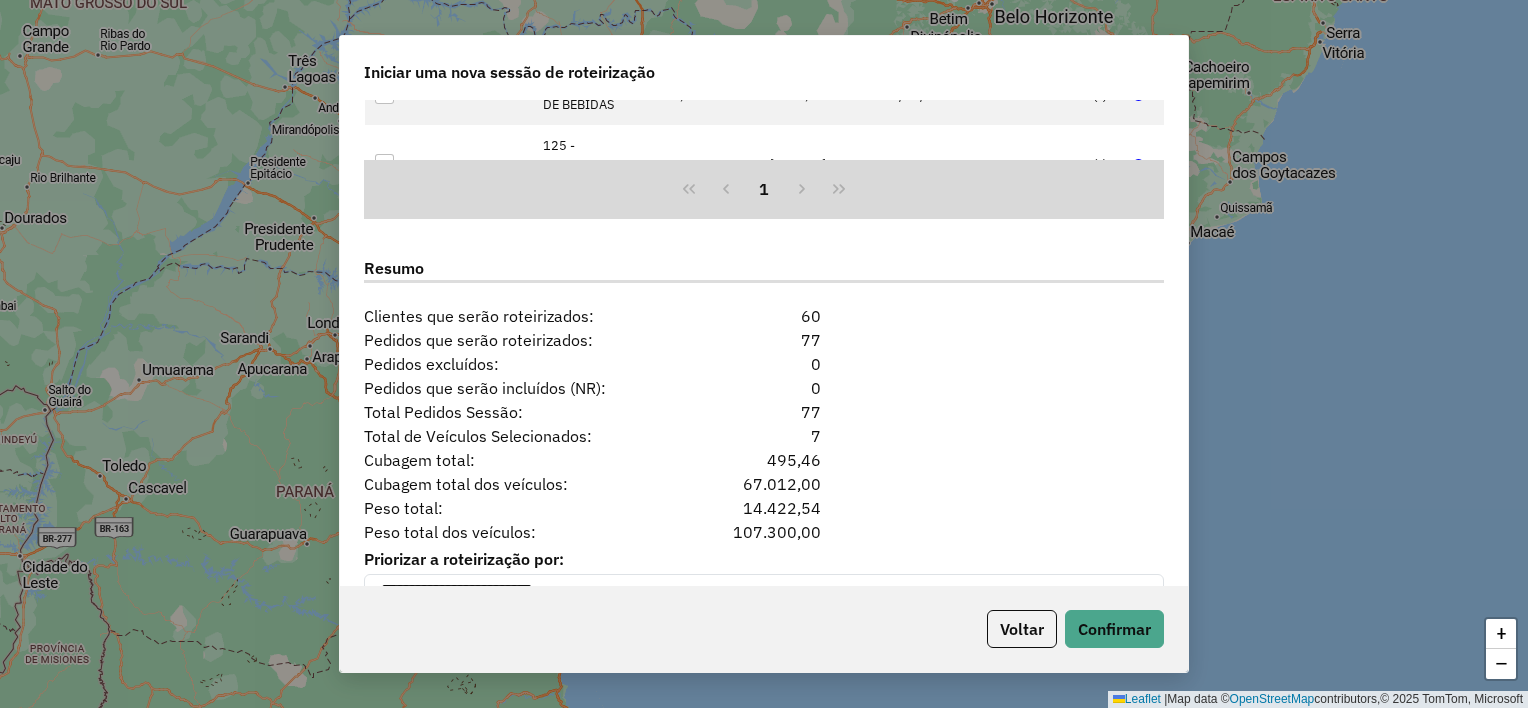 scroll, scrollTop: 1874, scrollLeft: 0, axis: vertical 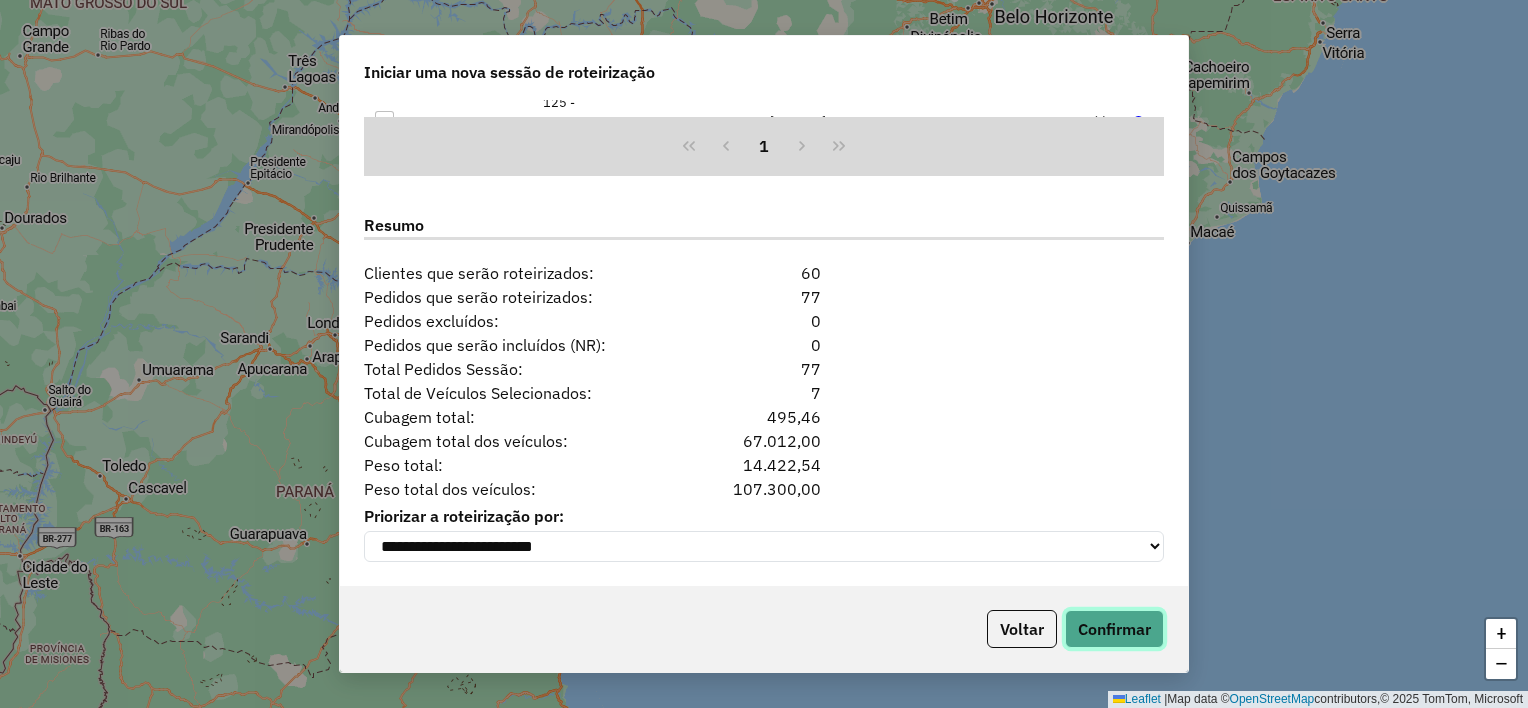 click on "Confirmar" 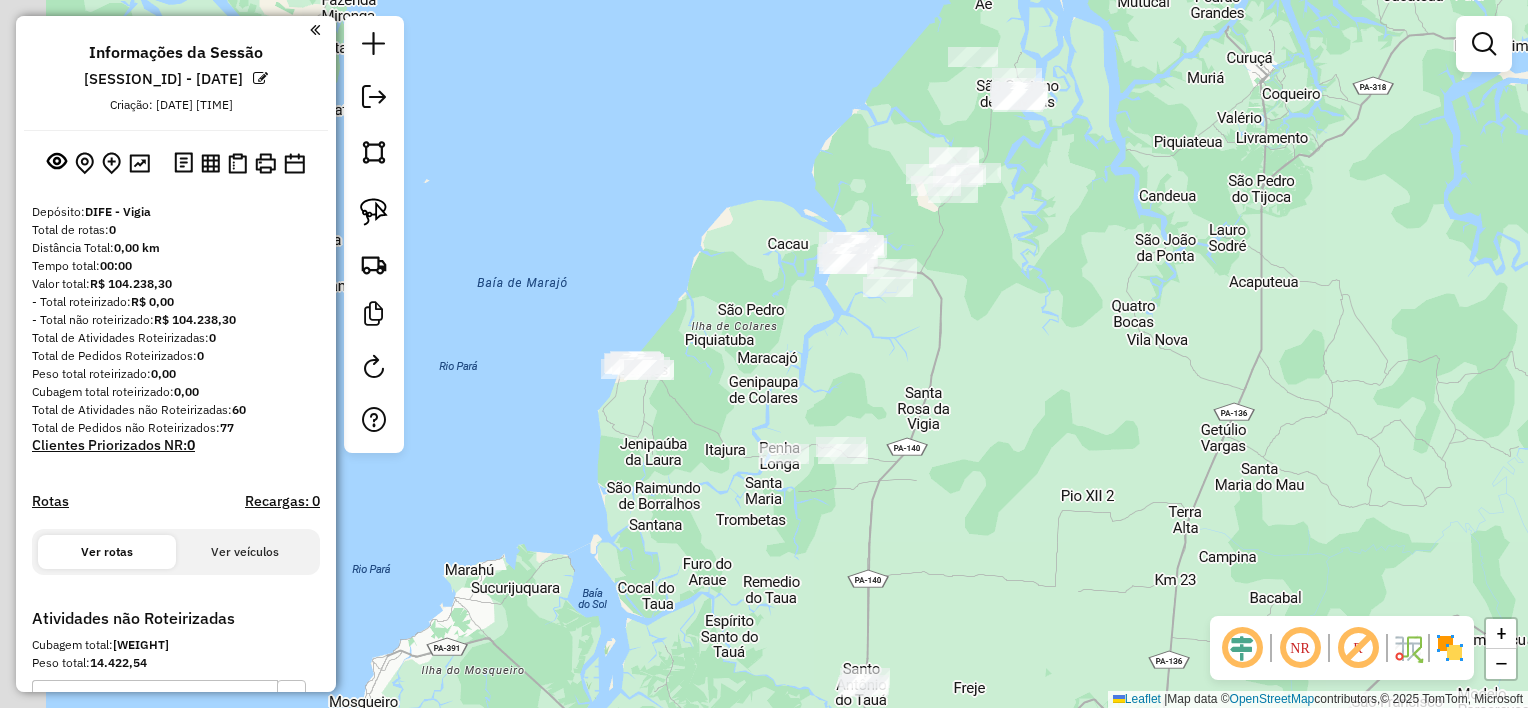 drag, startPoint x: 752, startPoint y: 408, endPoint x: 964, endPoint y: 400, distance: 212.1509 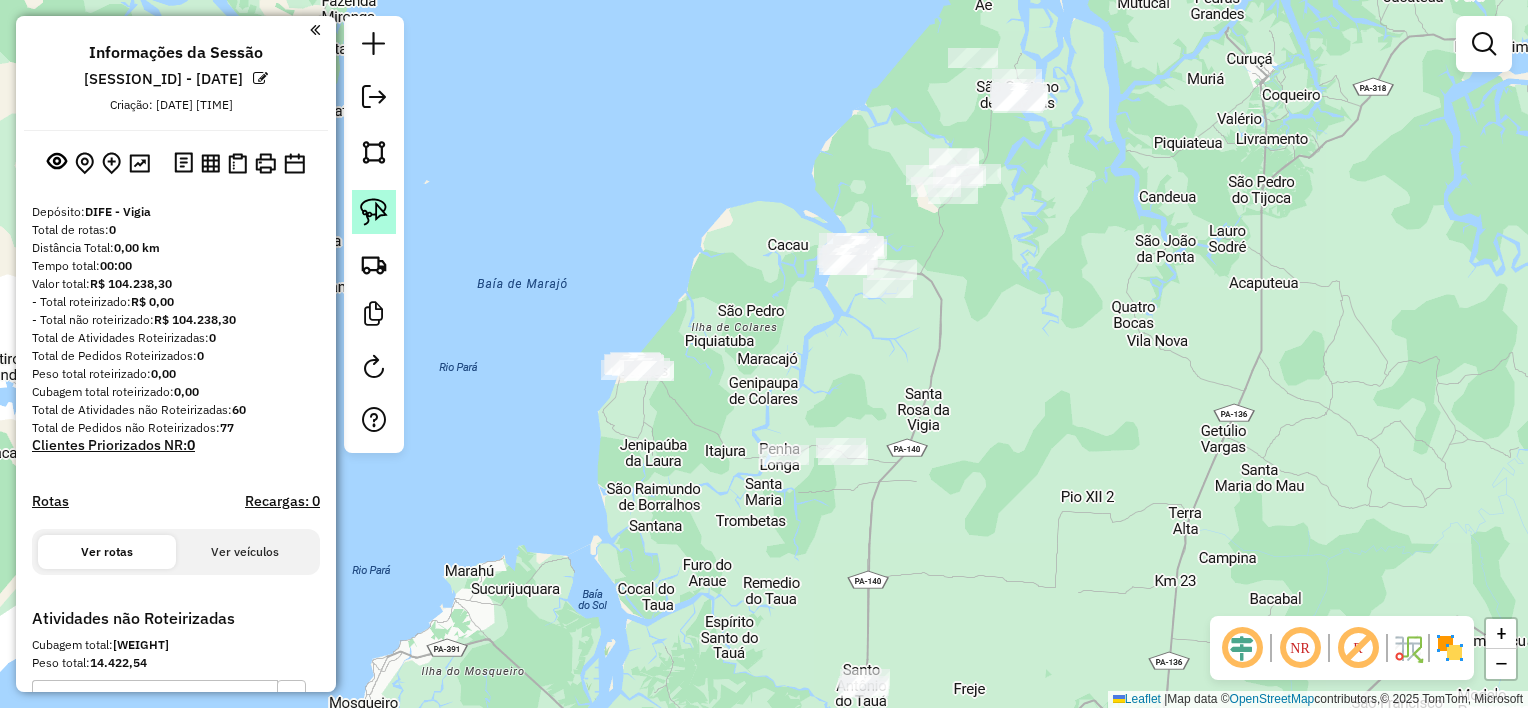 click 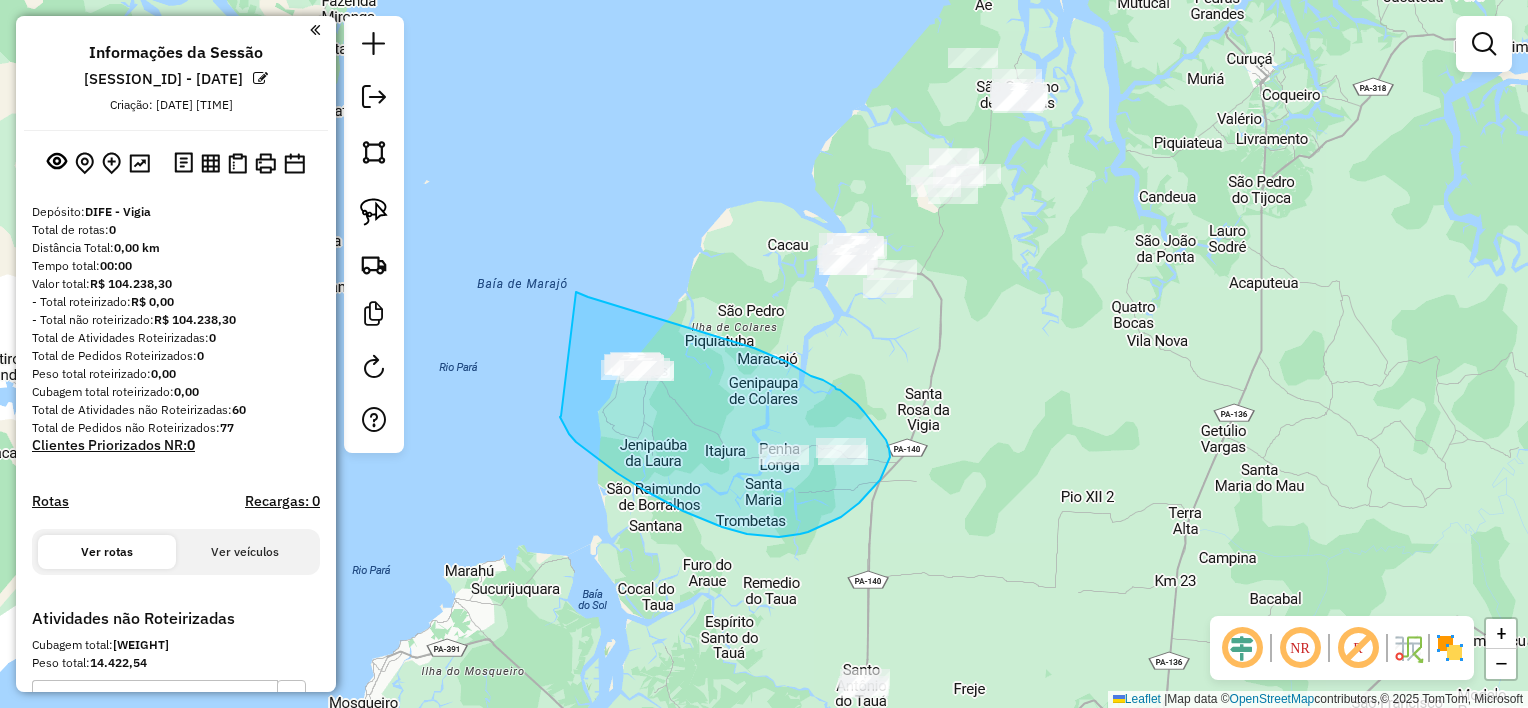 drag, startPoint x: 576, startPoint y: 292, endPoint x: 561, endPoint y: 417, distance: 125.89678 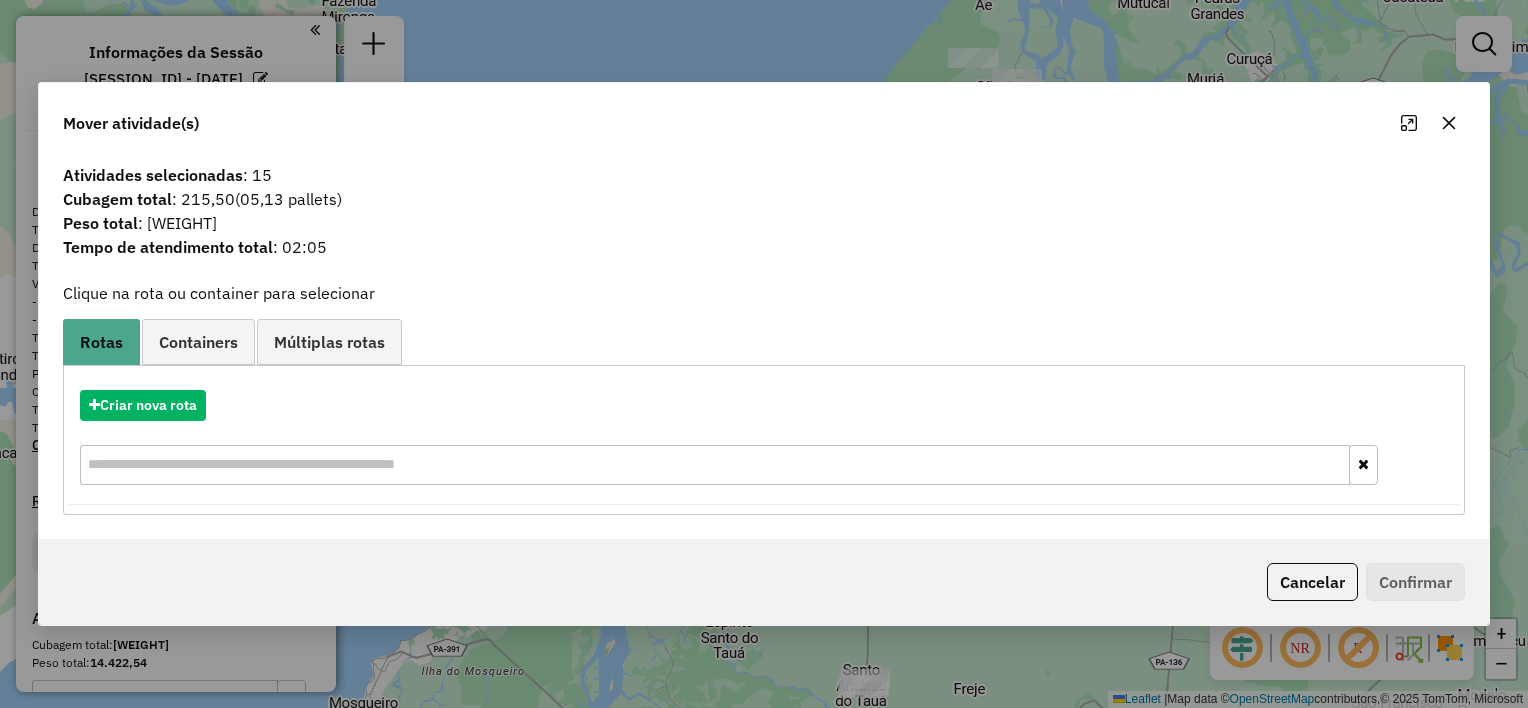 click 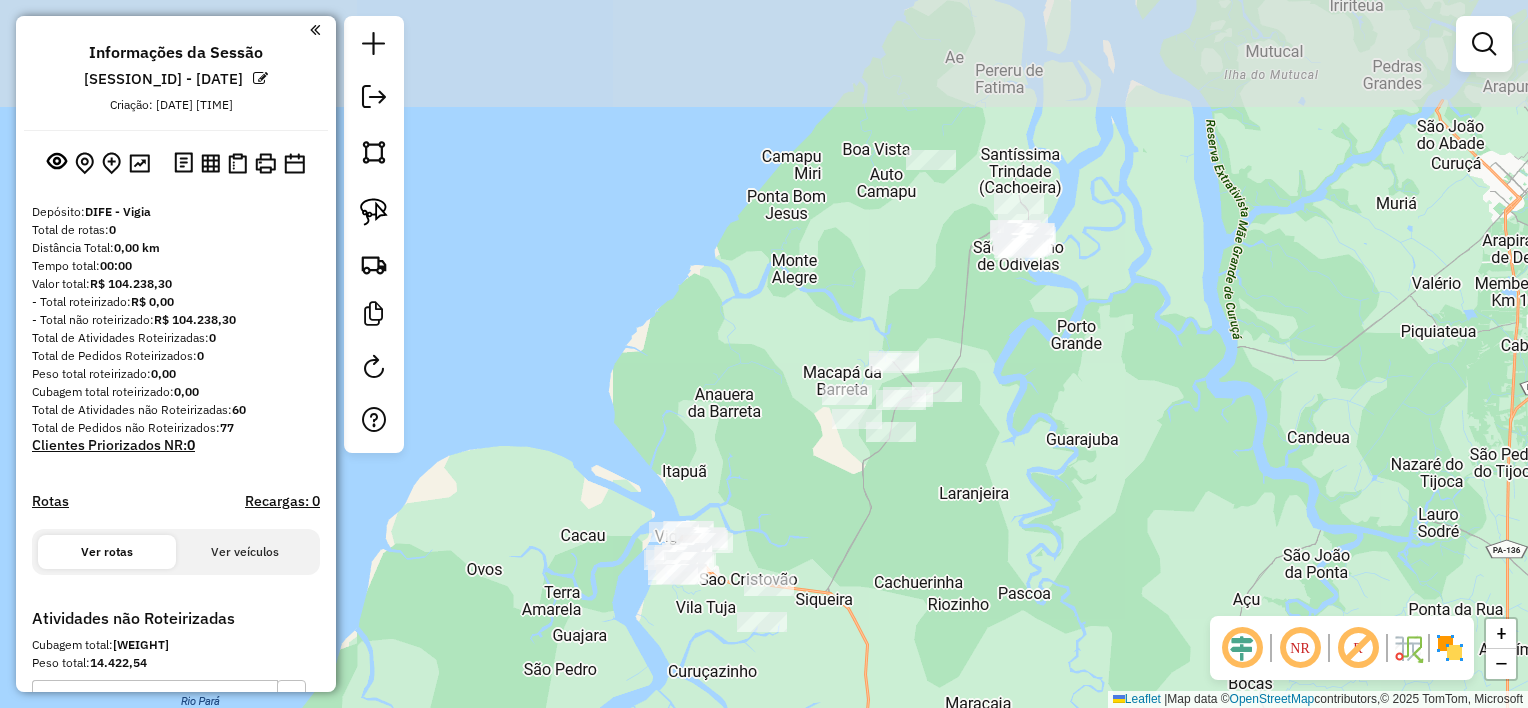 drag, startPoint x: 944, startPoint y: 276, endPoint x: 896, endPoint y: 539, distance: 267.34436 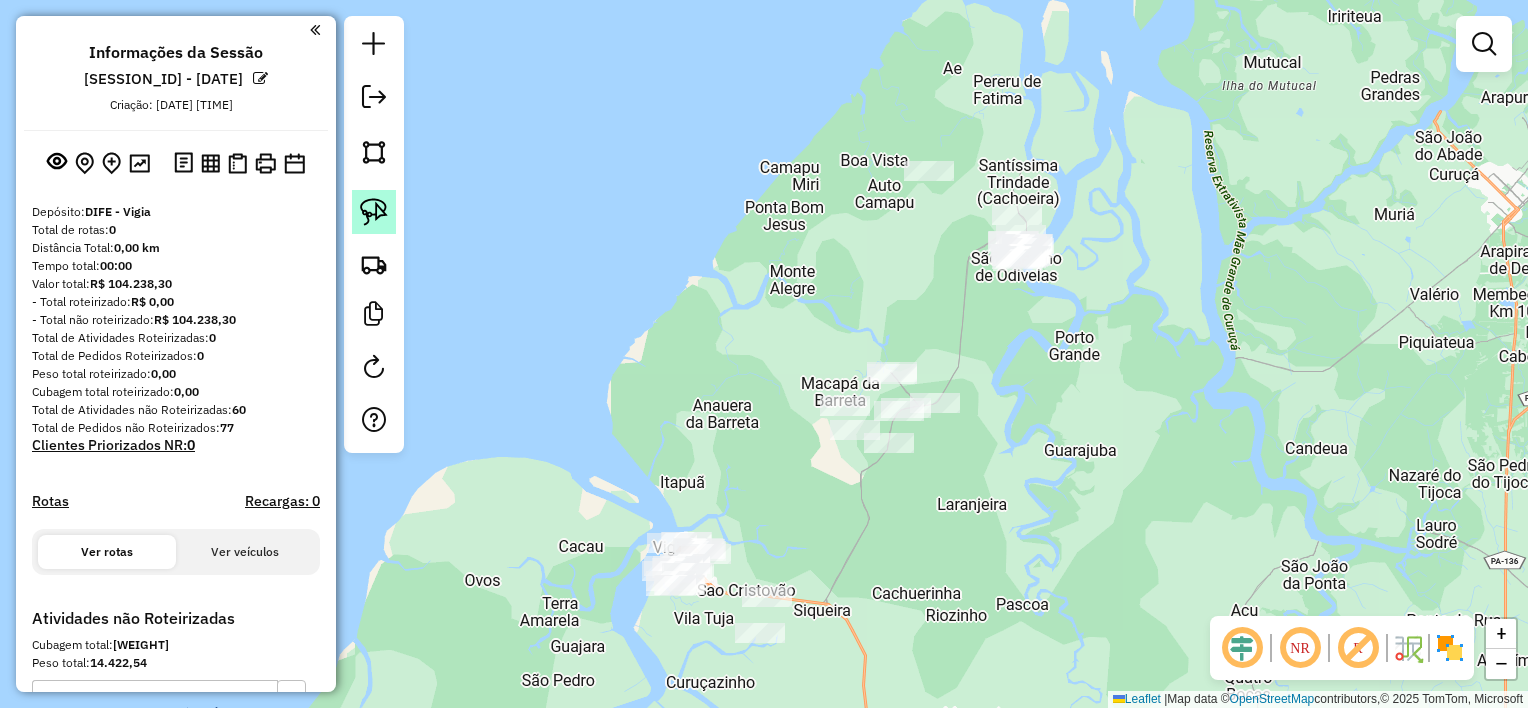click 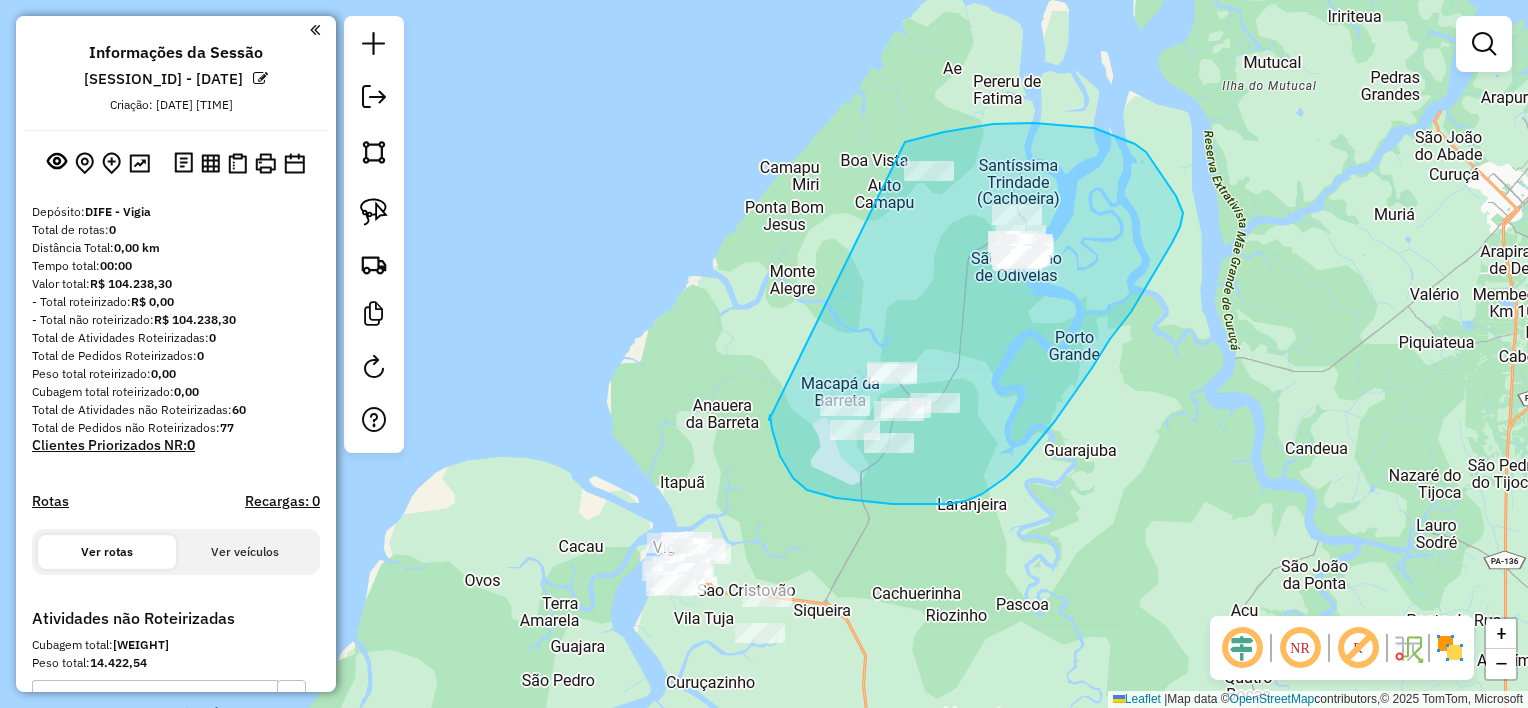 drag, startPoint x: 905, startPoint y: 142, endPoint x: 768, endPoint y: 420, distance: 309.9242 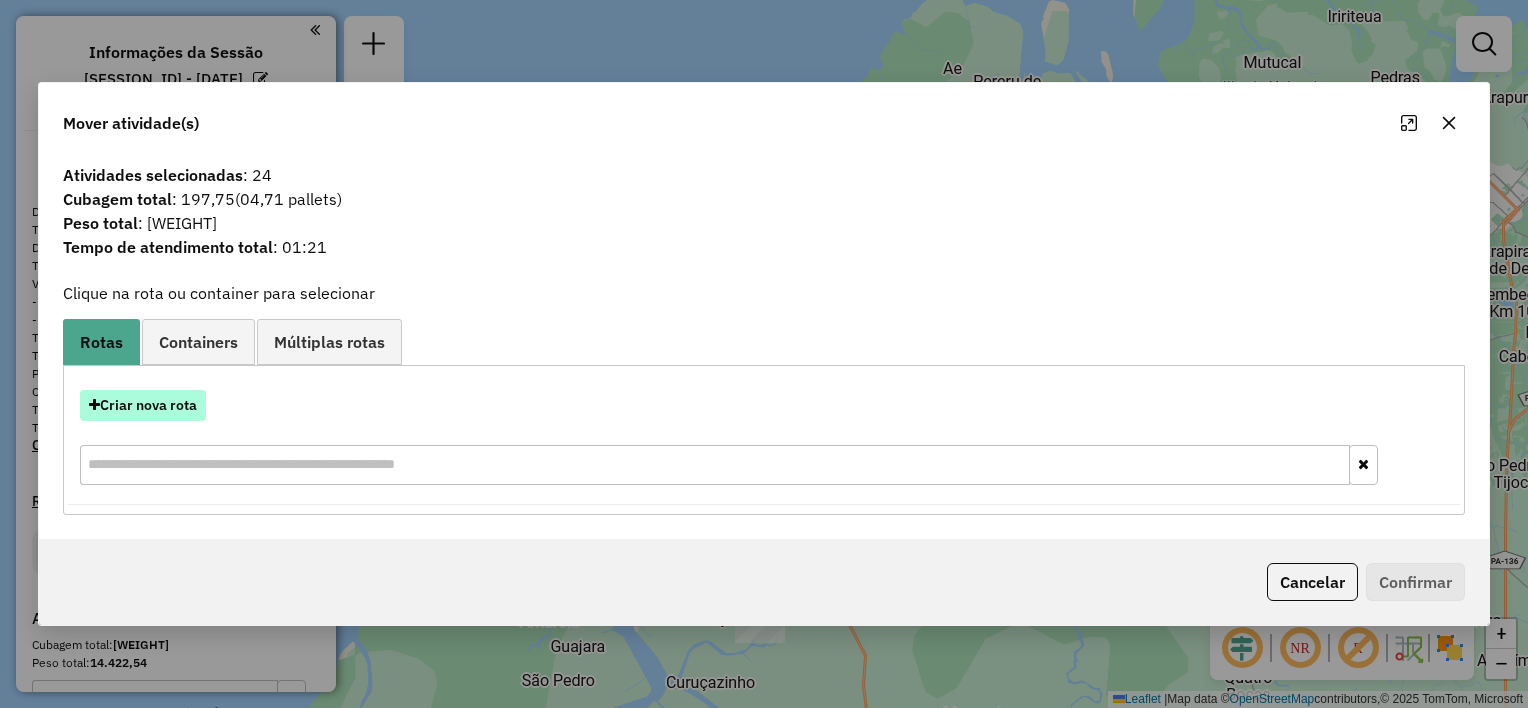 click on "Criar nova rota" at bounding box center [143, 405] 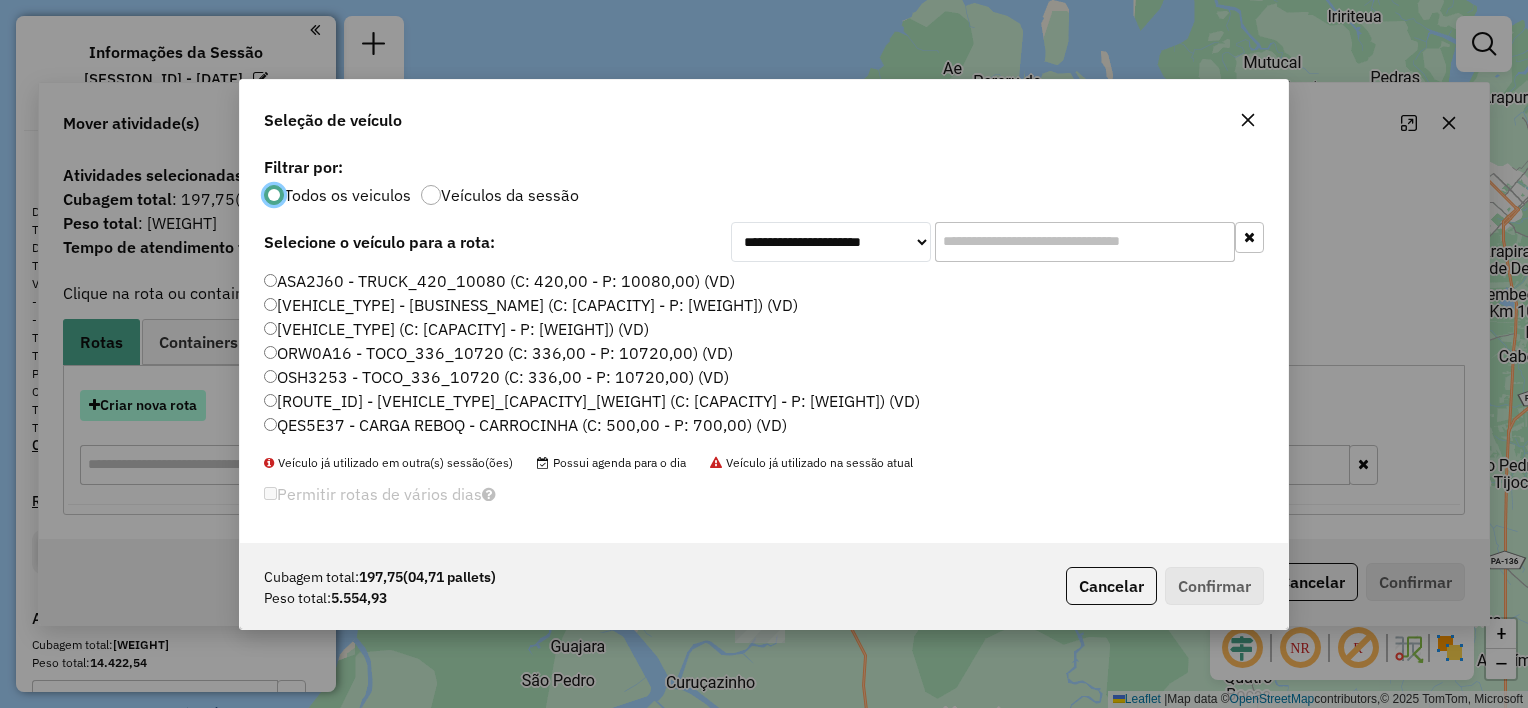 scroll, scrollTop: 10, scrollLeft: 6, axis: both 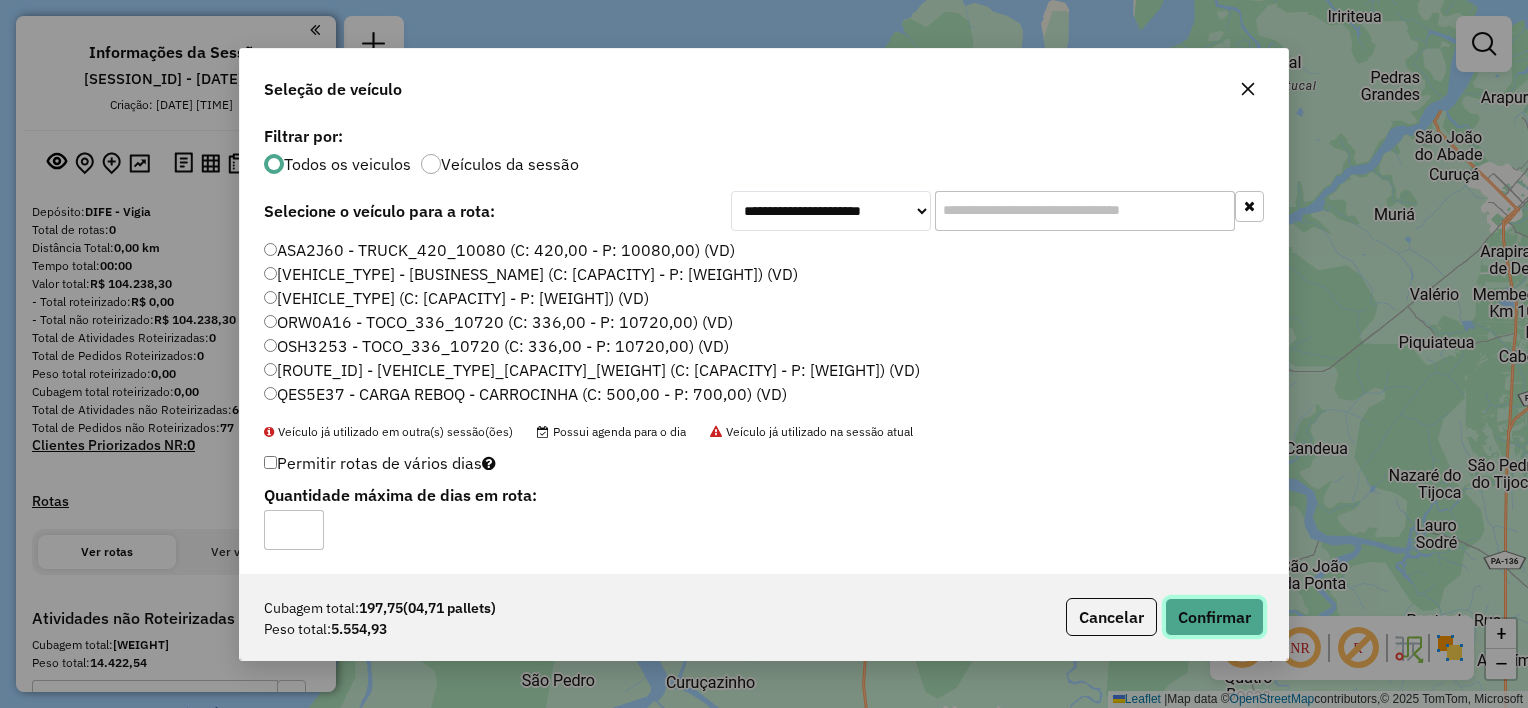 click on "Confirmar" 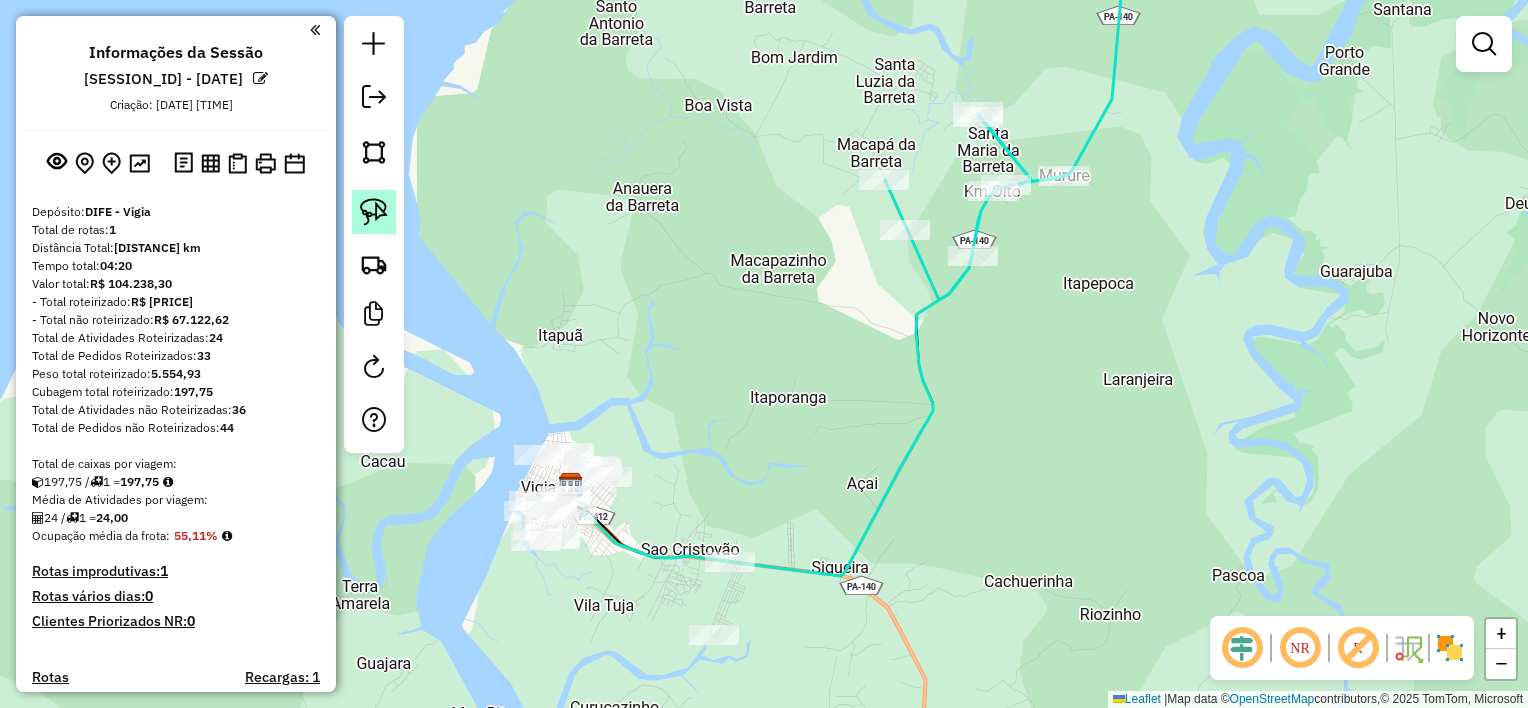 click 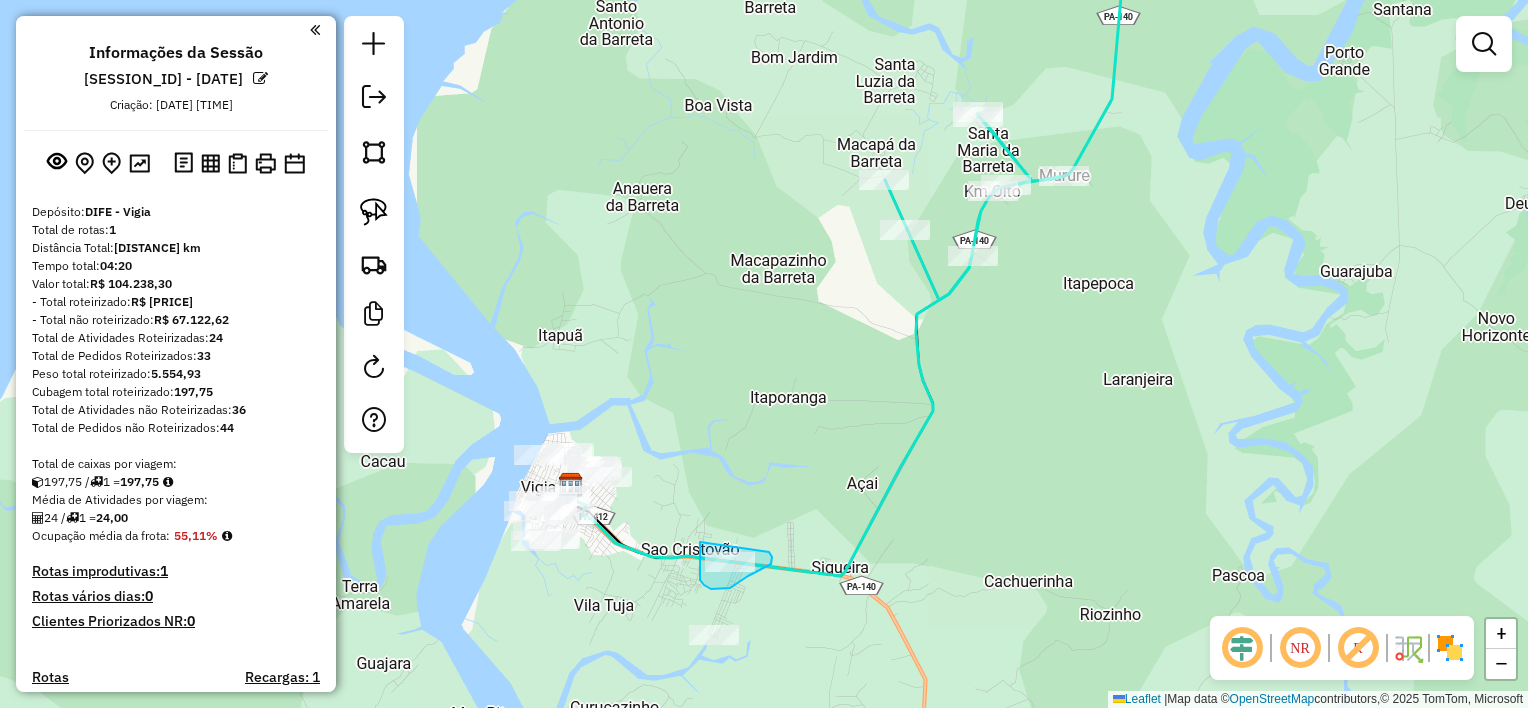drag, startPoint x: 700, startPoint y: 542, endPoint x: 768, endPoint y: 553, distance: 68.88396 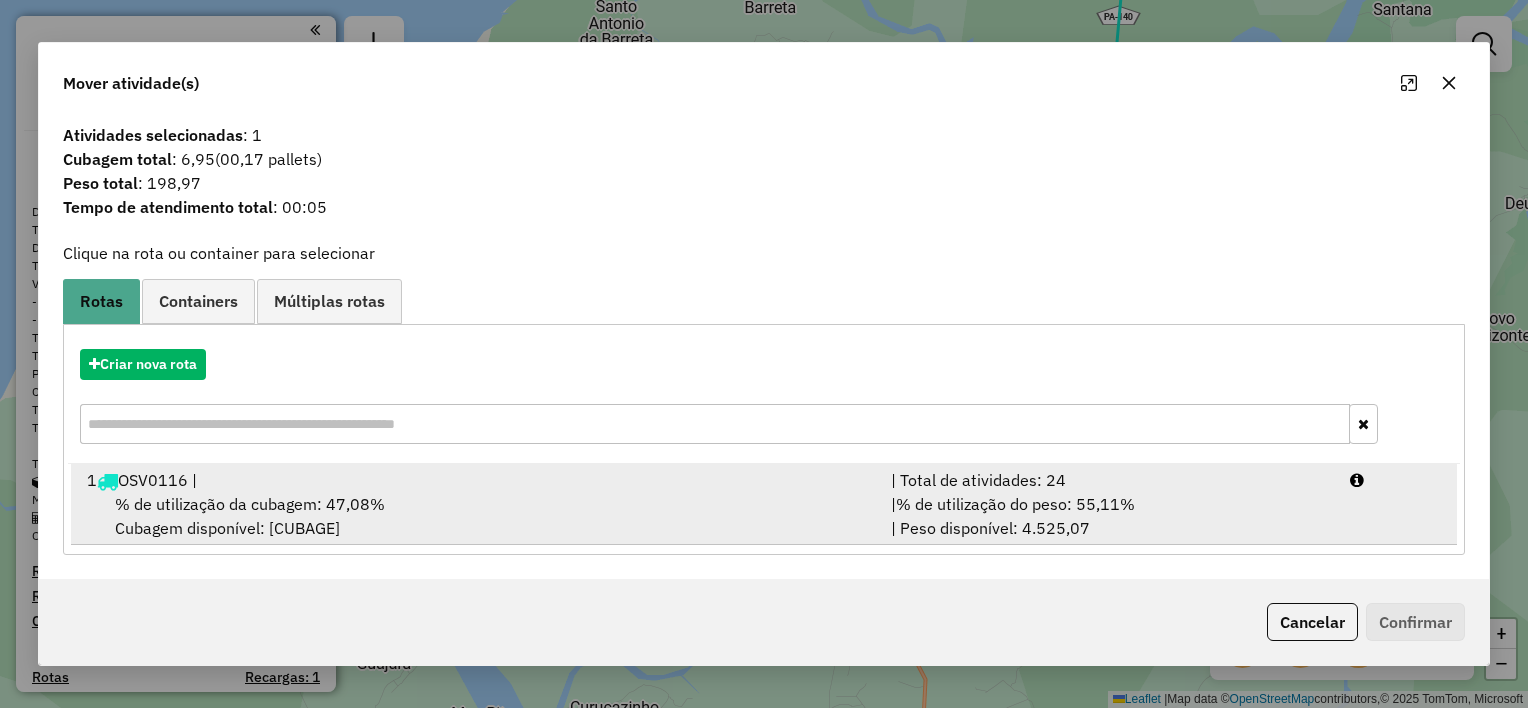 click on "% de utilização da cubagem: 47,08%" at bounding box center (250, 504) 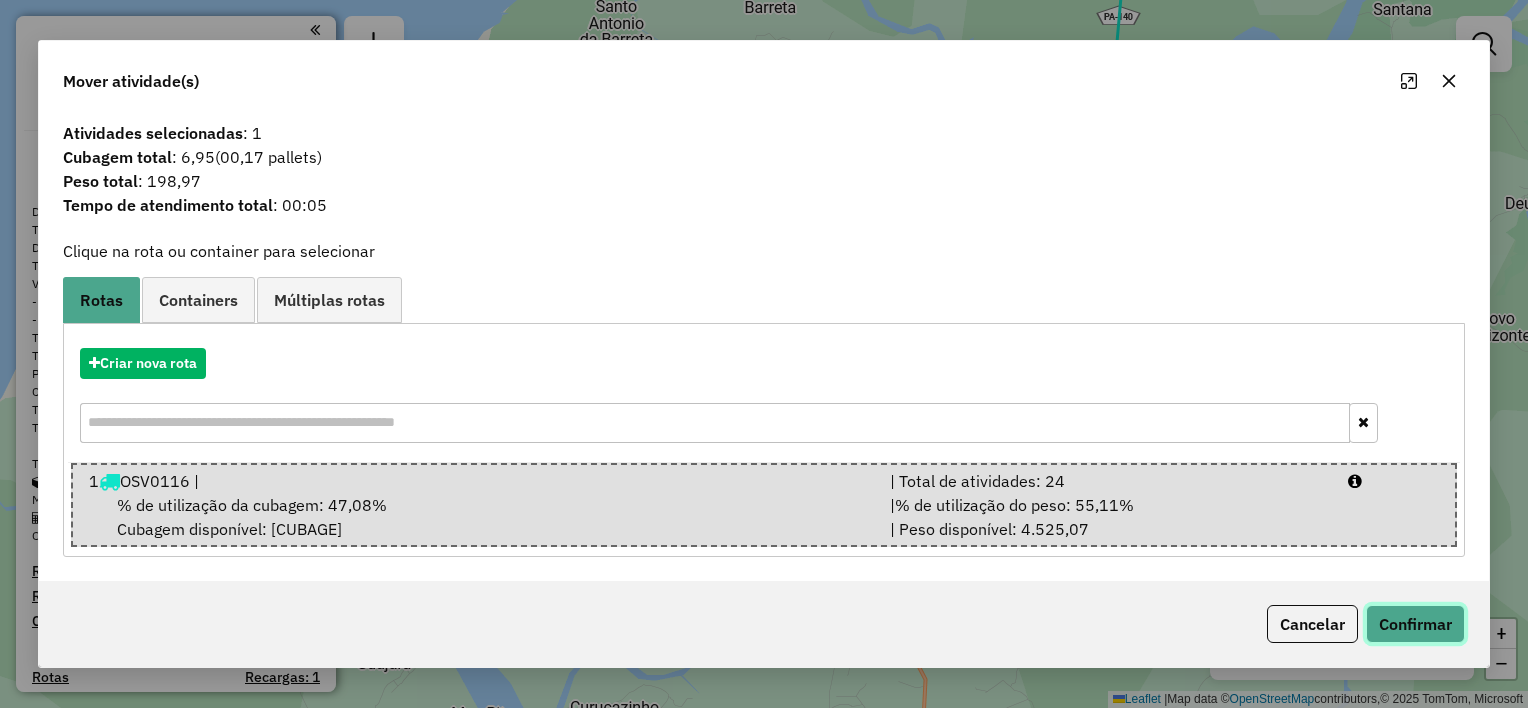 click on "Confirmar" 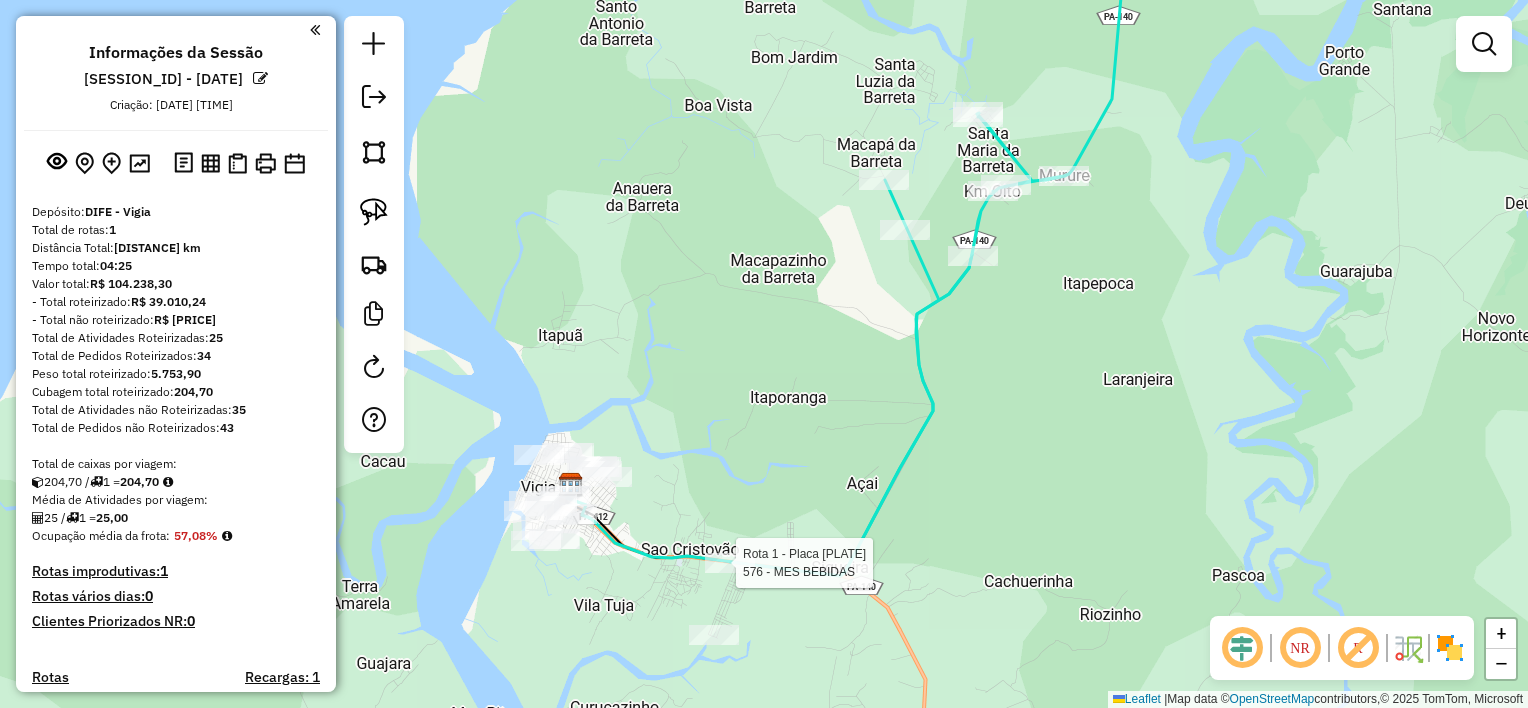 select on "**********" 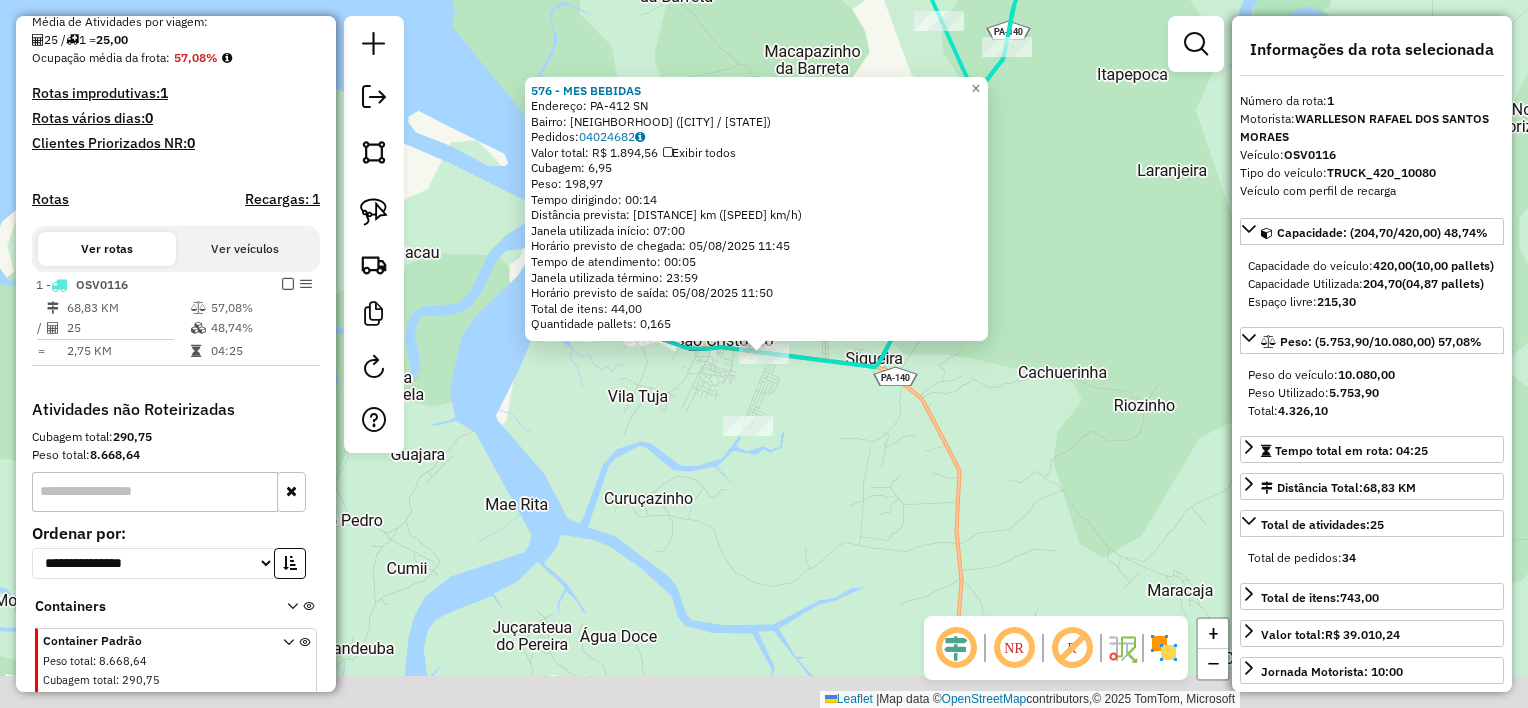 scroll, scrollTop: 544, scrollLeft: 0, axis: vertical 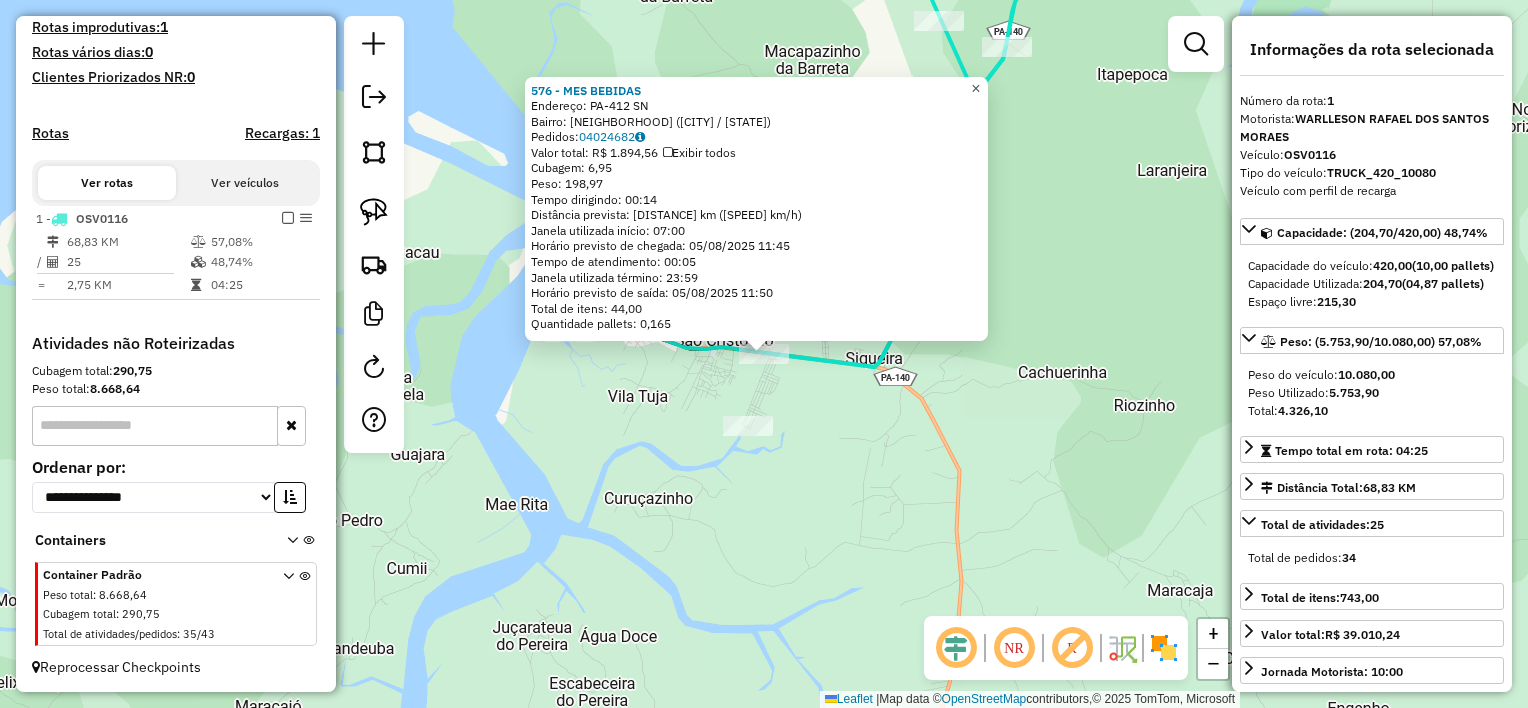 click on "×" 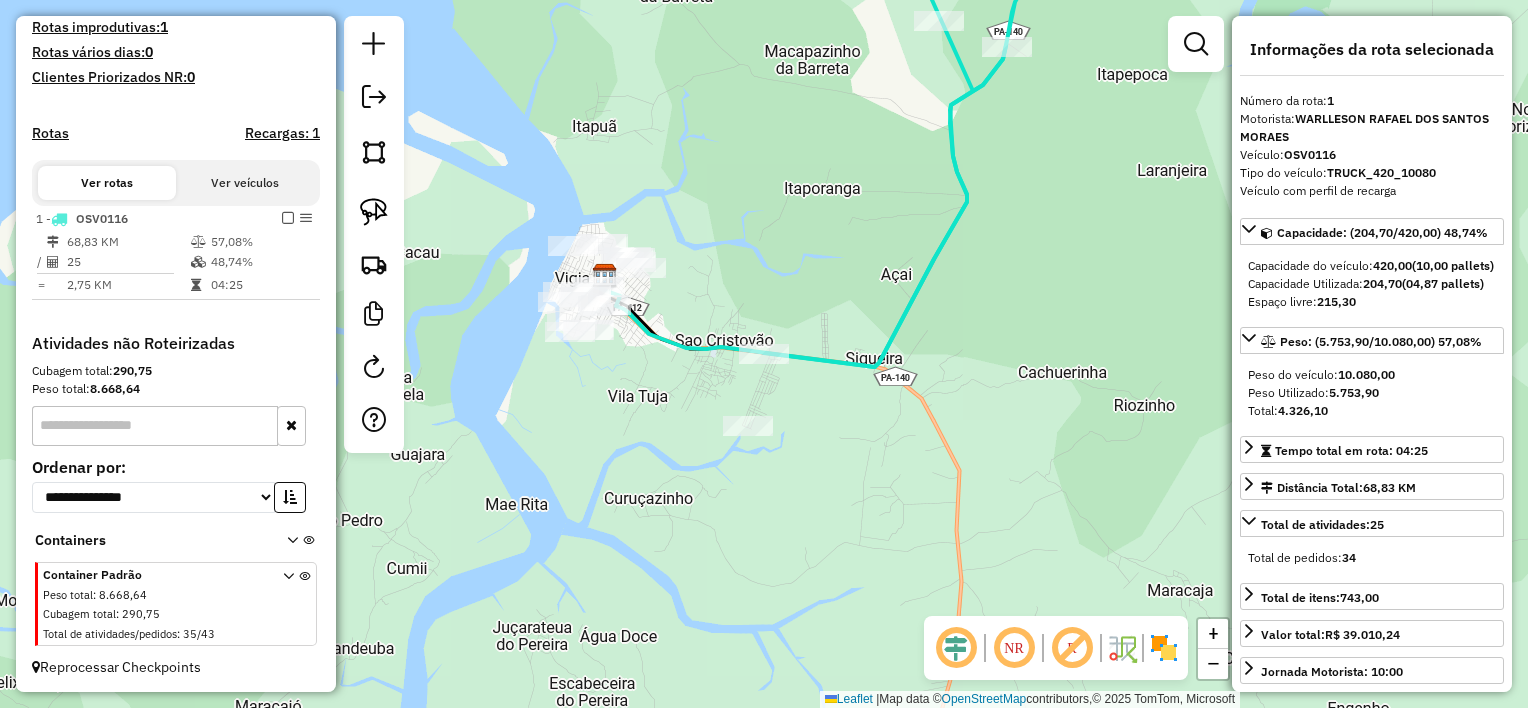 click on "Janela de atendimento Grade de atendimento Capacidade Transportadoras Veículos Cliente Pedidos  Rotas Selecione os dias de semana para filtrar as janelas de atendimento  Seg   Ter   Qua   Qui   Sex   Sáb   Dom  Informe o período da janela de atendimento: De: Até:  Filtrar exatamente a janela do cliente  Considerar janela de atendimento padrão  Selecione os dias de semana para filtrar as grades de atendimento  Seg   Ter   Qua   Qui   Sex   Sáb   Dom   Considerar clientes sem dia de atendimento cadastrado  Clientes fora do dia de atendimento selecionado Filtrar as atividades entre os valores definidos abaixo:  Peso mínimo:   Peso máximo:   Cubagem mínima:   Cubagem máxima:   De:   Até:  Filtrar as atividades entre o tempo de atendimento definido abaixo:  De:   Até:   Considerar capacidade total dos clientes não roteirizados Transportadora: Selecione um ou mais itens Tipo de veículo: Selecione um ou mais itens Veículo: Selecione um ou mais itens Motorista: Selecione um ou mais itens Nome: Rótulo:" 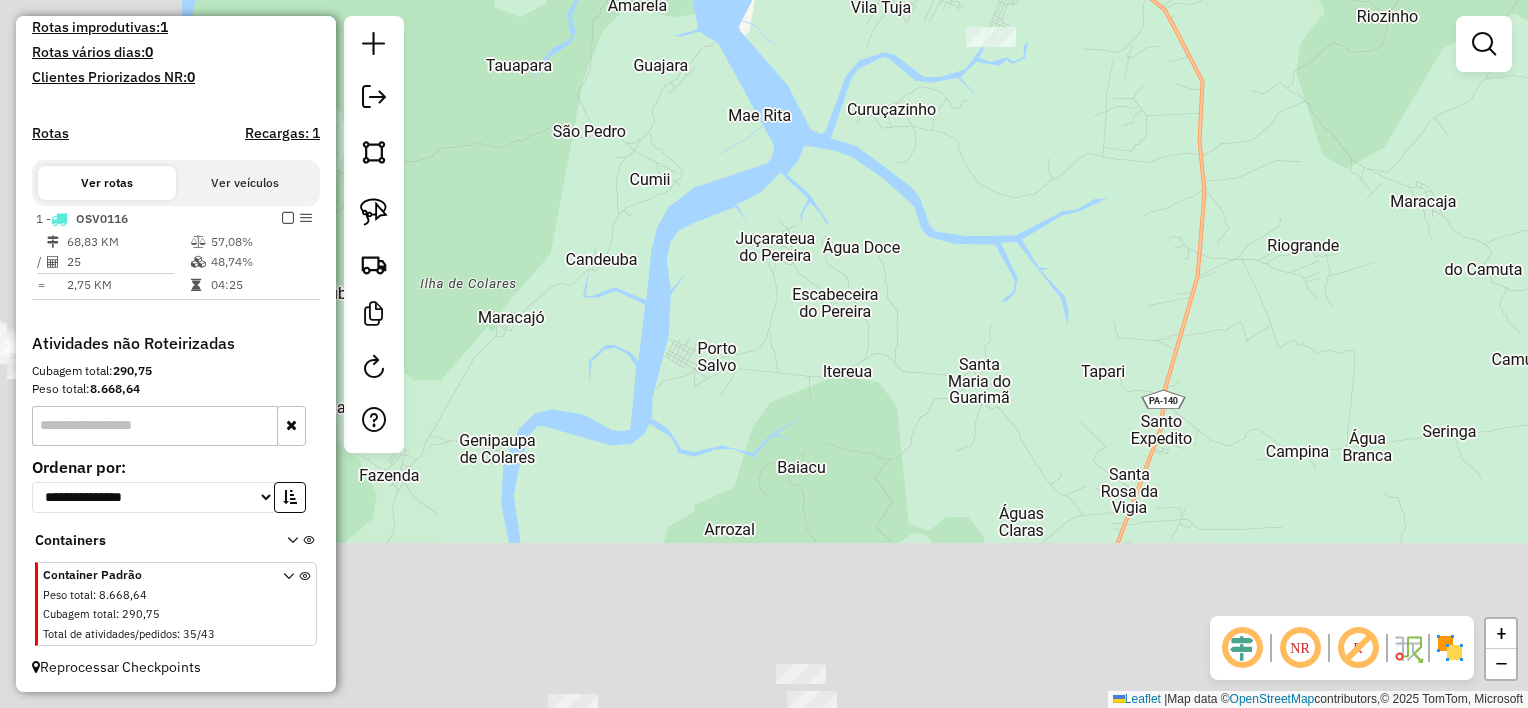 drag, startPoint x: 1054, startPoint y: 374, endPoint x: 1319, endPoint y: -48, distance: 498.30612 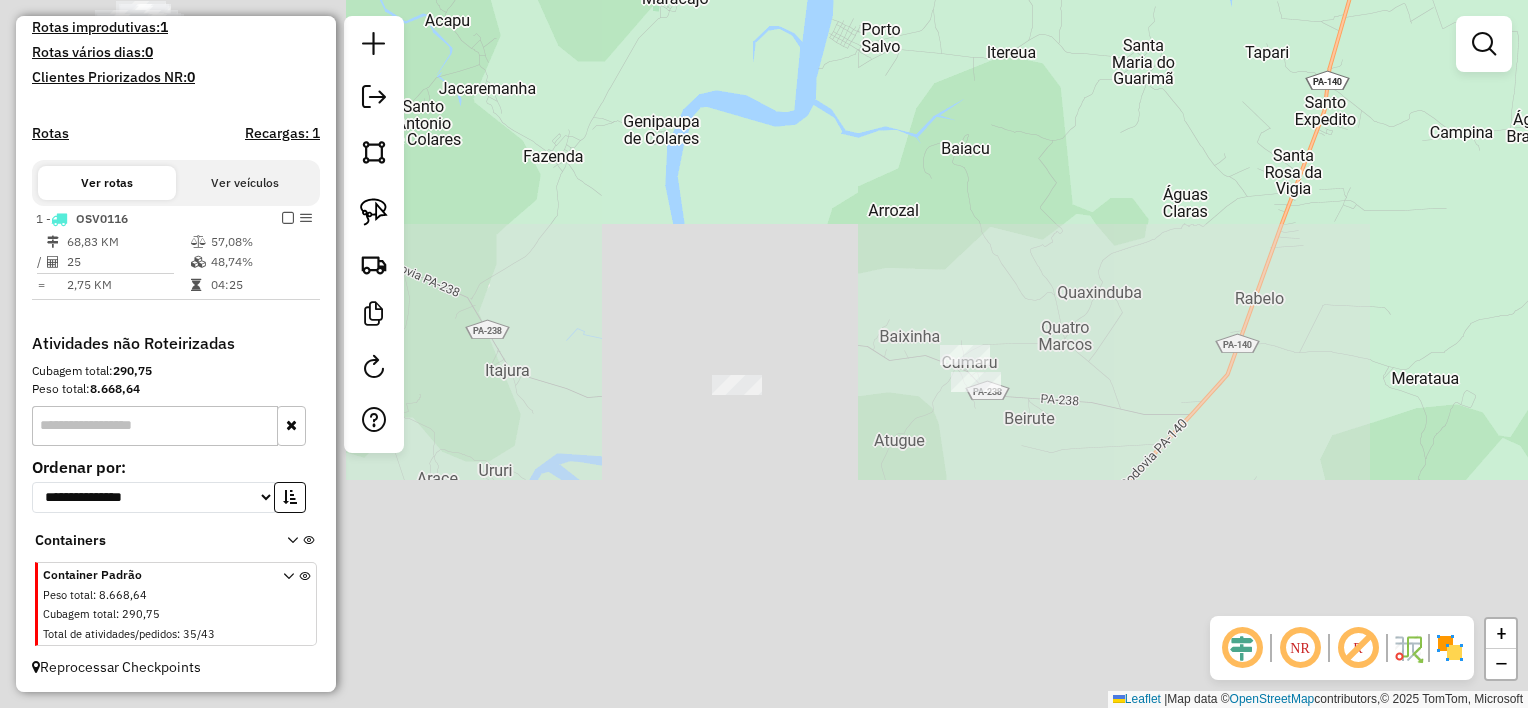 drag, startPoint x: 924, startPoint y: 541, endPoint x: 1068, endPoint y: 255, distance: 320.20618 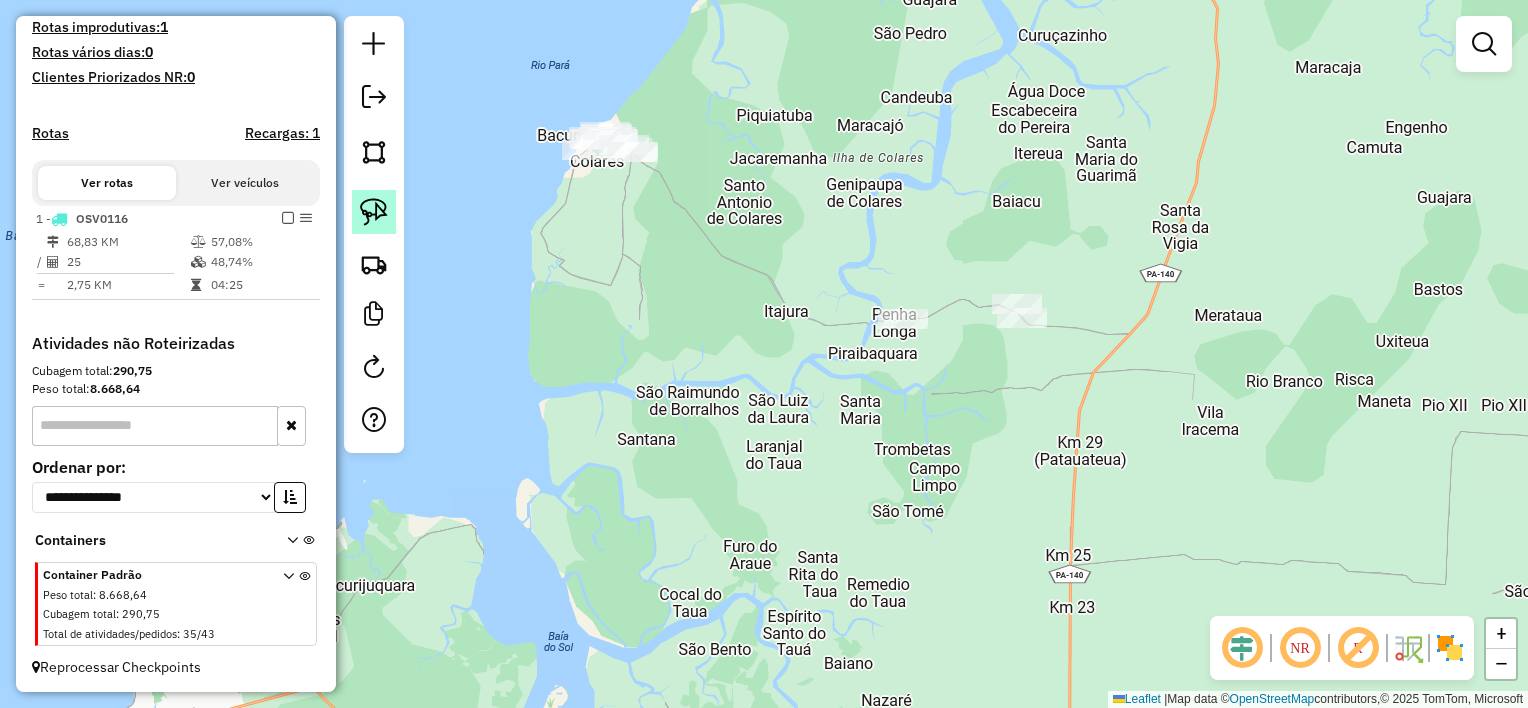 click 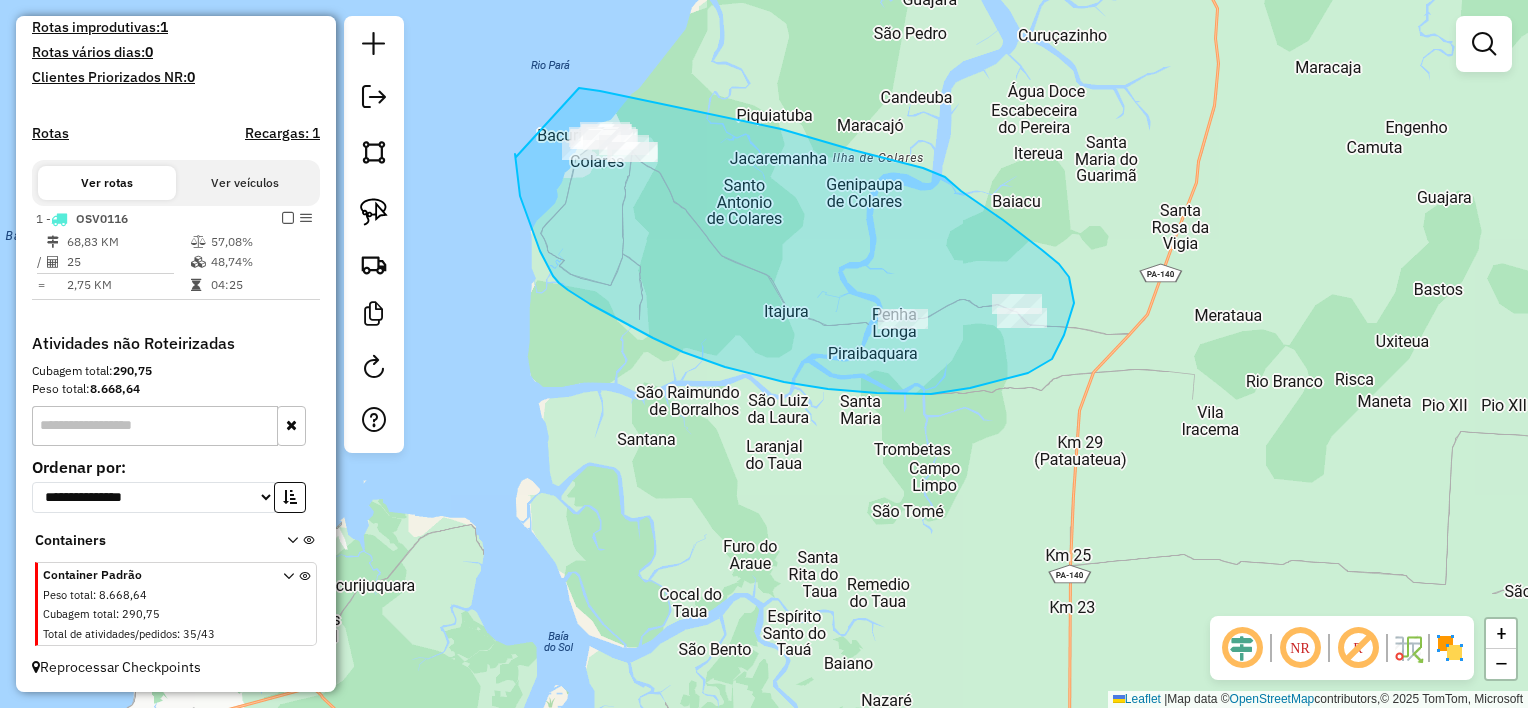drag, startPoint x: 579, startPoint y: 88, endPoint x: 516, endPoint y: 158, distance: 94.17537 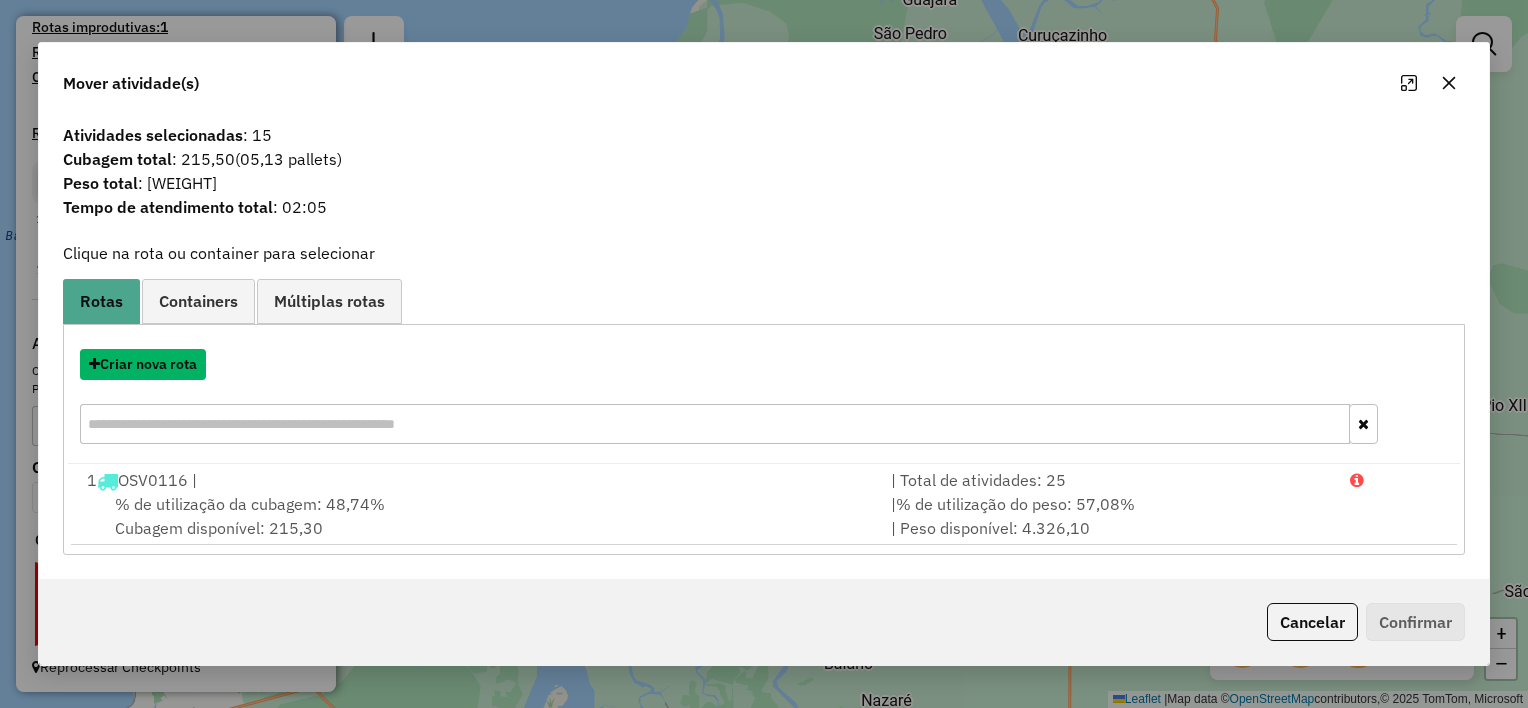 click on "Criar nova rota" at bounding box center (143, 364) 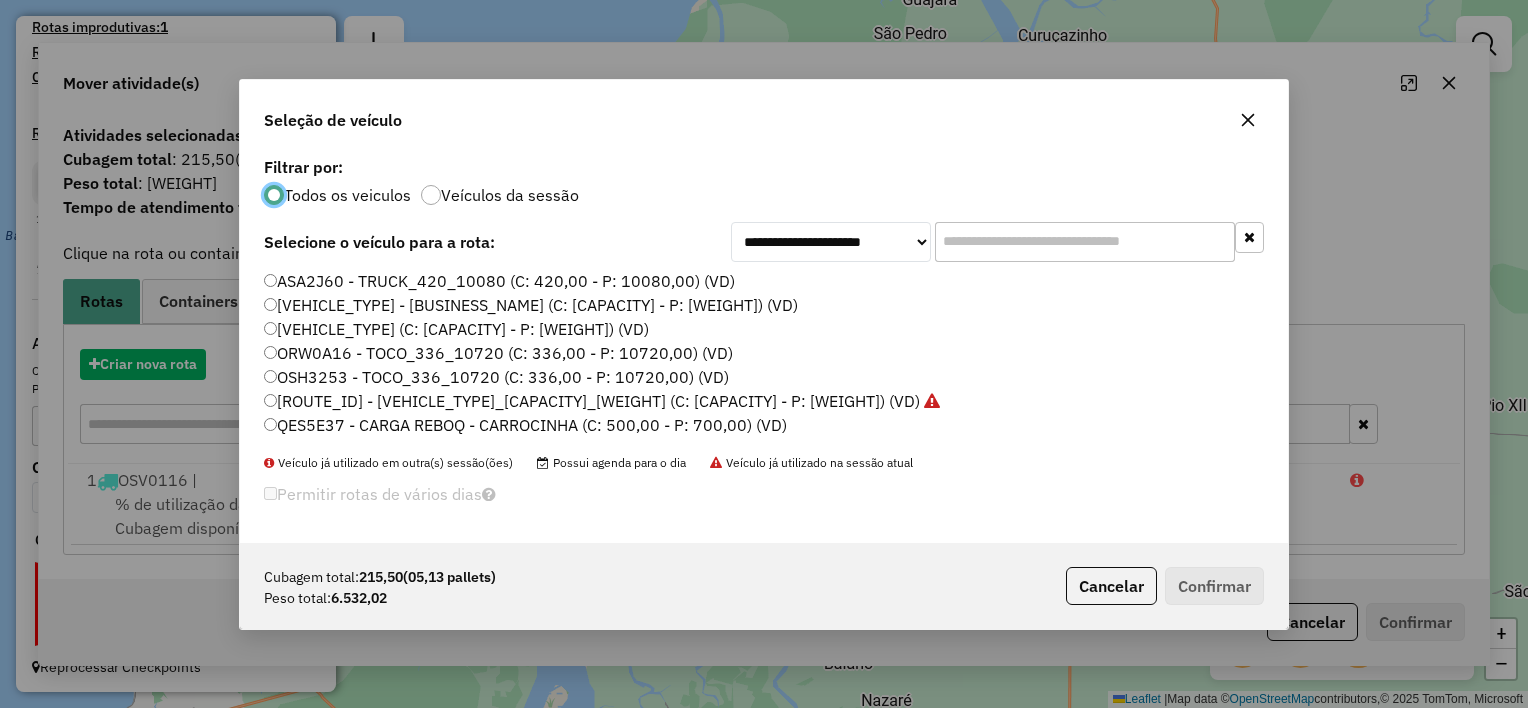 scroll, scrollTop: 10, scrollLeft: 6, axis: both 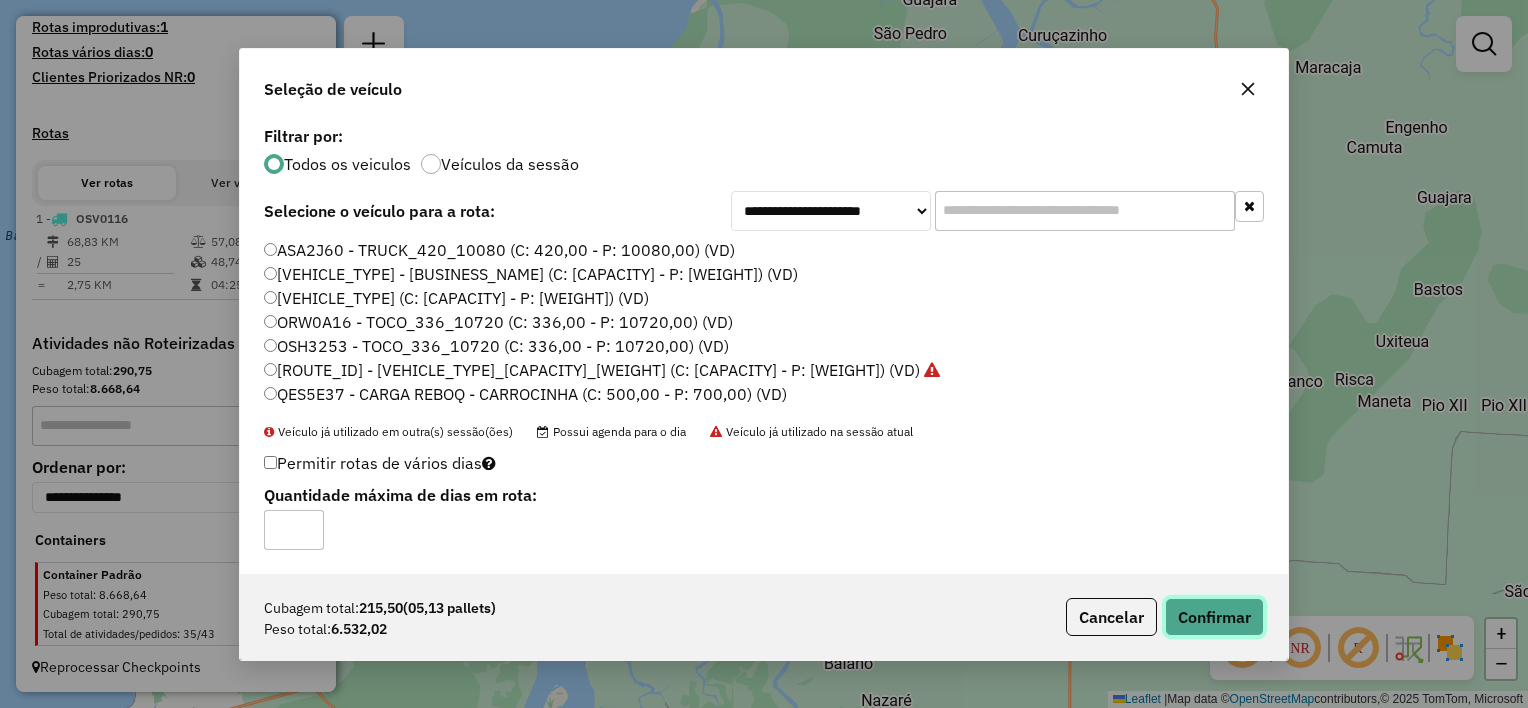 click on "Confirmar" 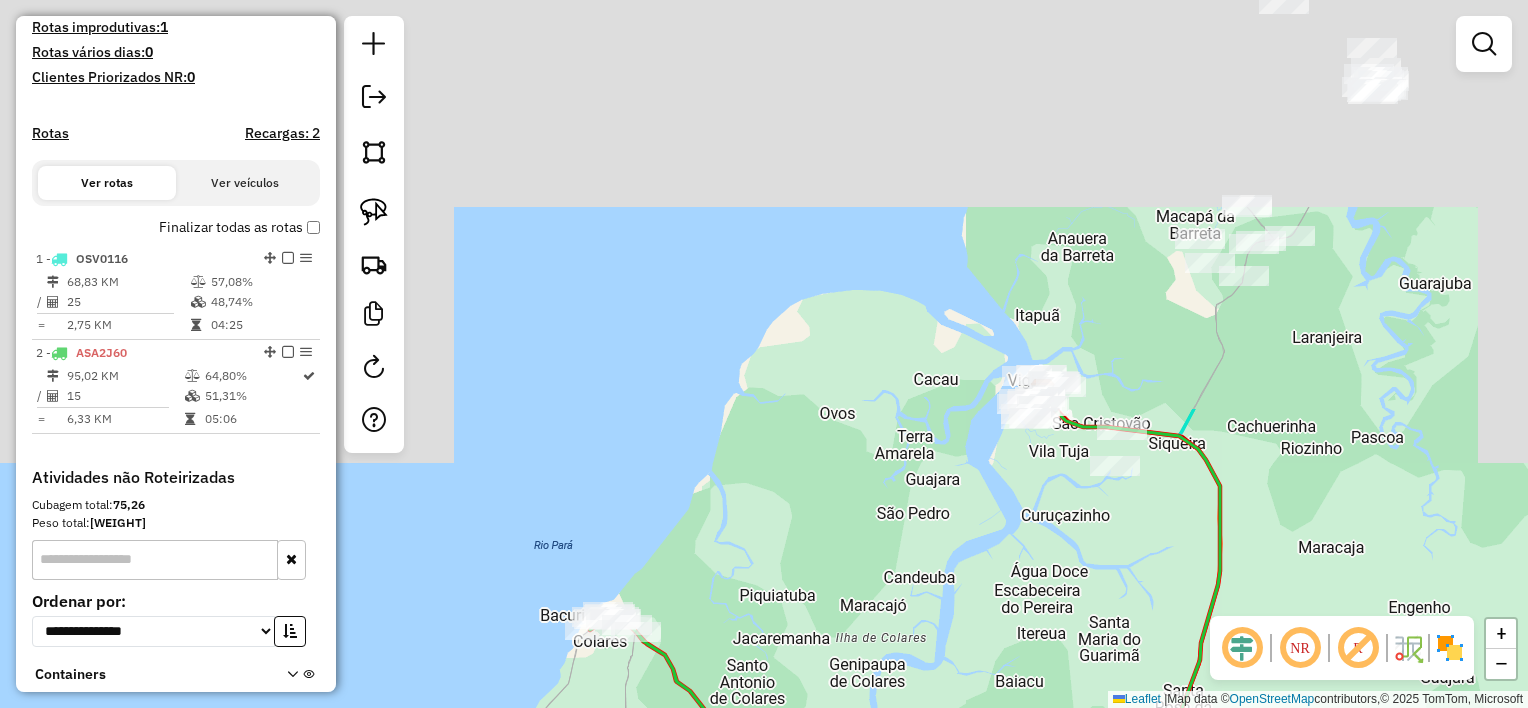 drag, startPoint x: 1036, startPoint y: 168, endPoint x: 1044, endPoint y: 667, distance: 499.06412 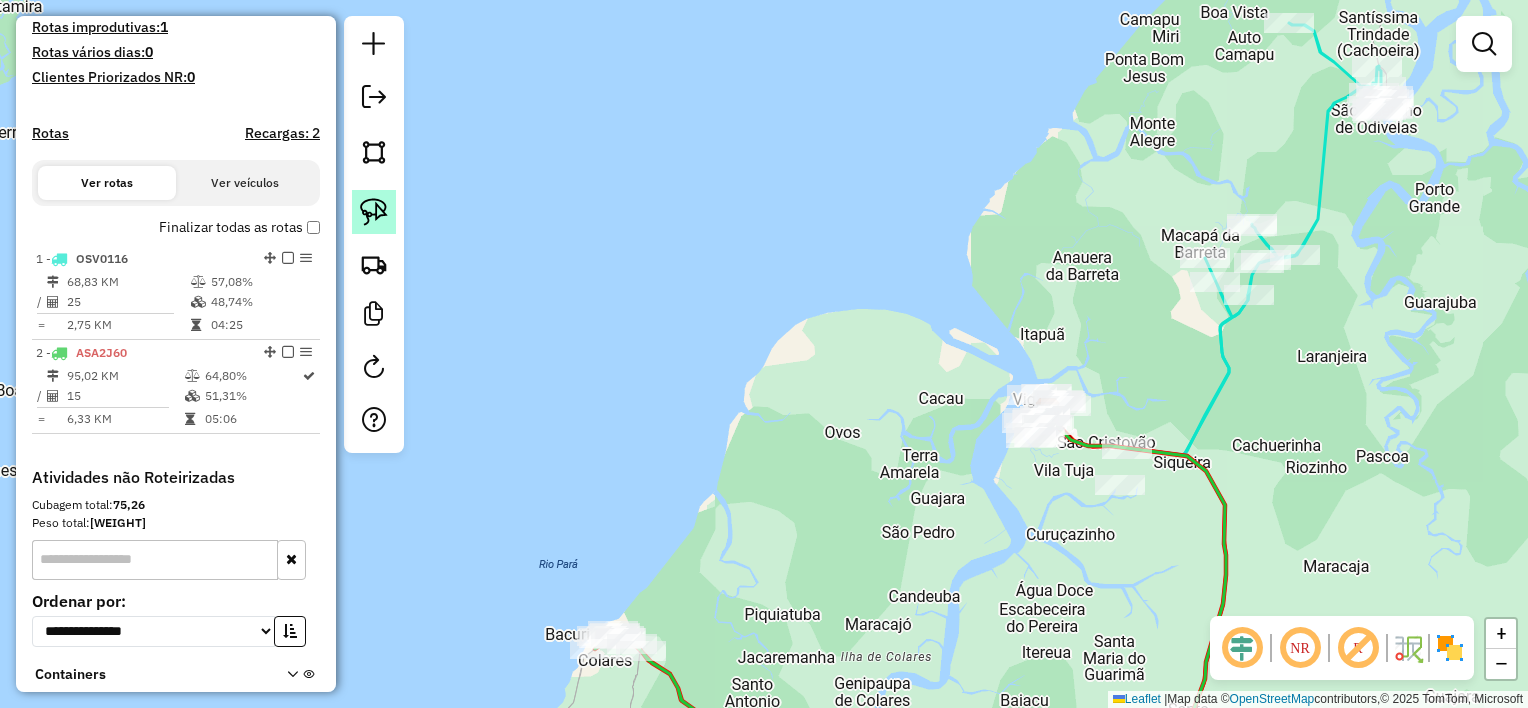 click 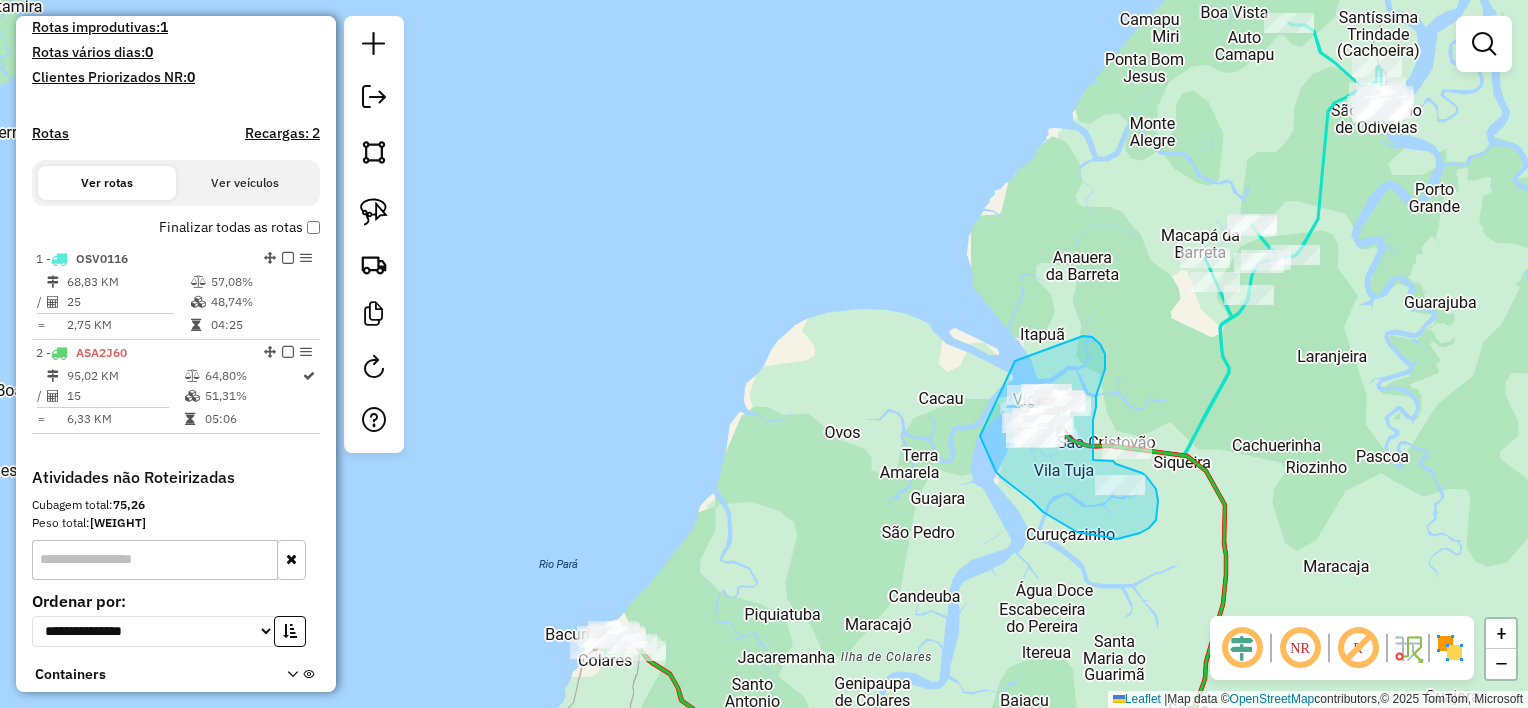 drag, startPoint x: 1015, startPoint y: 361, endPoint x: 980, endPoint y: 439, distance: 85.49269 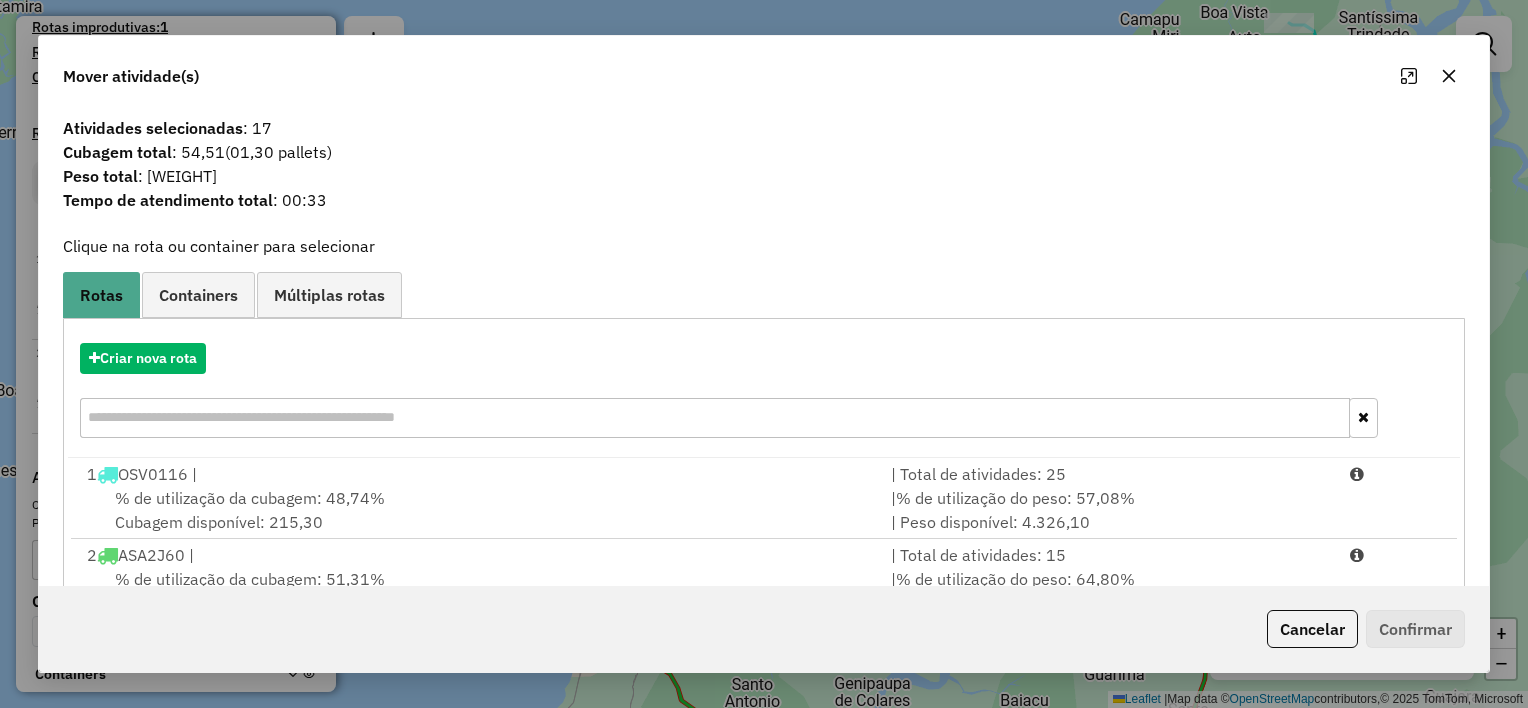 click on "Criar nova rota" at bounding box center [764, 393] 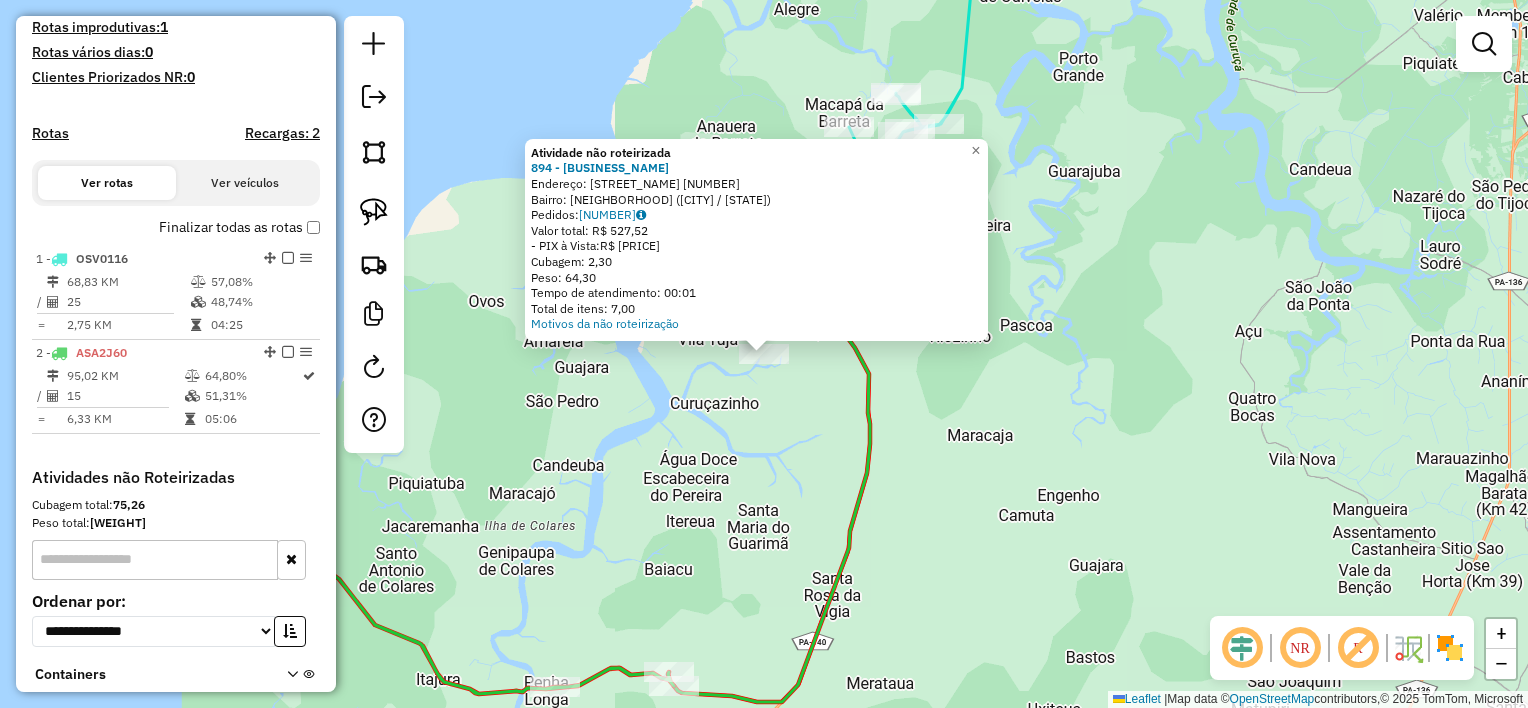 click on "Atividade não roteirizada 894 - [BUSINESS_NAME]  Endereço:  [STREET_NAME] [NUMBER]  Bairro: [NEIGHBORHOOD] ([CITY] / [STATE])   Pedidos:  [POSTAL_CODE]   Valor total: [CURRENCY] [AMOUNT]   - PIX à Vista:  [CURRENCY] [AMOUNT]   Cubagem: [QUANTITY]   Peso: [QUANTITY]   Tempo de atendimento: [TIME]   Total de itens: [QUANTITY]  Motivos da não roteirização × Janela de atendimento Grade de atendimento Capacidade Transportadoras Veículos Cliente Pedidos  Rotas Selecione os dias de semana para filtrar as janelas de atendimento  Seg   Ter   Qua   Qui   Sex   Sáb   Dom  Informe o período da janela de atendimento: De: [DATE] Até: [DATE]  Filtrar exatamente a janela do cliente  Considerar janela de atendimento padrão  Selecione os dias de semana para filtrar as grades de atendimento  Seg   Ter   Qua   Qui   Sex   Sáb   Dom   Considerar clientes sem dia de atendimento cadastrado  Clientes fora do dia de atendimento selecionado Filtrar as atividades entre os valores definidos abaixo:  Peso mínimo:   Peso máximo:   Cubagem mínima:   Cubagem máxima:   De: [TIME]   Até: [TIME]   De:" 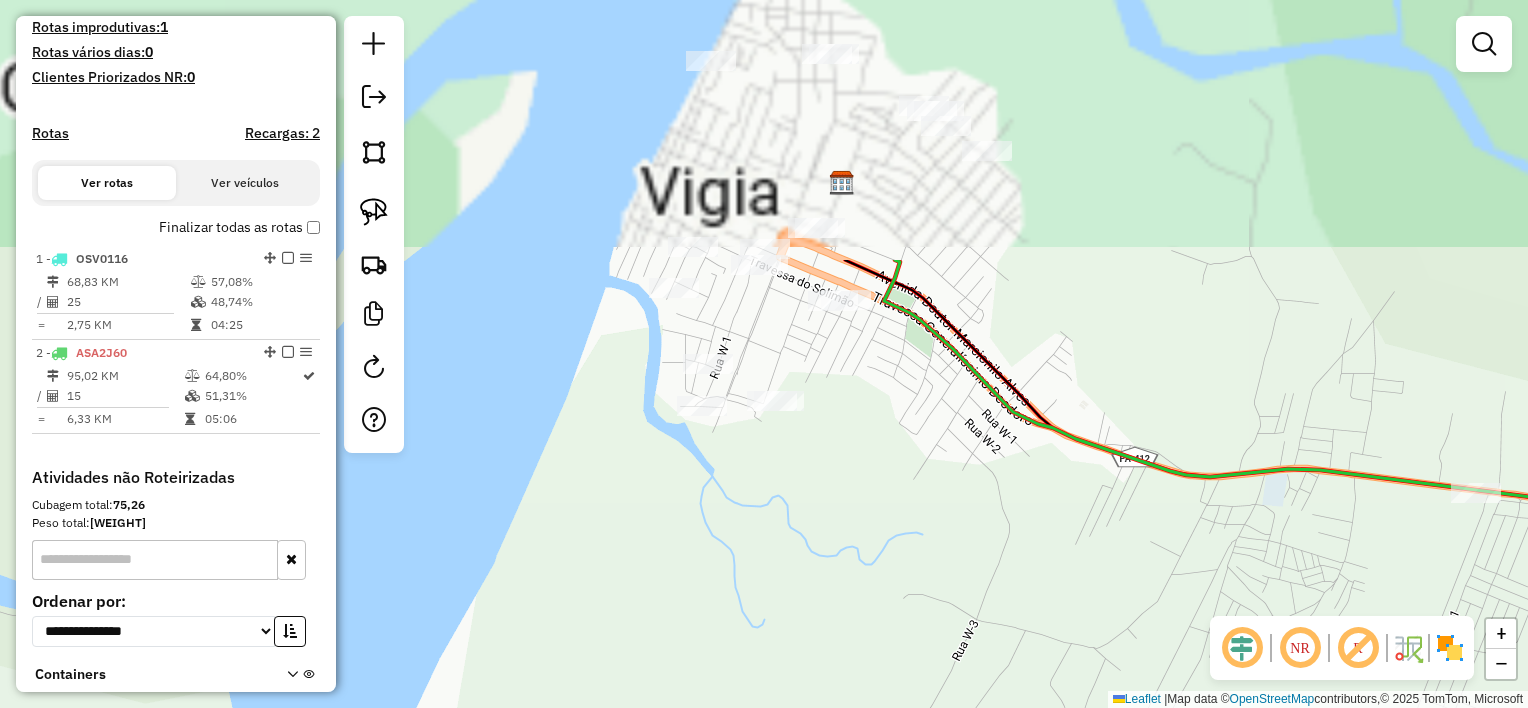 drag, startPoint x: 728, startPoint y: 205, endPoint x: 930, endPoint y: 576, distance: 422.42752 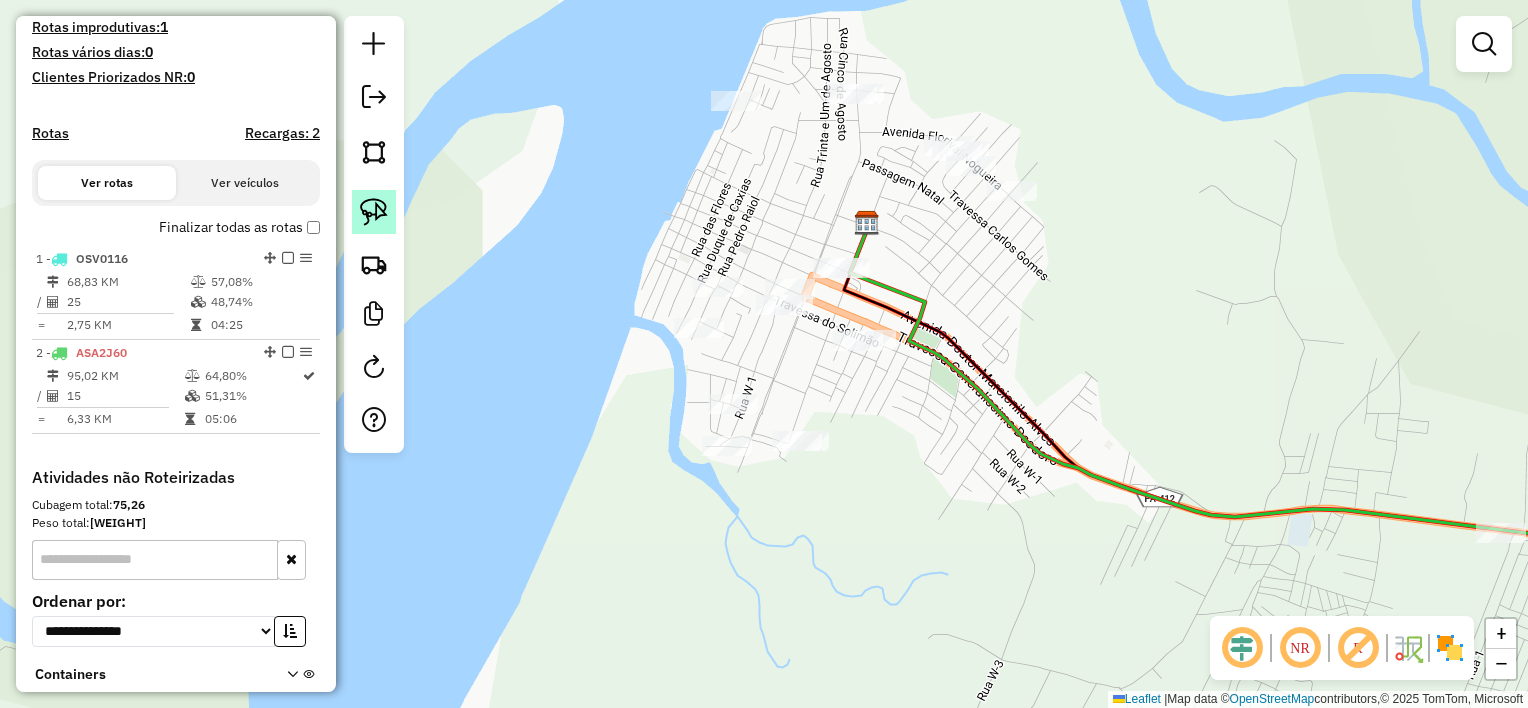 click 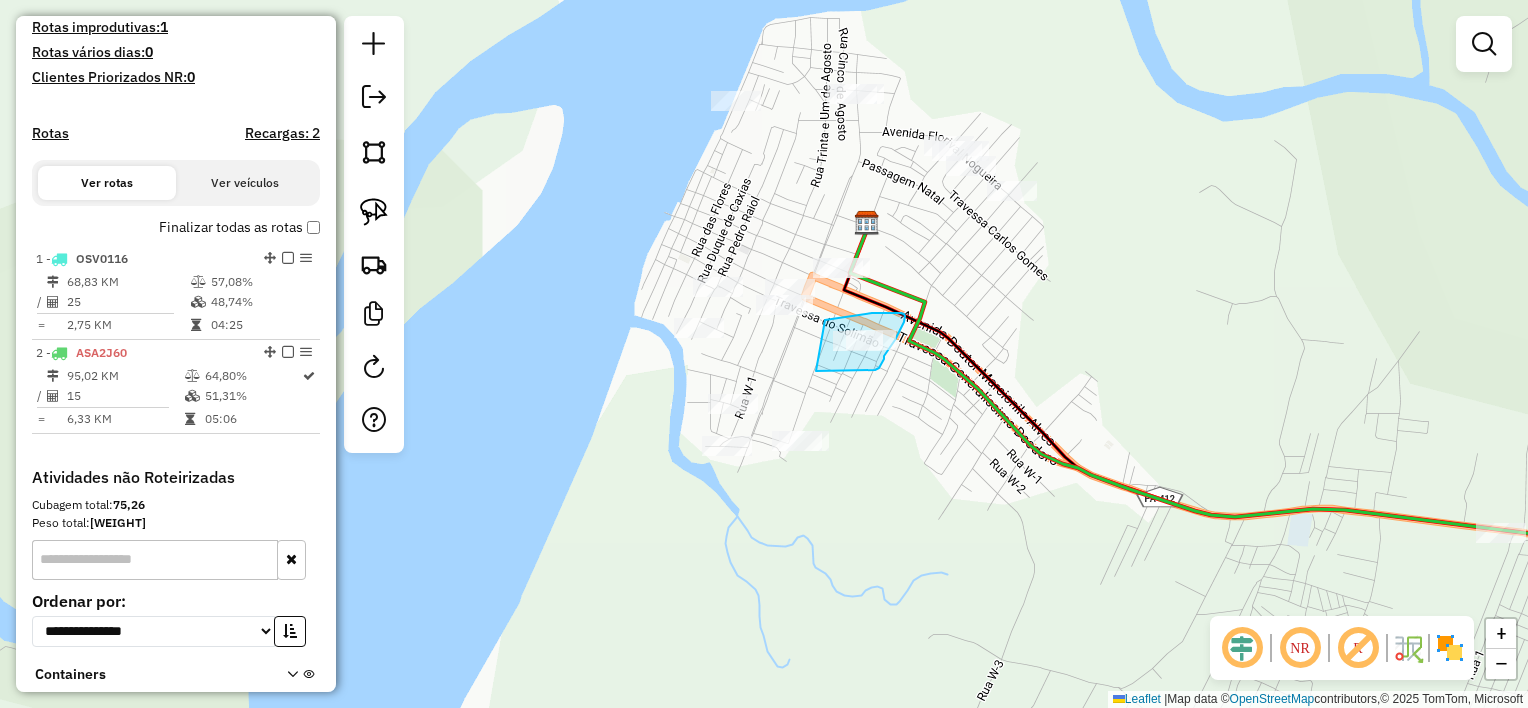 drag, startPoint x: 825, startPoint y: 320, endPoint x: 819, endPoint y: 371, distance: 51.351727 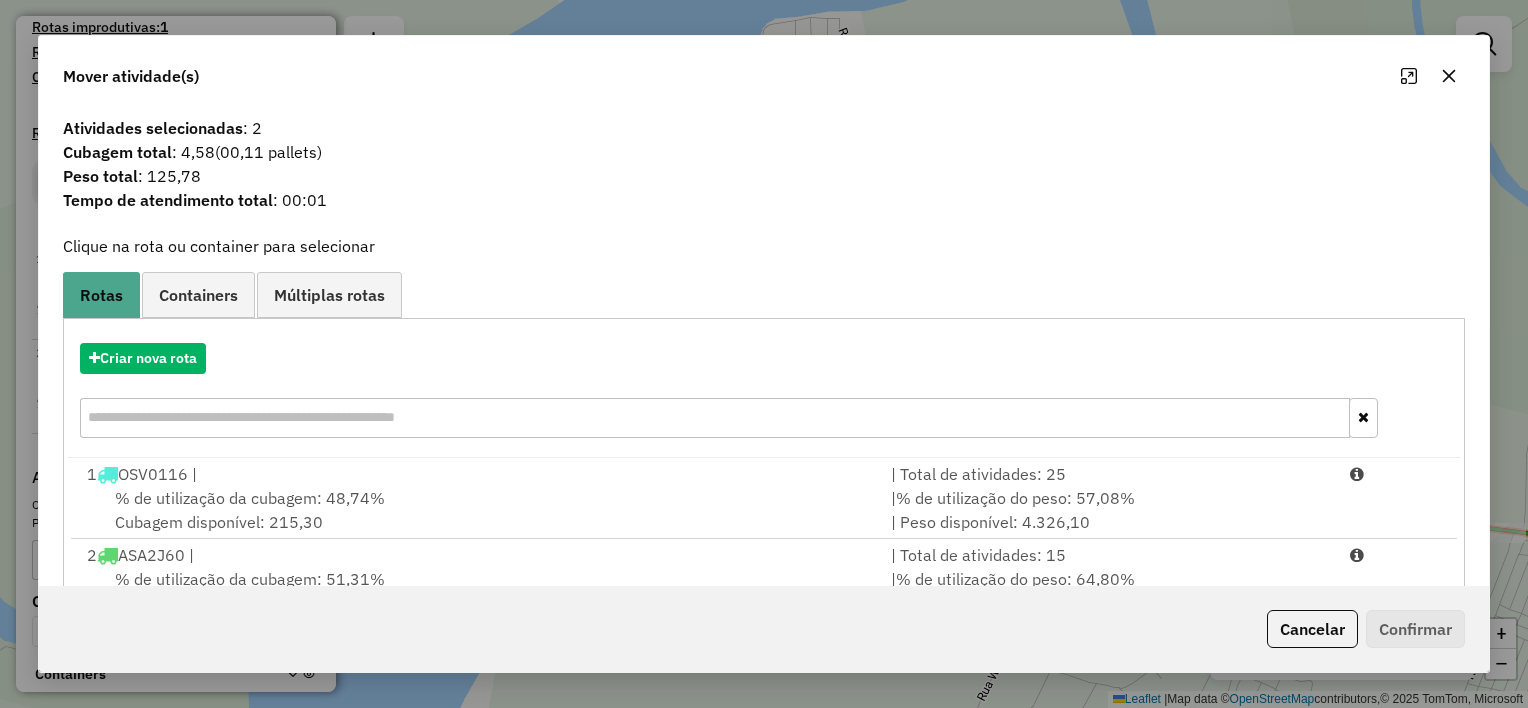 click 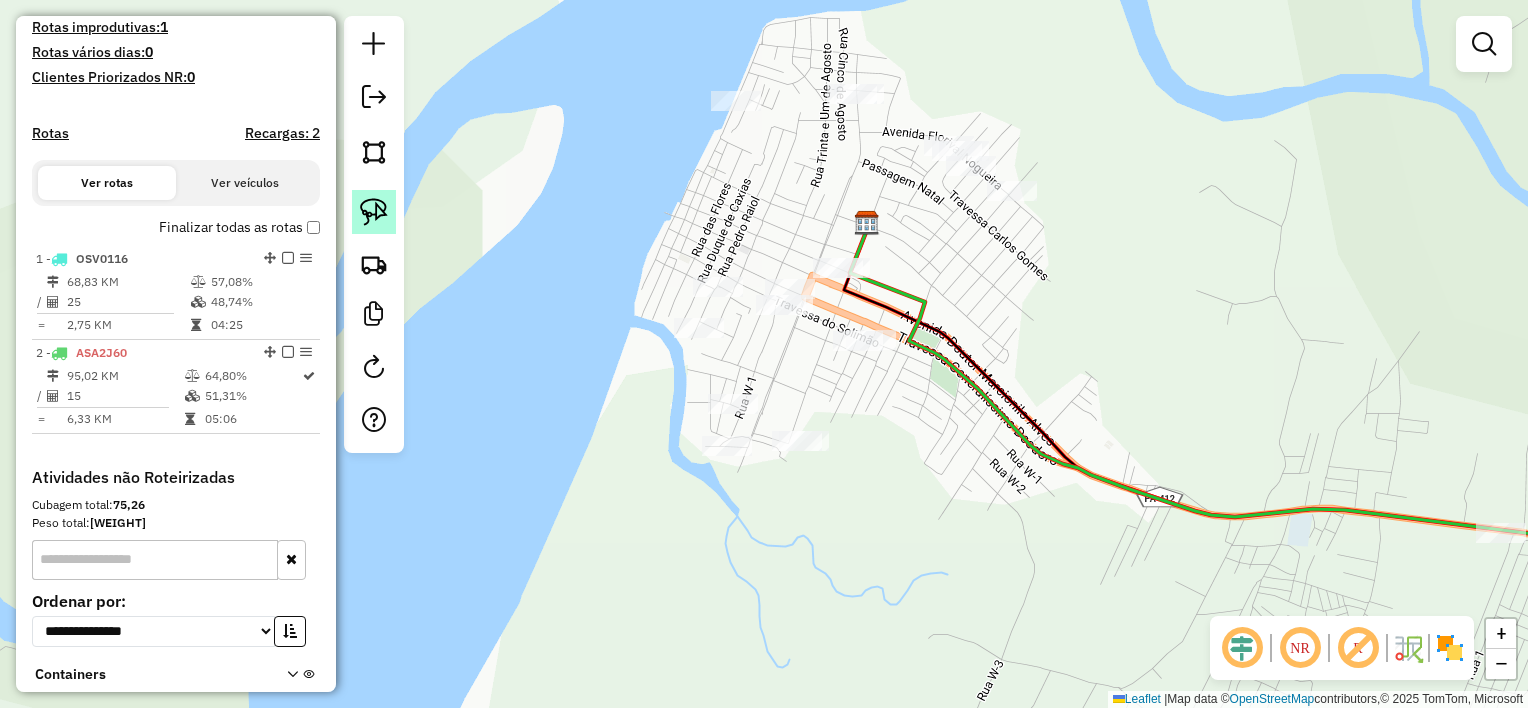 click 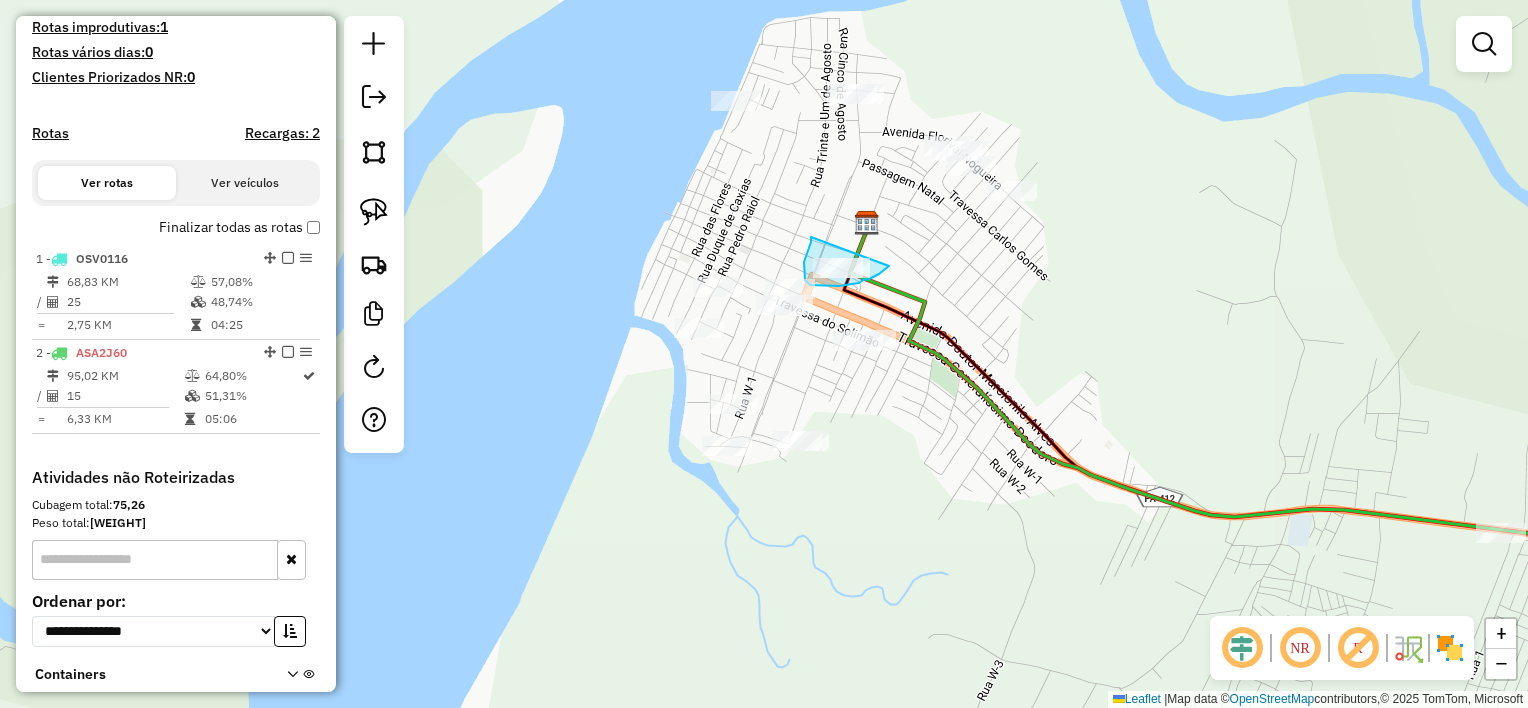 drag, startPoint x: 811, startPoint y: 237, endPoint x: 890, endPoint y: 264, distance: 83.48653 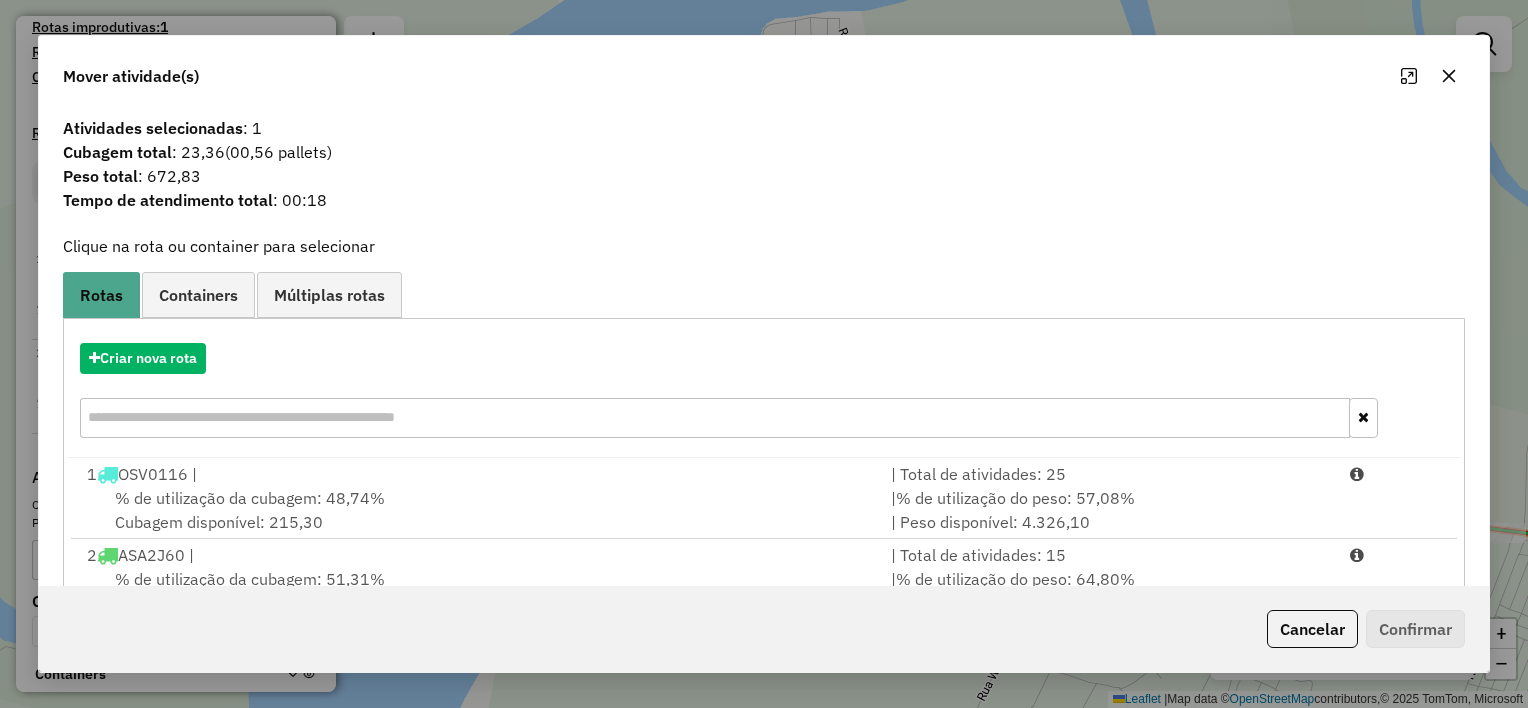 click 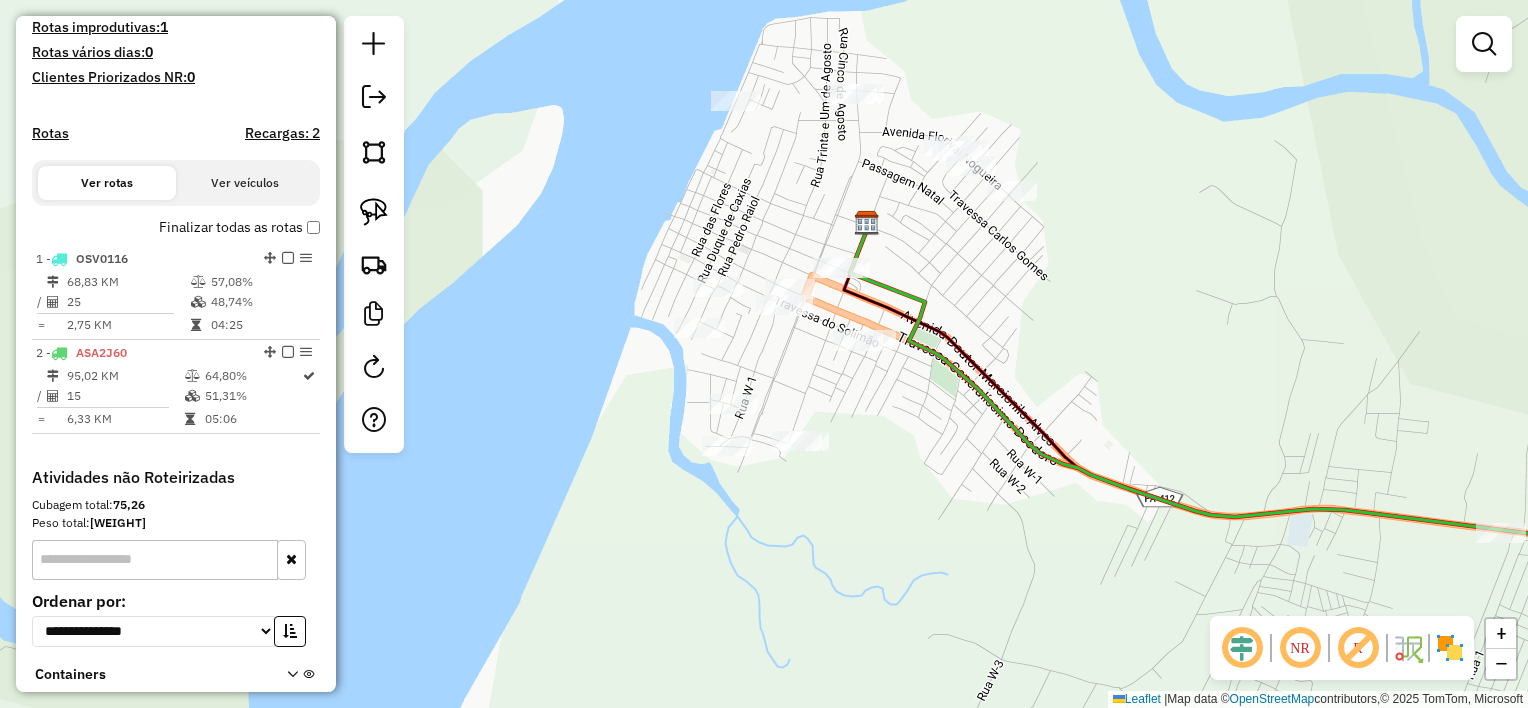 click 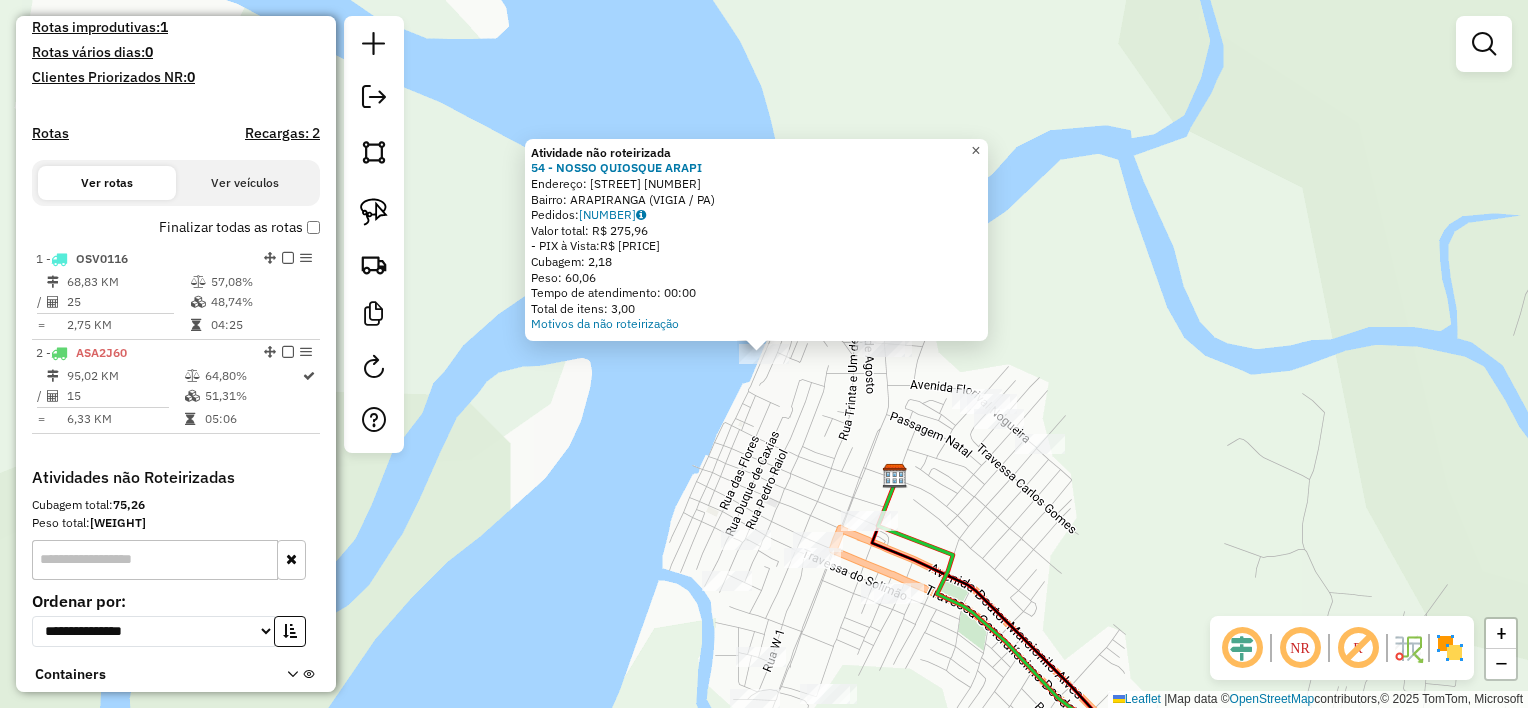 click on "×" 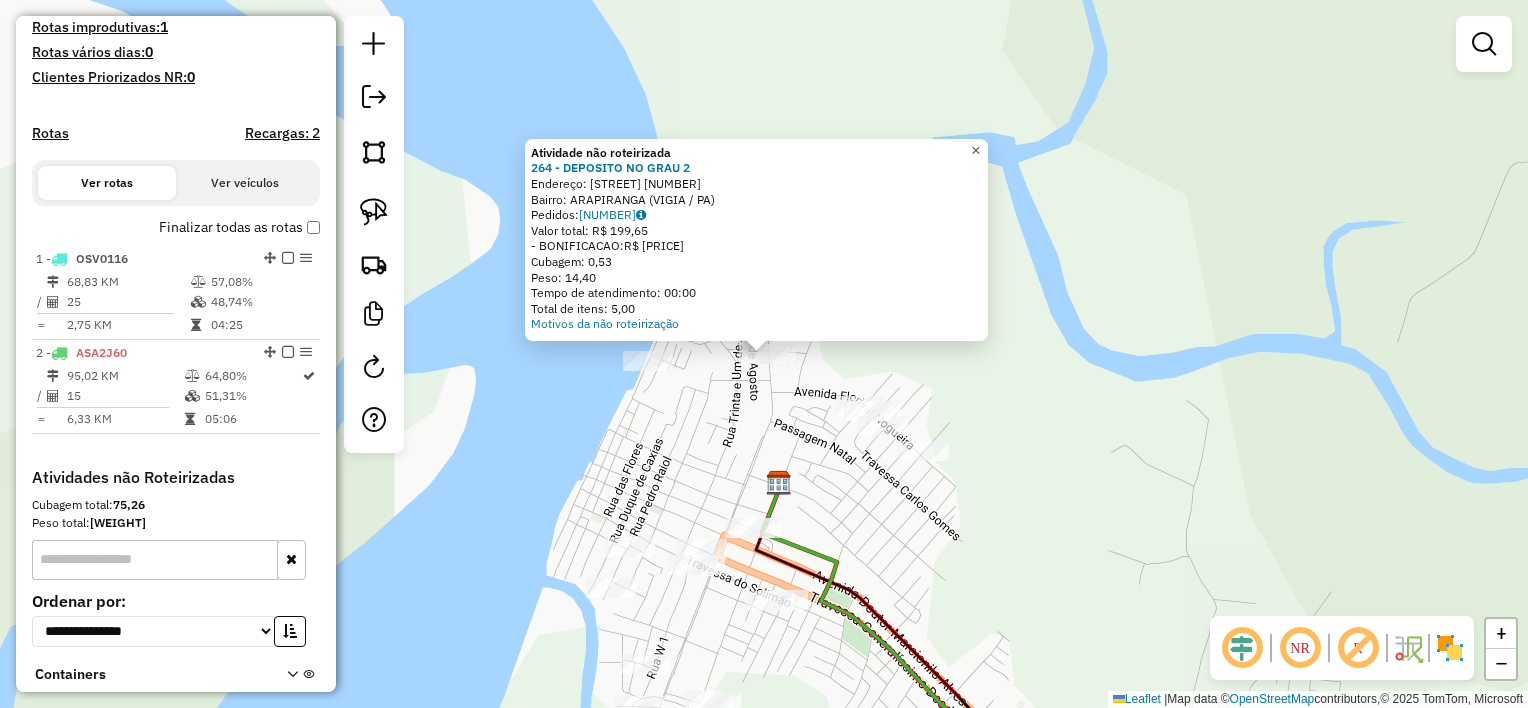 click on "×" 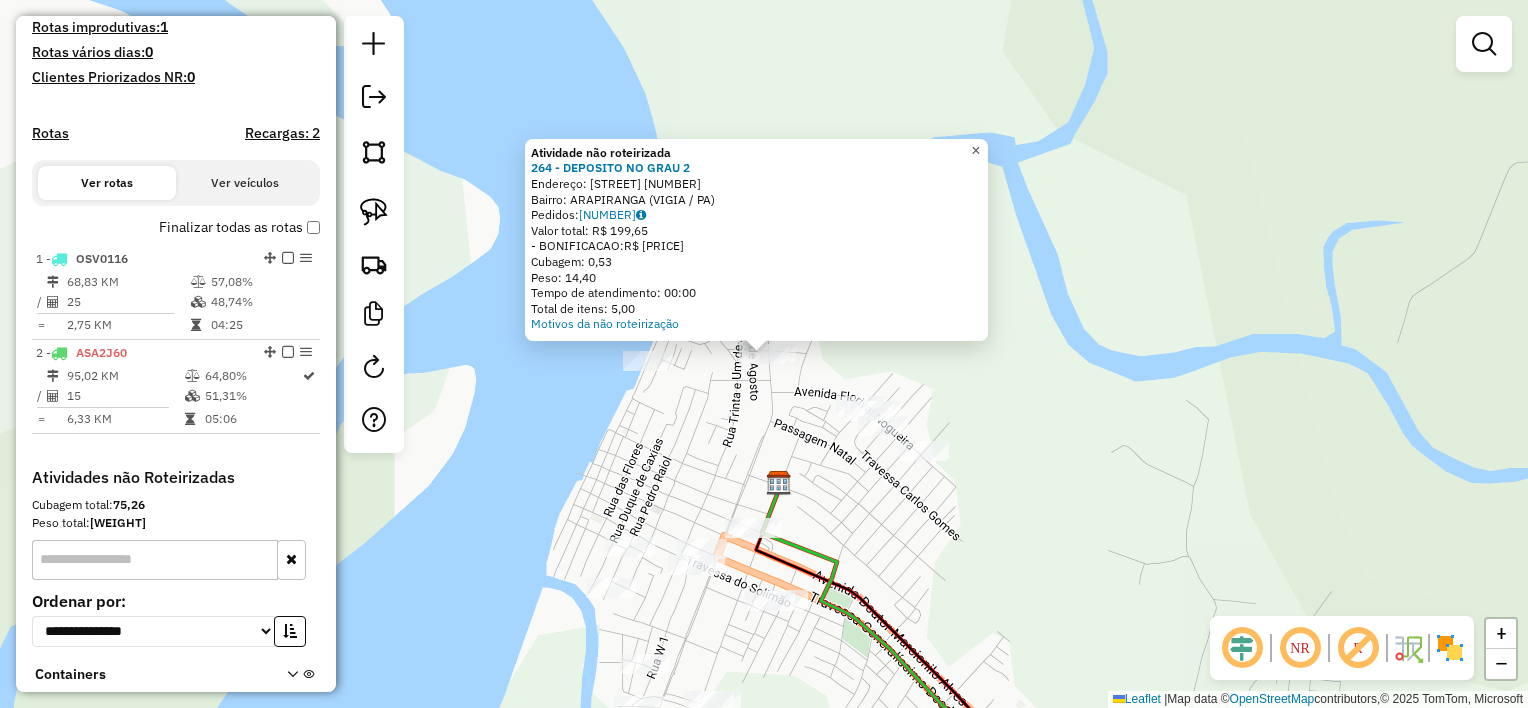 click on "×" 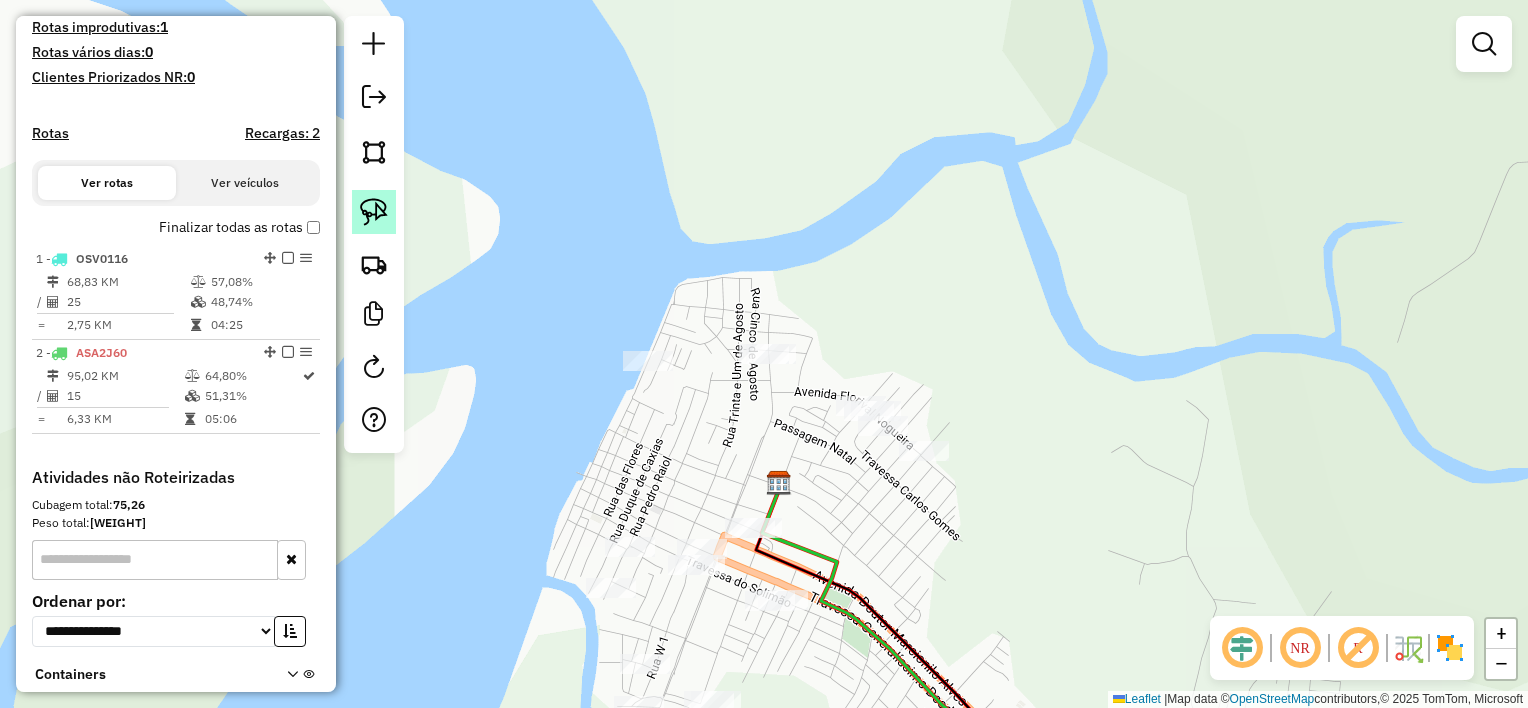 click 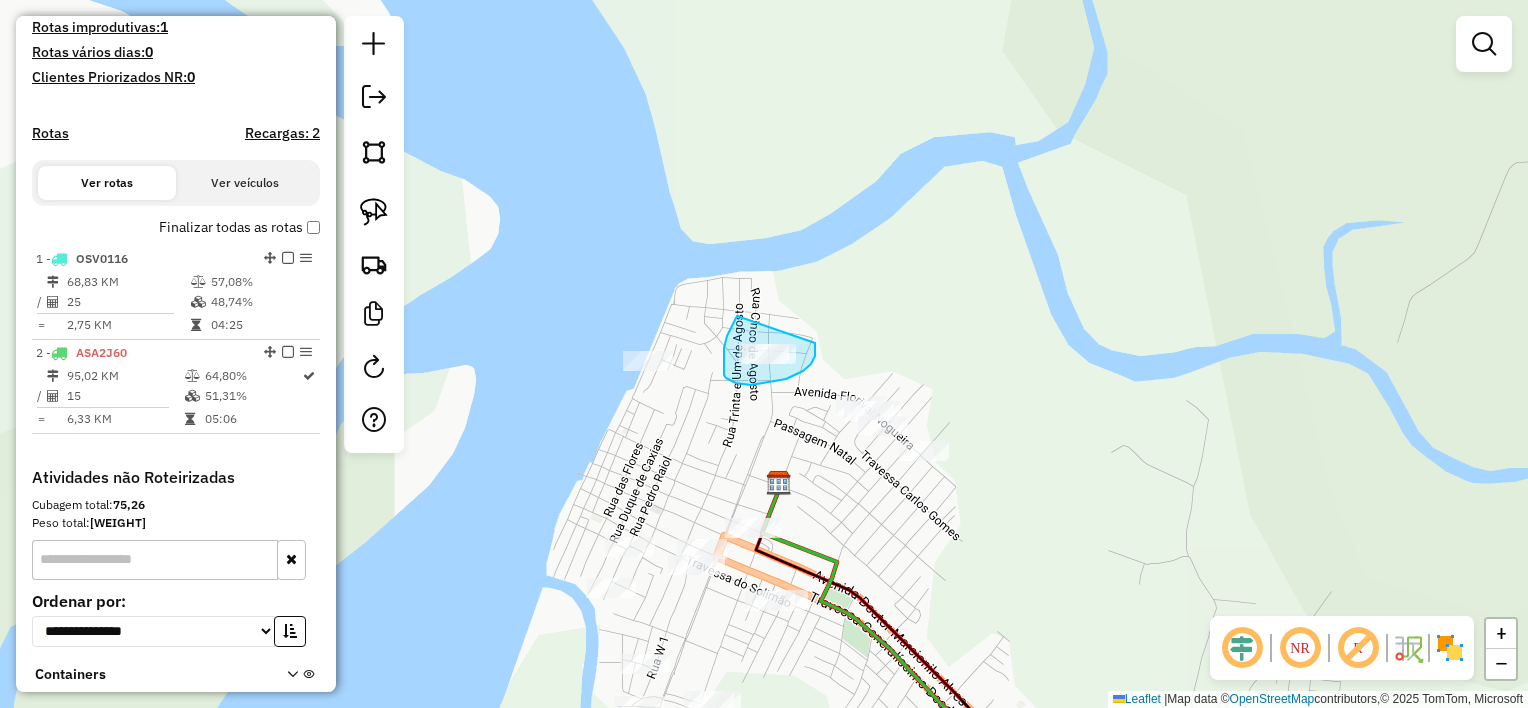 drag, startPoint x: 737, startPoint y: 316, endPoint x: 814, endPoint y: 343, distance: 81.596565 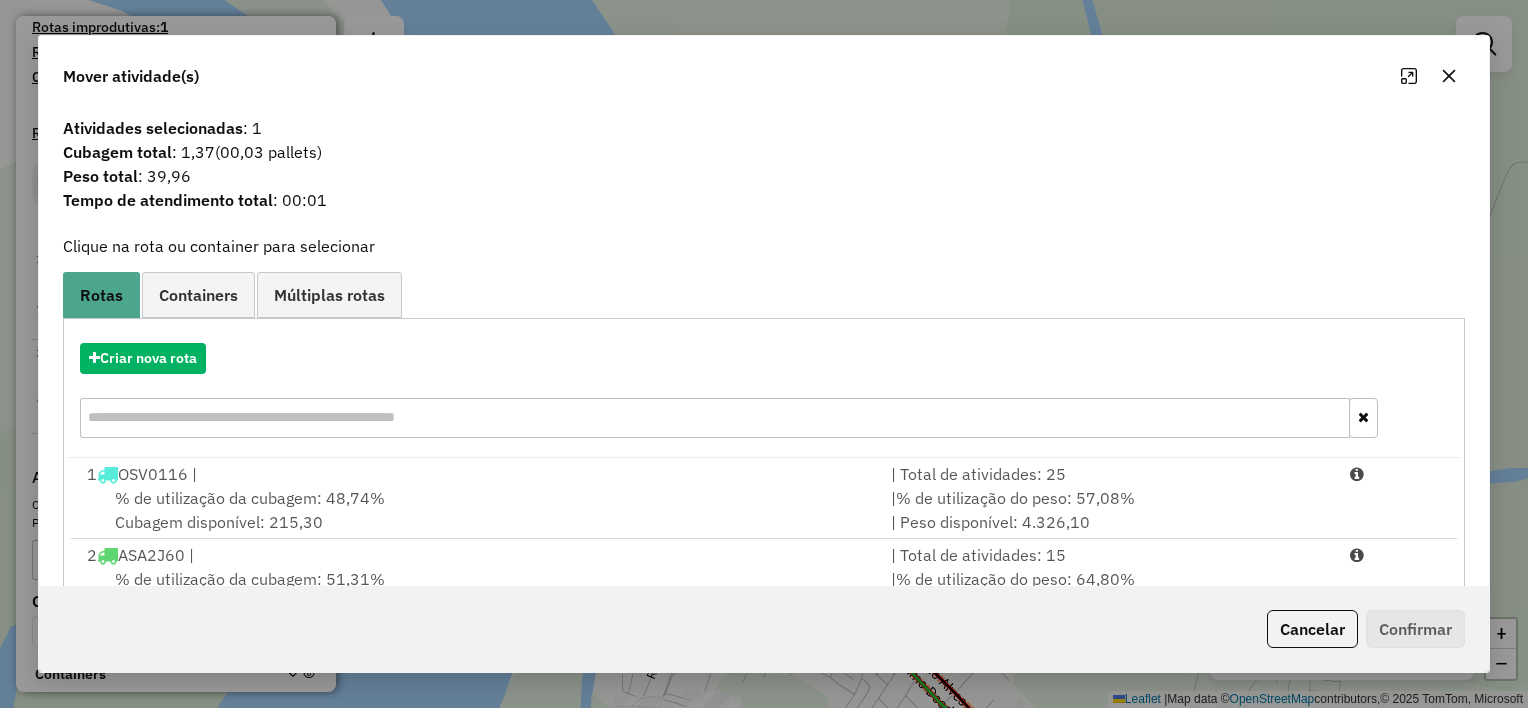 click 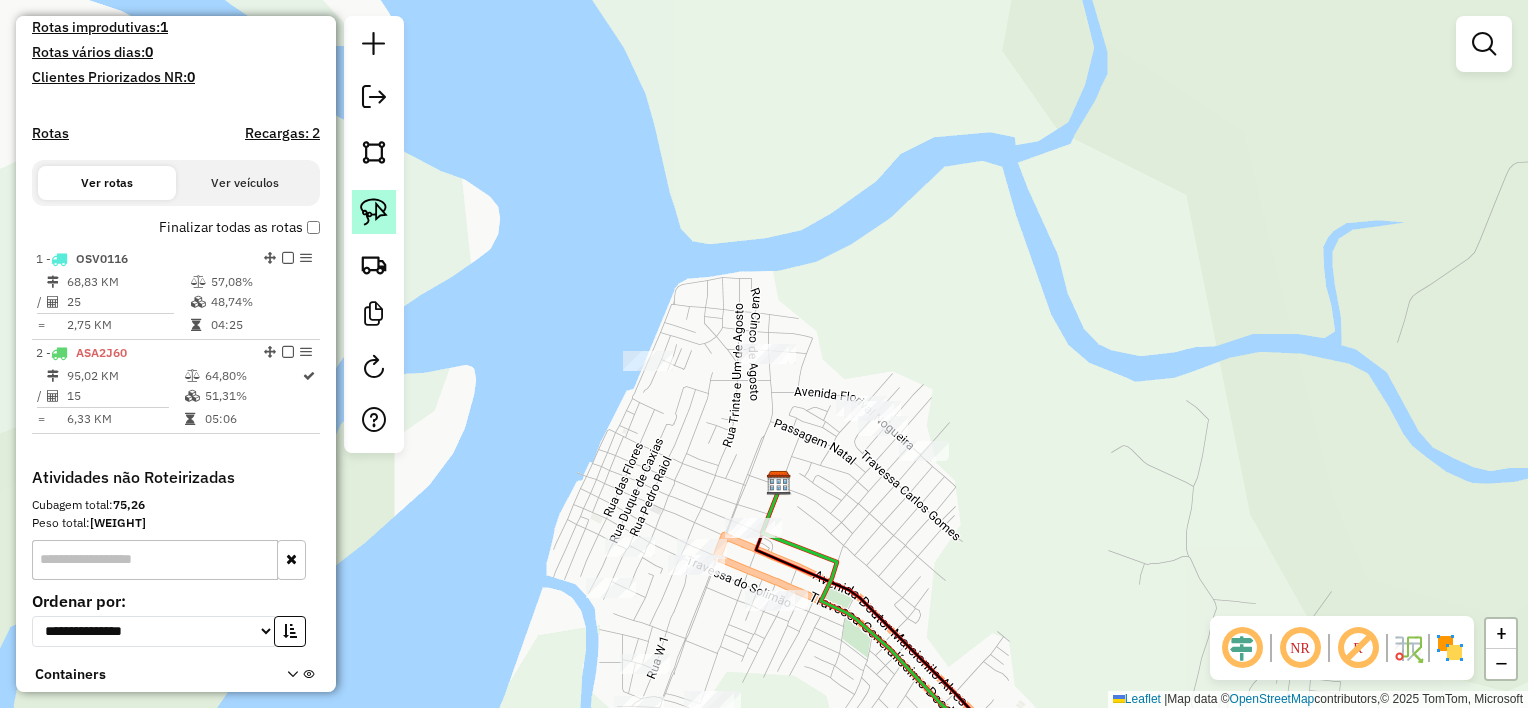 click 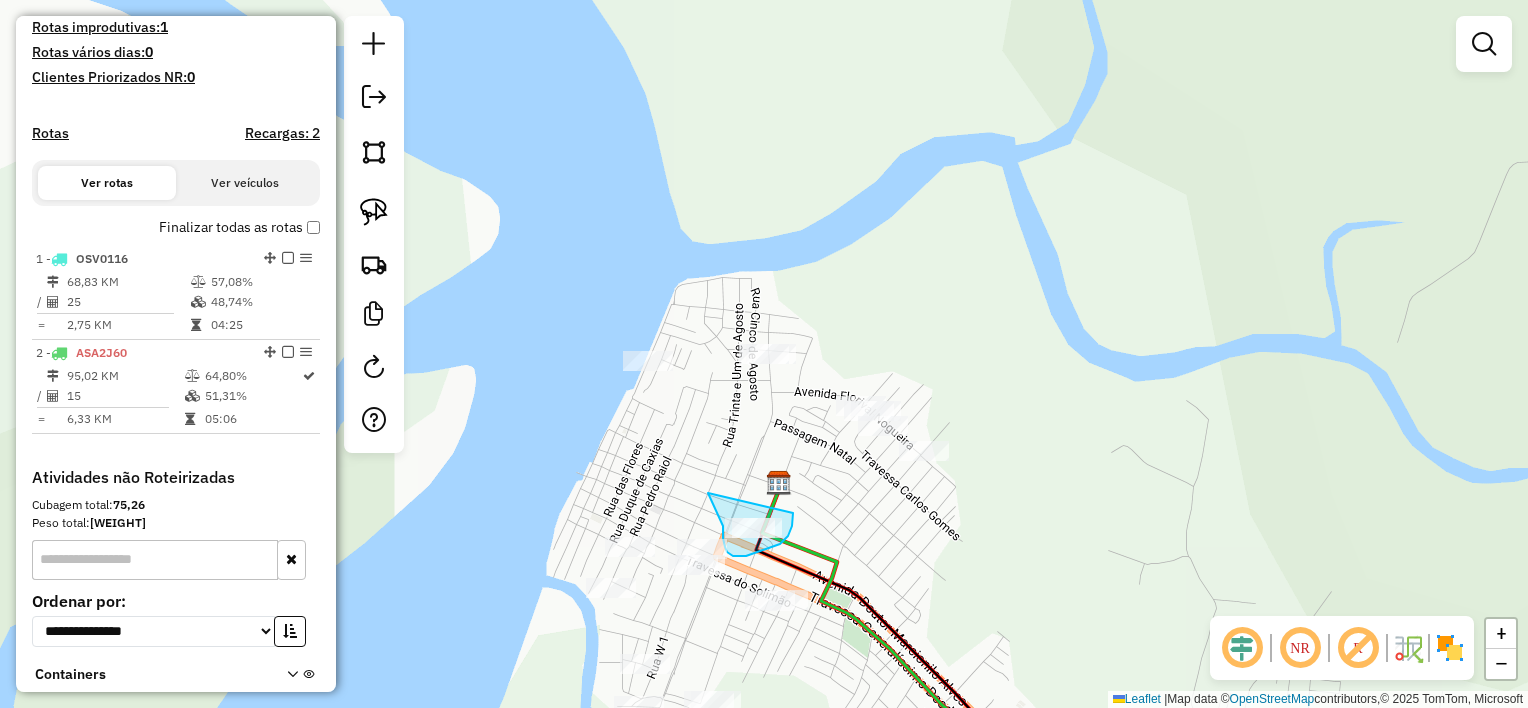 drag, startPoint x: 708, startPoint y: 493, endPoint x: 793, endPoint y: 513, distance: 87.32124 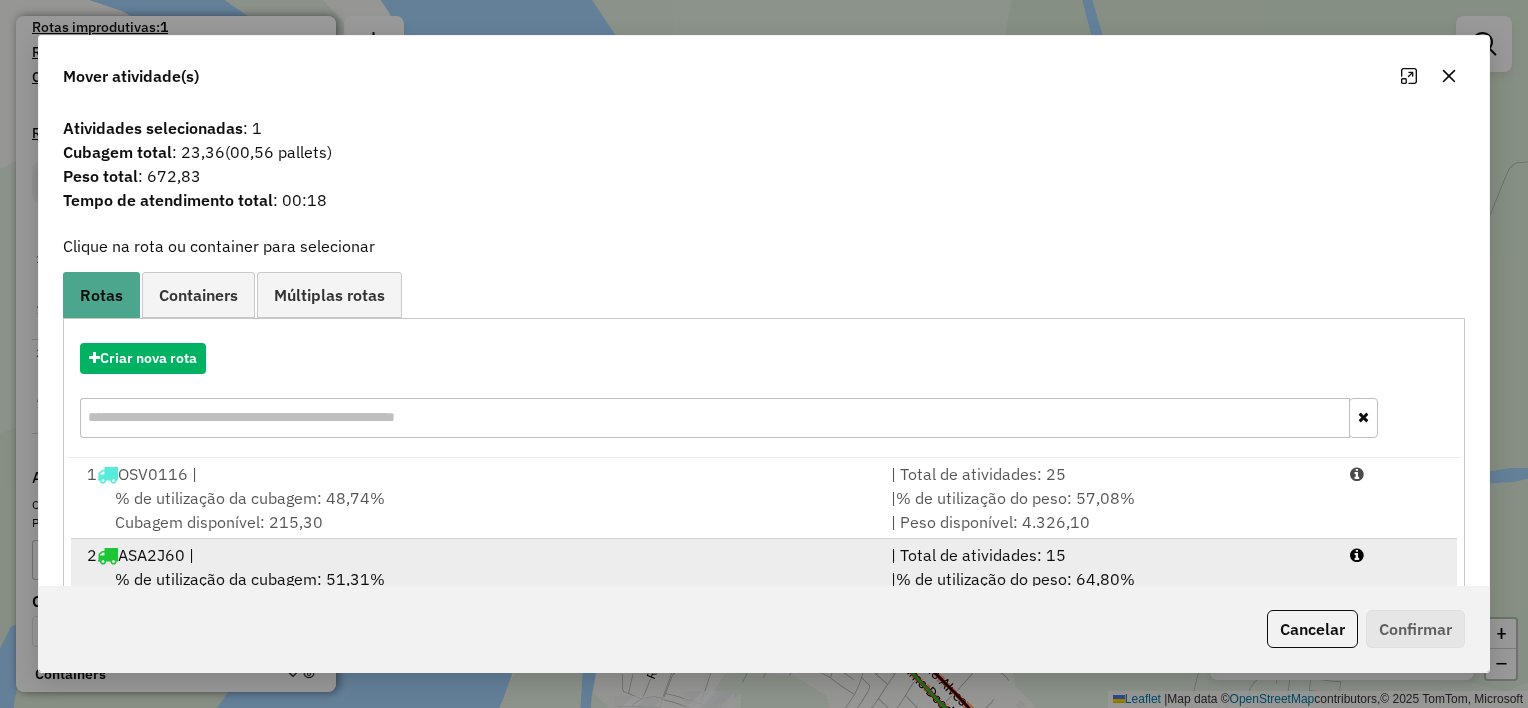 click on "2 [PLATE] |" at bounding box center [477, 555] 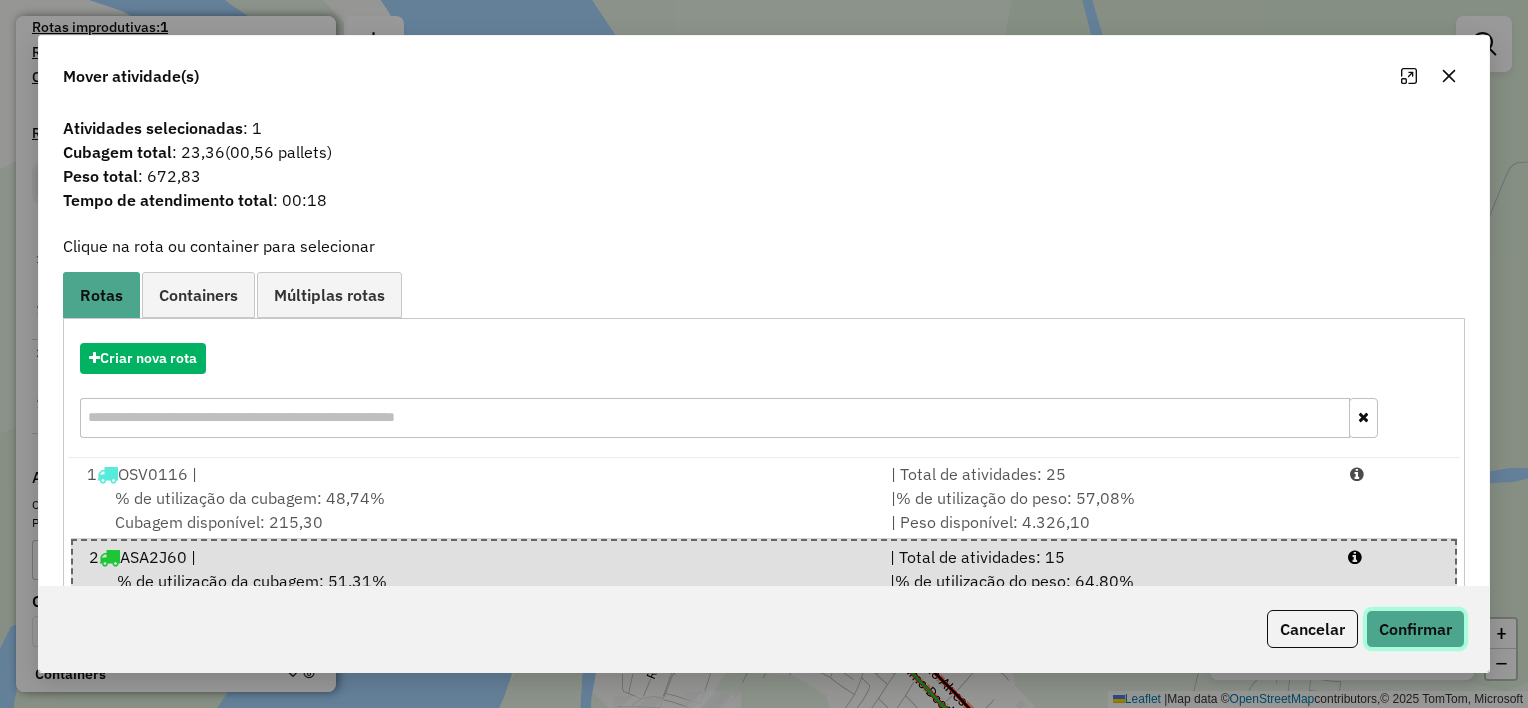 click on "Confirmar" 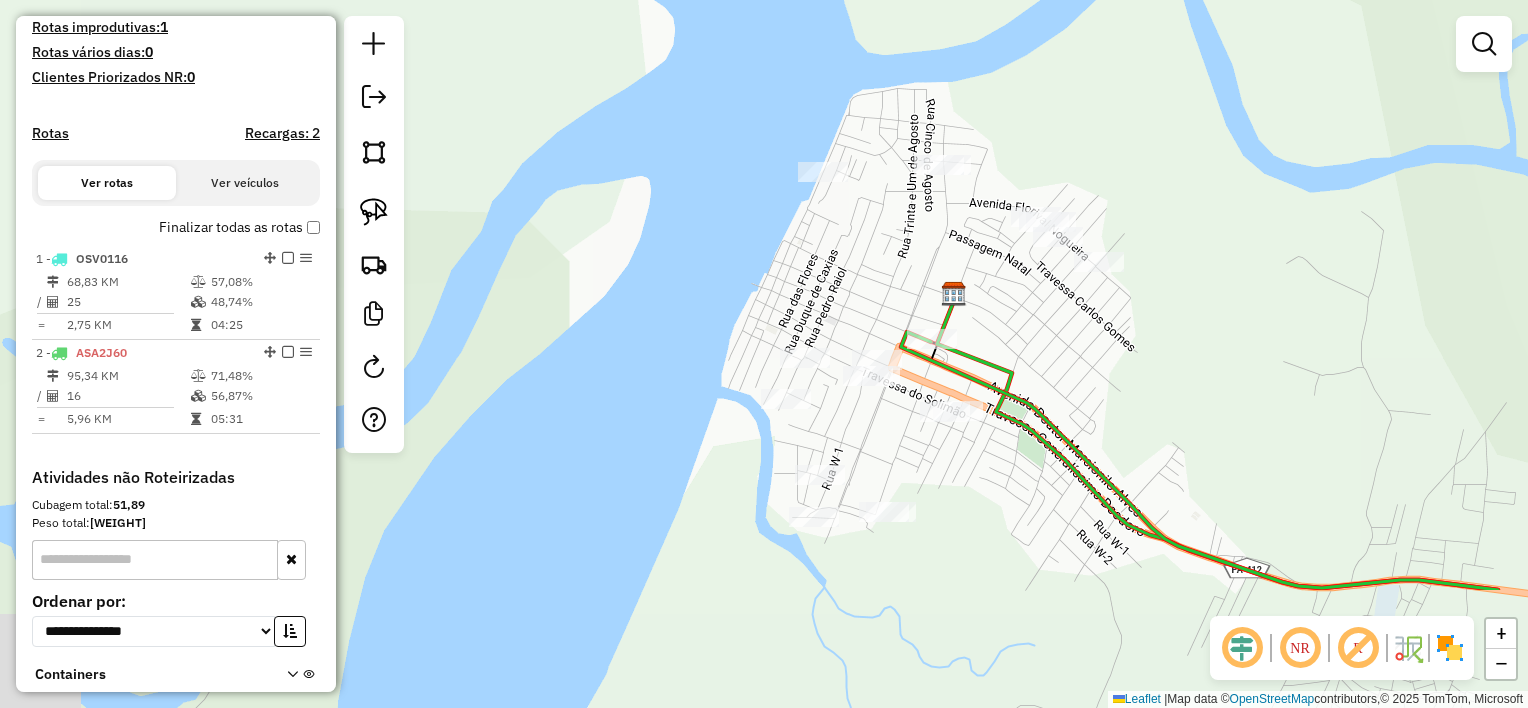 drag, startPoint x: 1080, startPoint y: 484, endPoint x: 1253, endPoint y: 297, distance: 254.75085 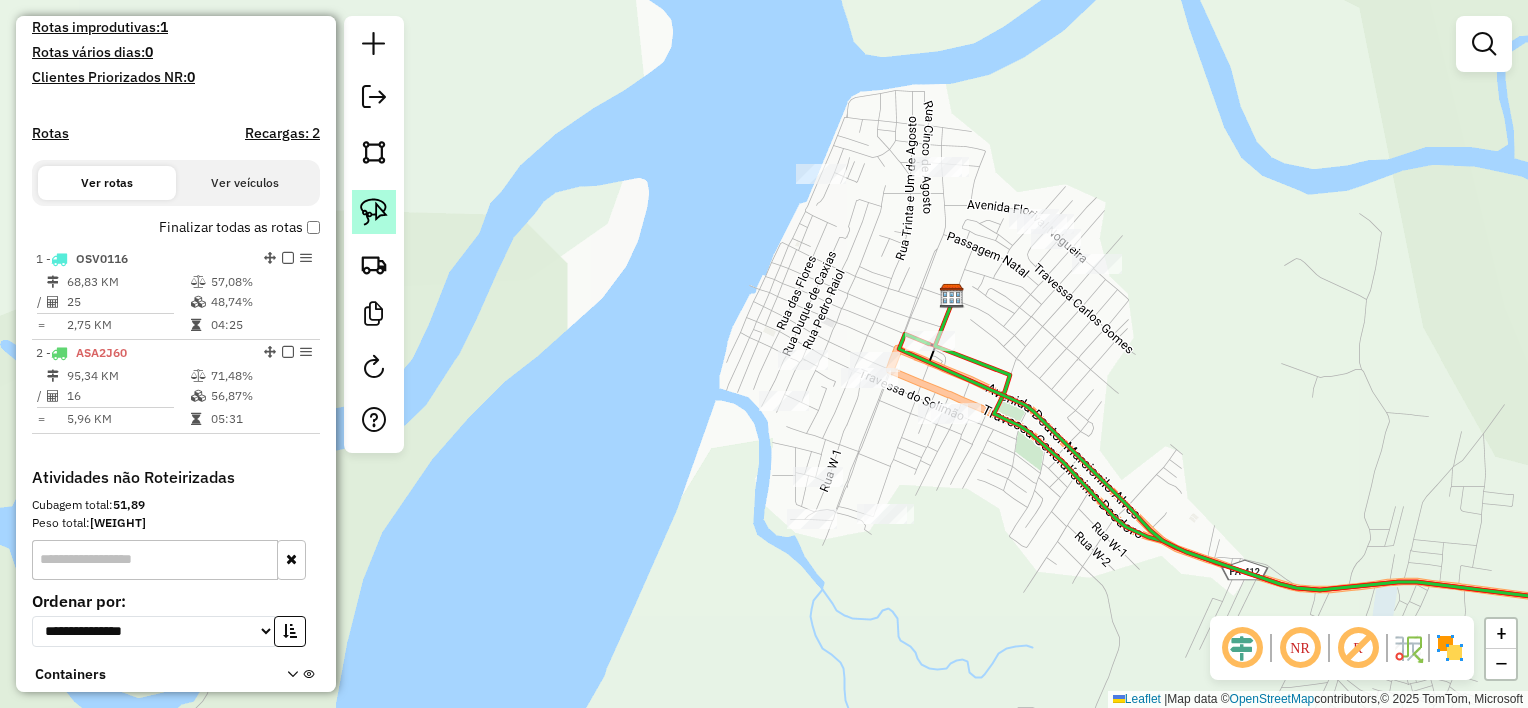 click 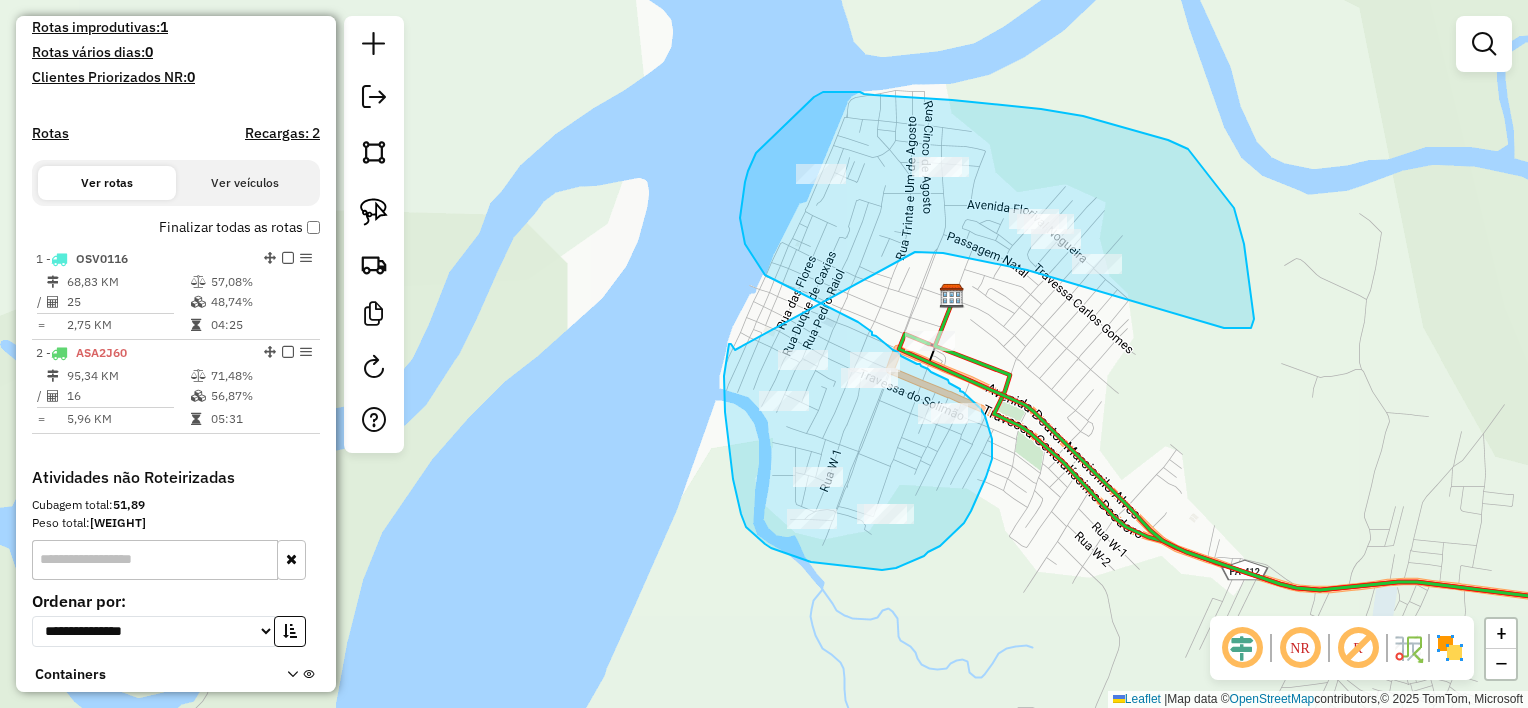 drag, startPoint x: 915, startPoint y: 252, endPoint x: 735, endPoint y: 350, distance: 204.94878 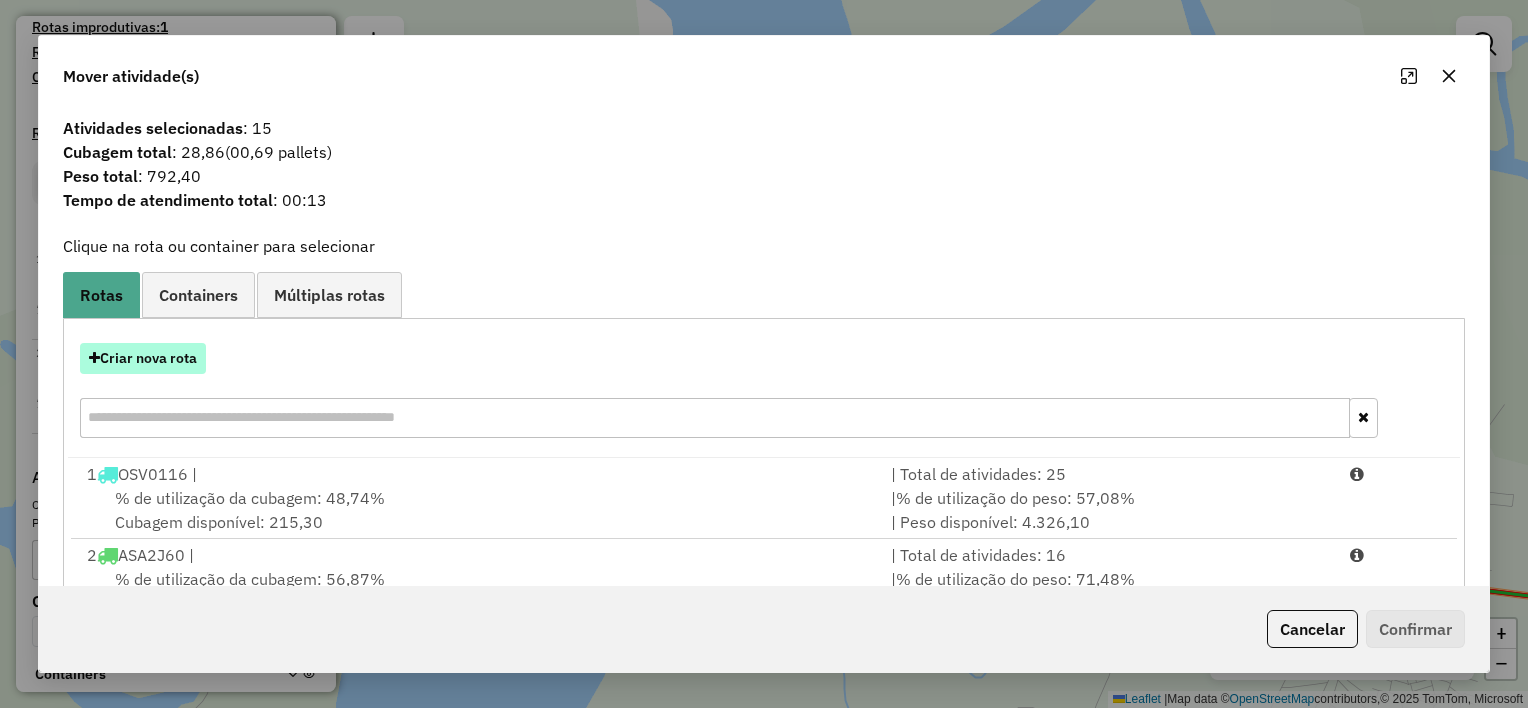 click on "Criar nova rota" at bounding box center [143, 358] 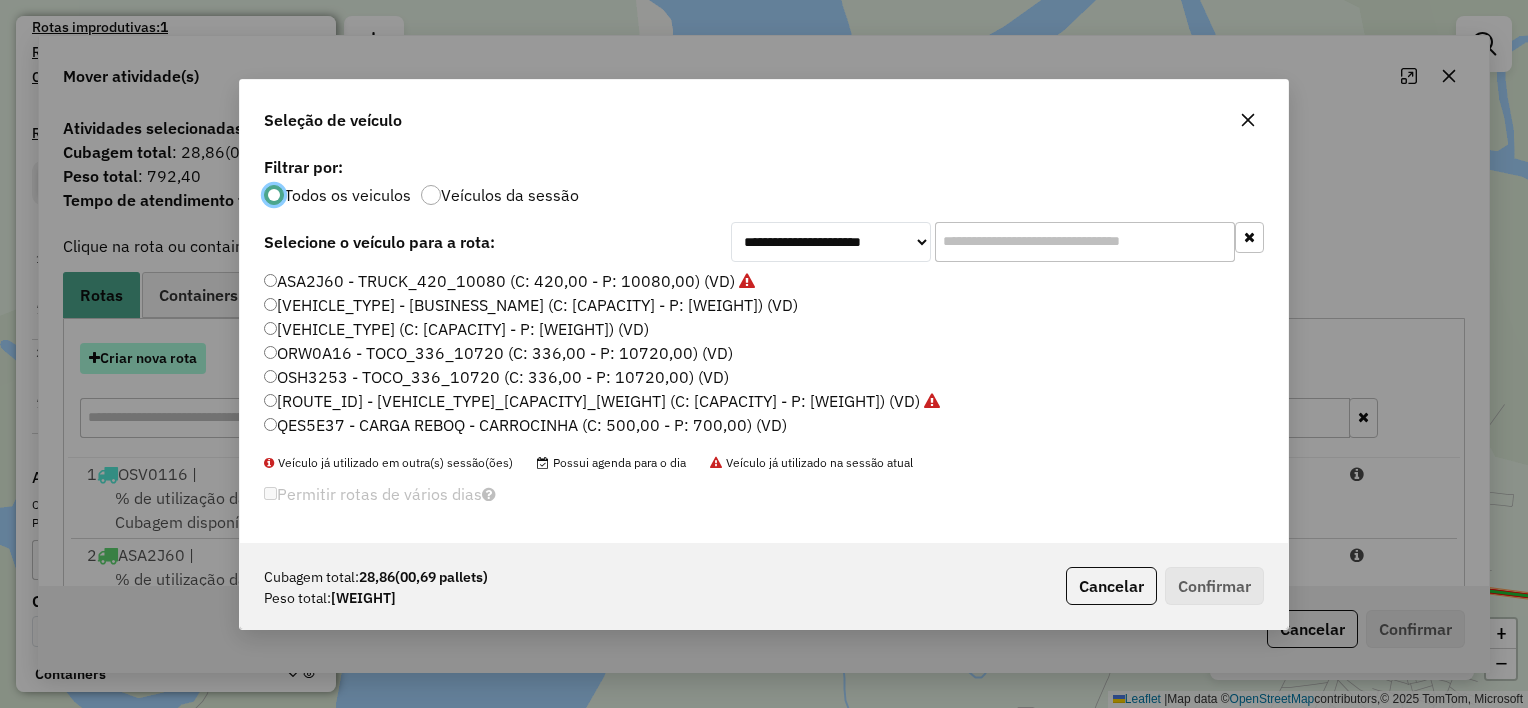 scroll, scrollTop: 10, scrollLeft: 6, axis: both 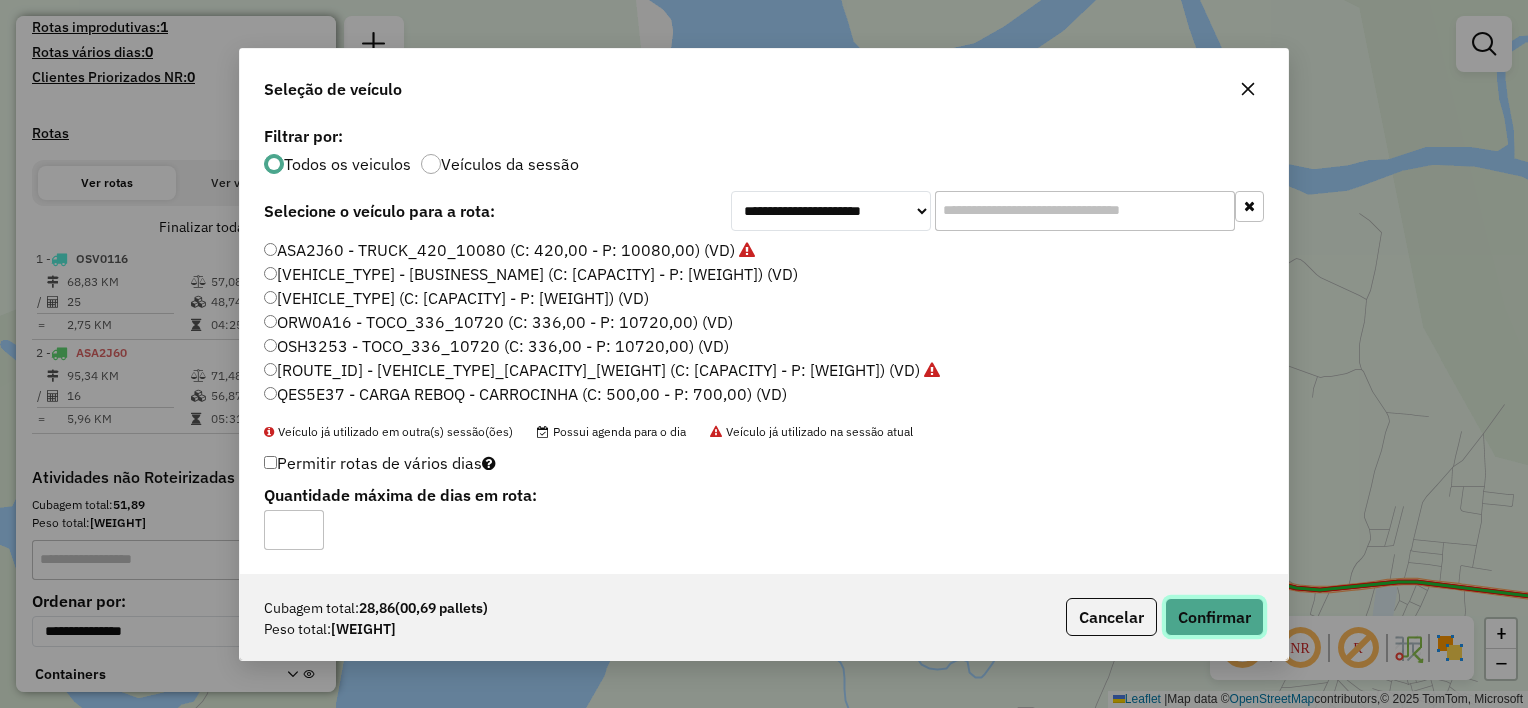 click on "Confirmar" 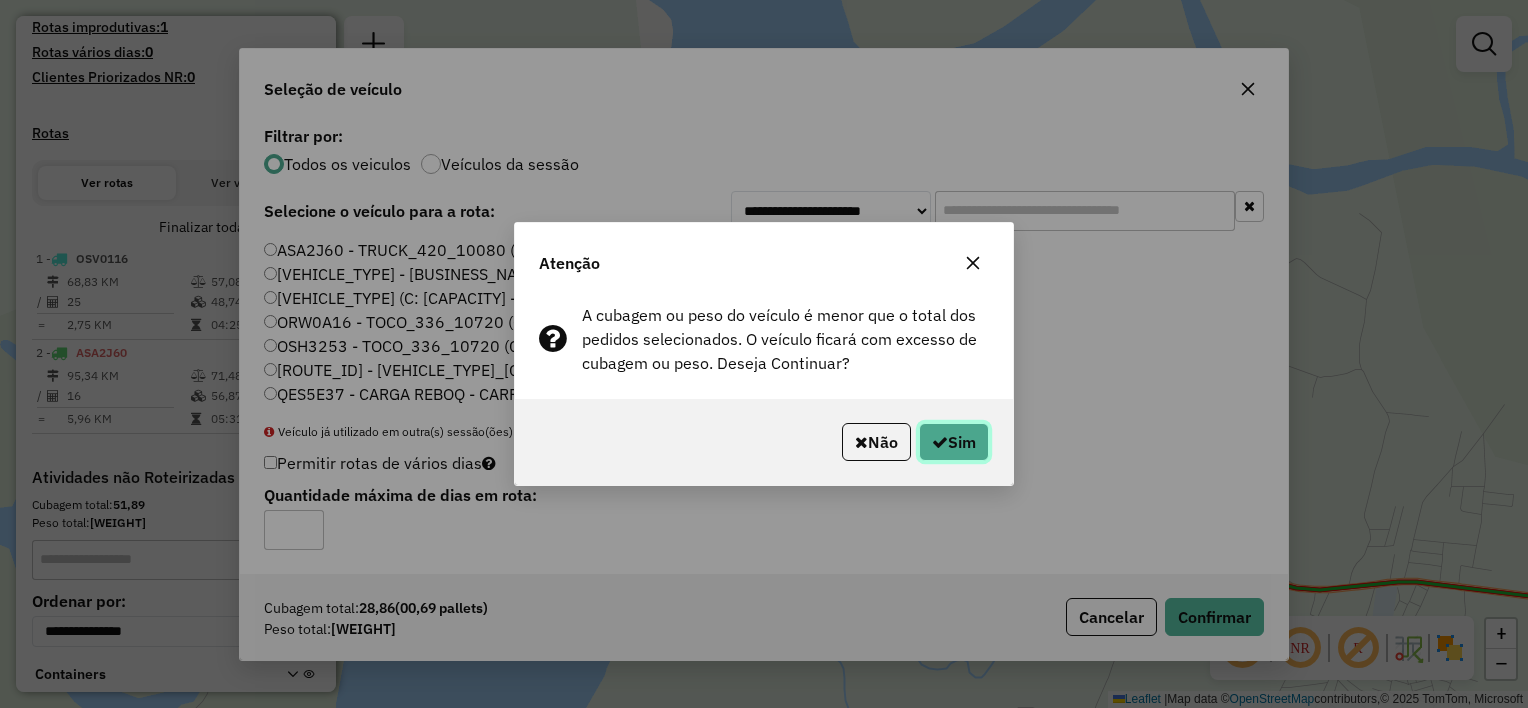 click on "Sim" 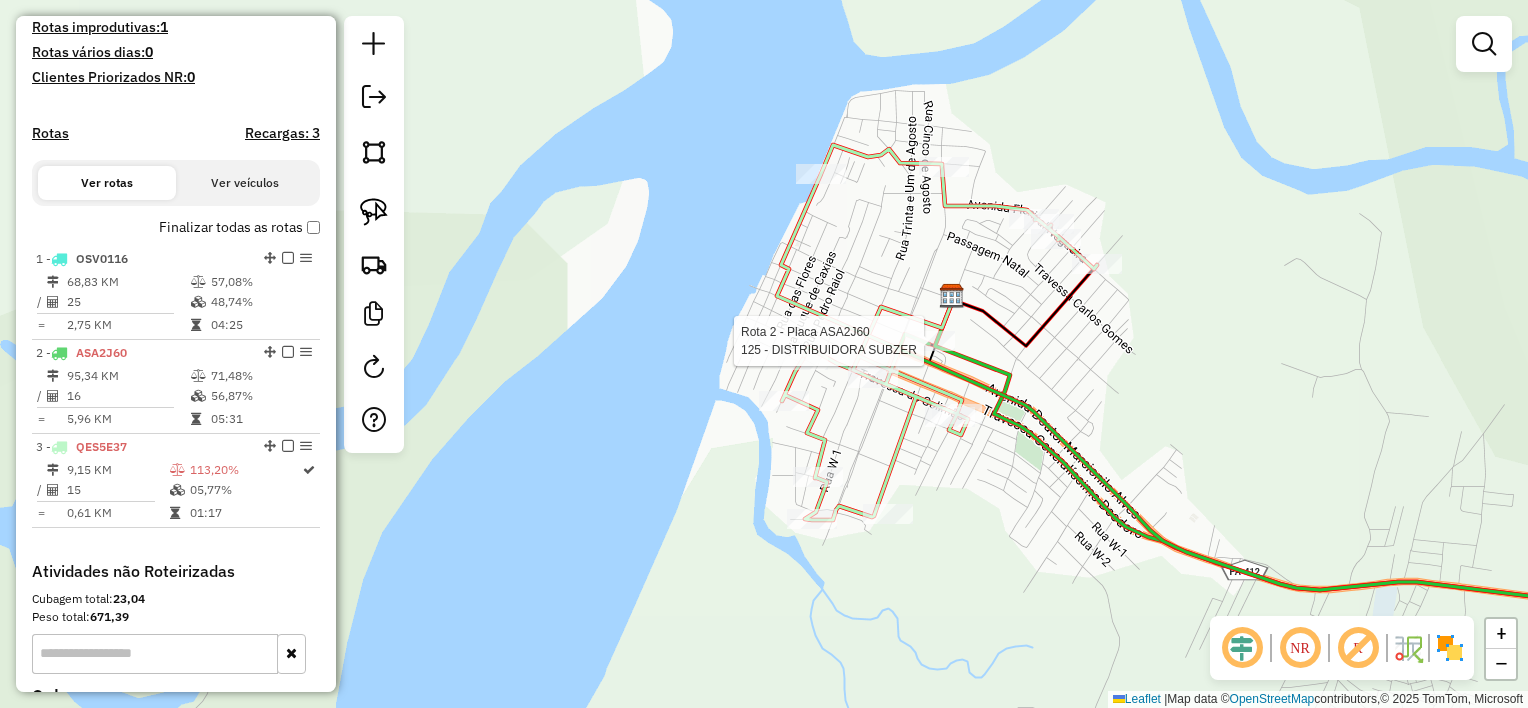 select on "**********" 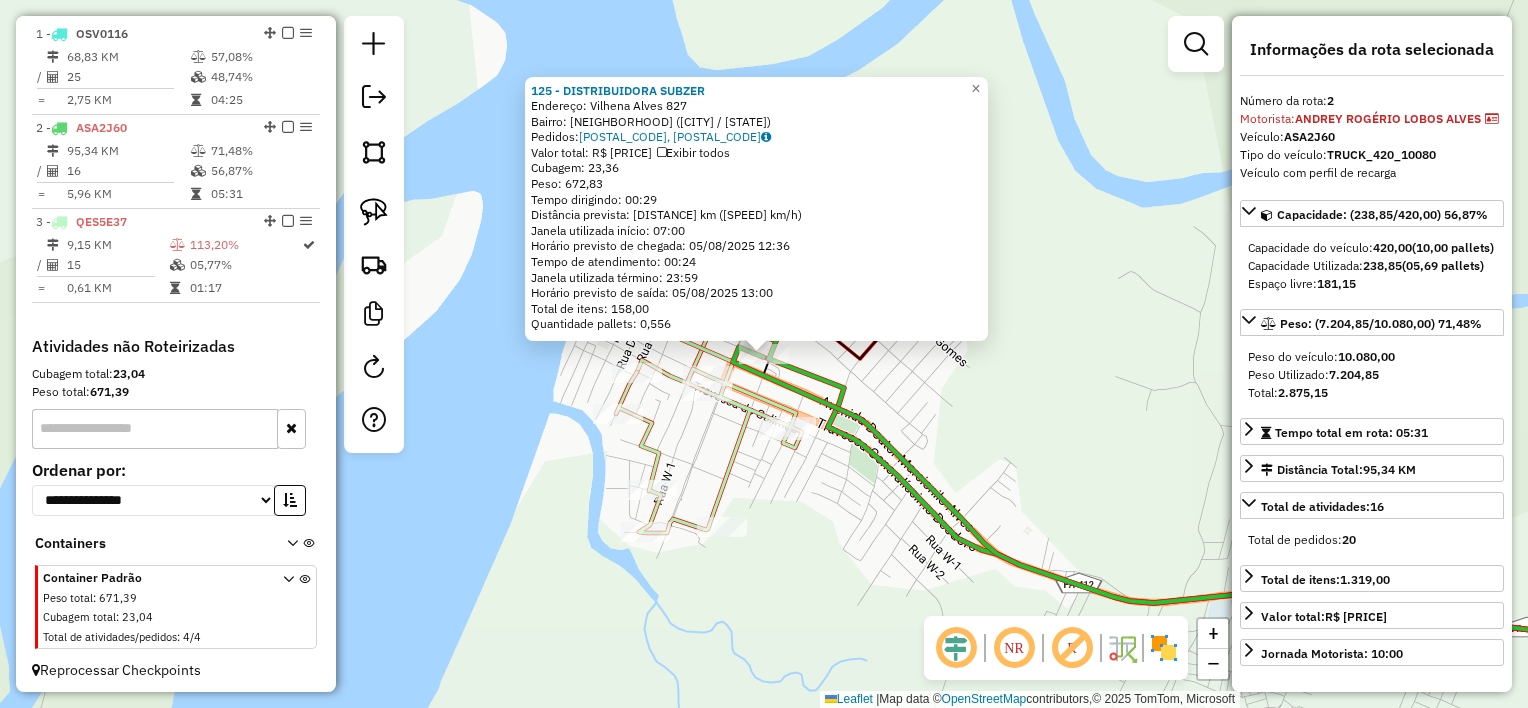 scroll, scrollTop: 772, scrollLeft: 0, axis: vertical 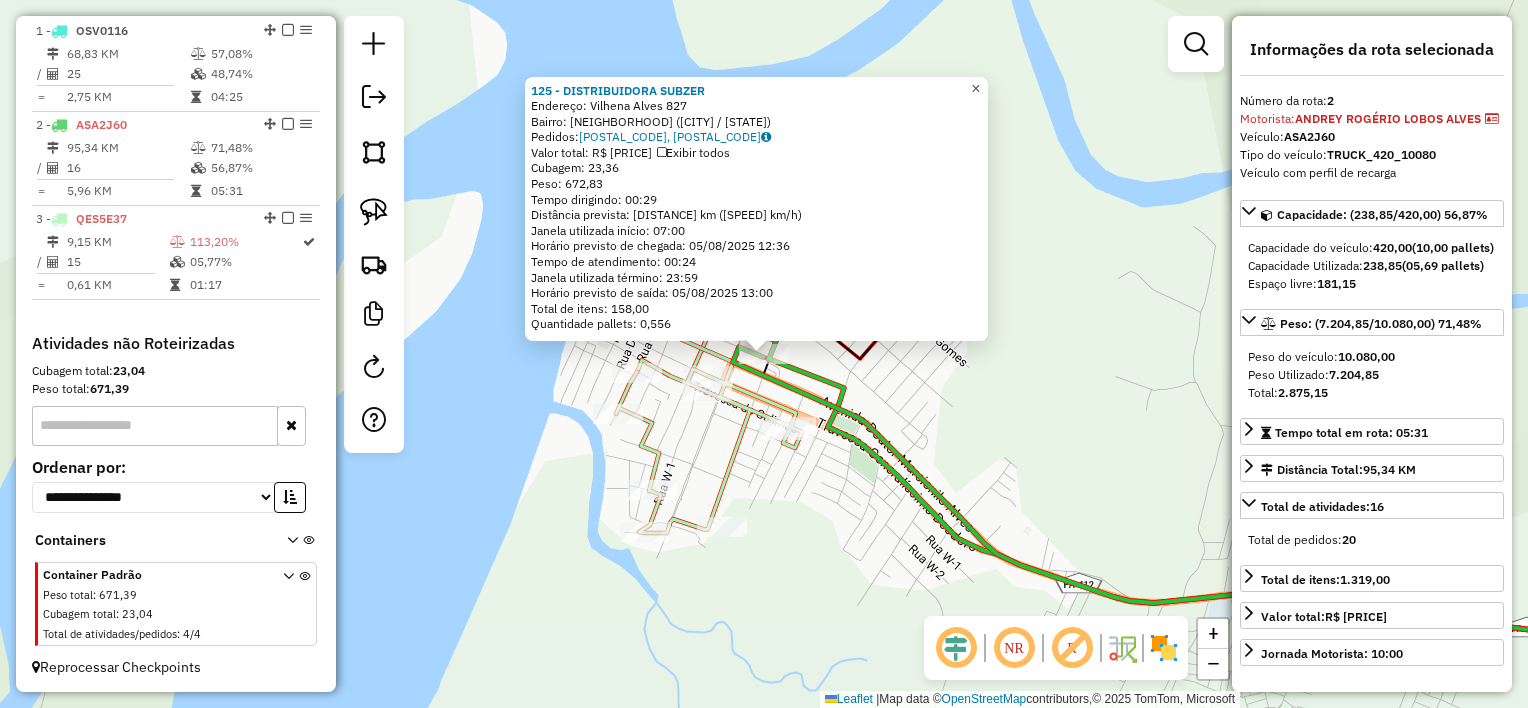 click on "×" 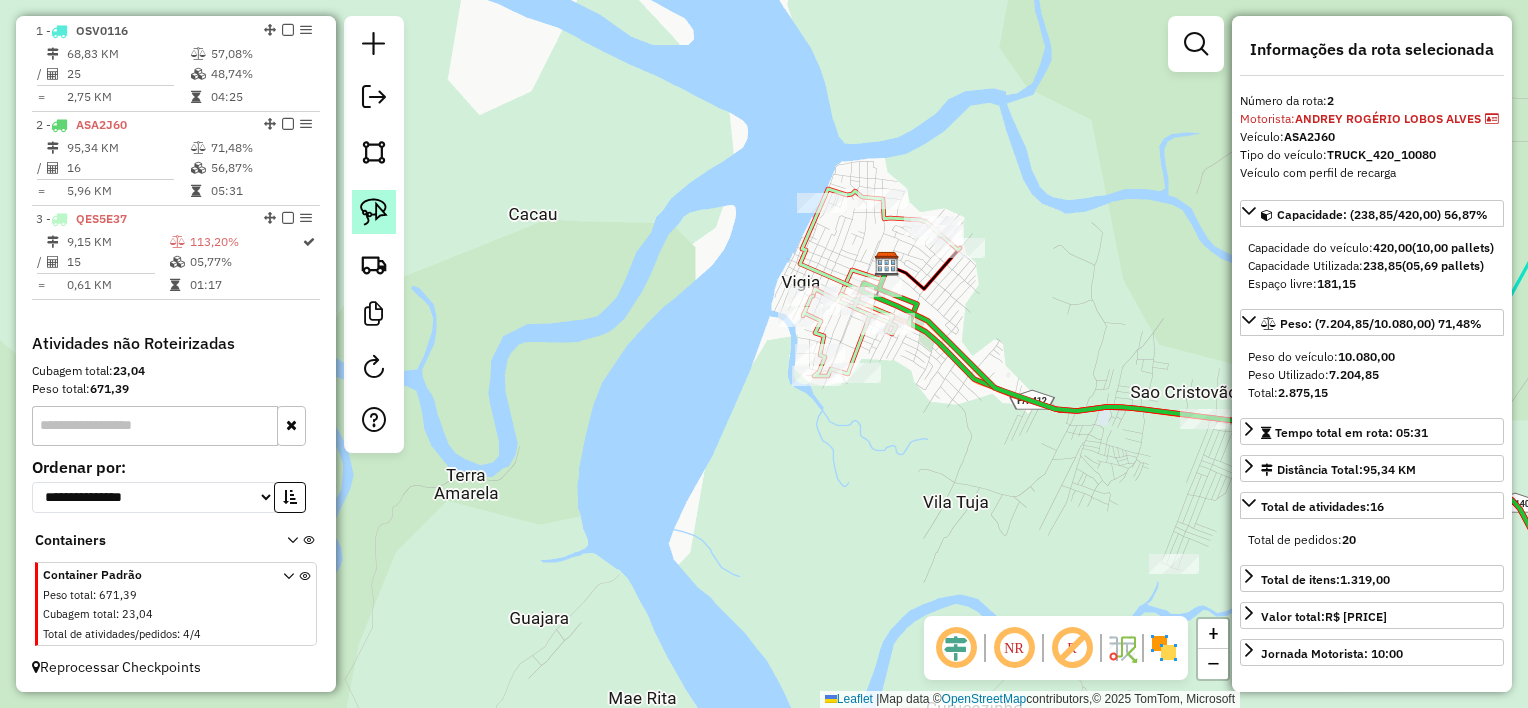 click 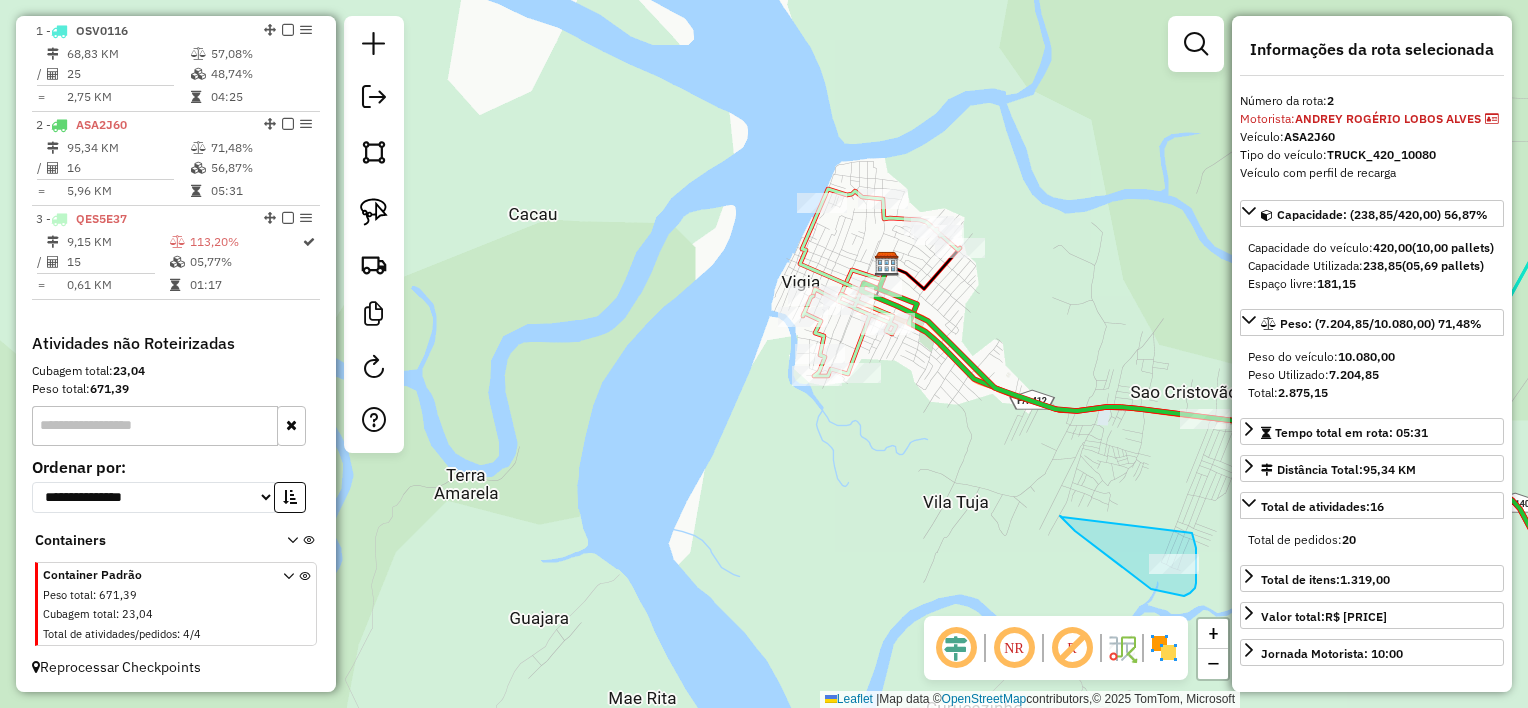 drag, startPoint x: 1192, startPoint y: 533, endPoint x: 1062, endPoint y: 517, distance: 130.98091 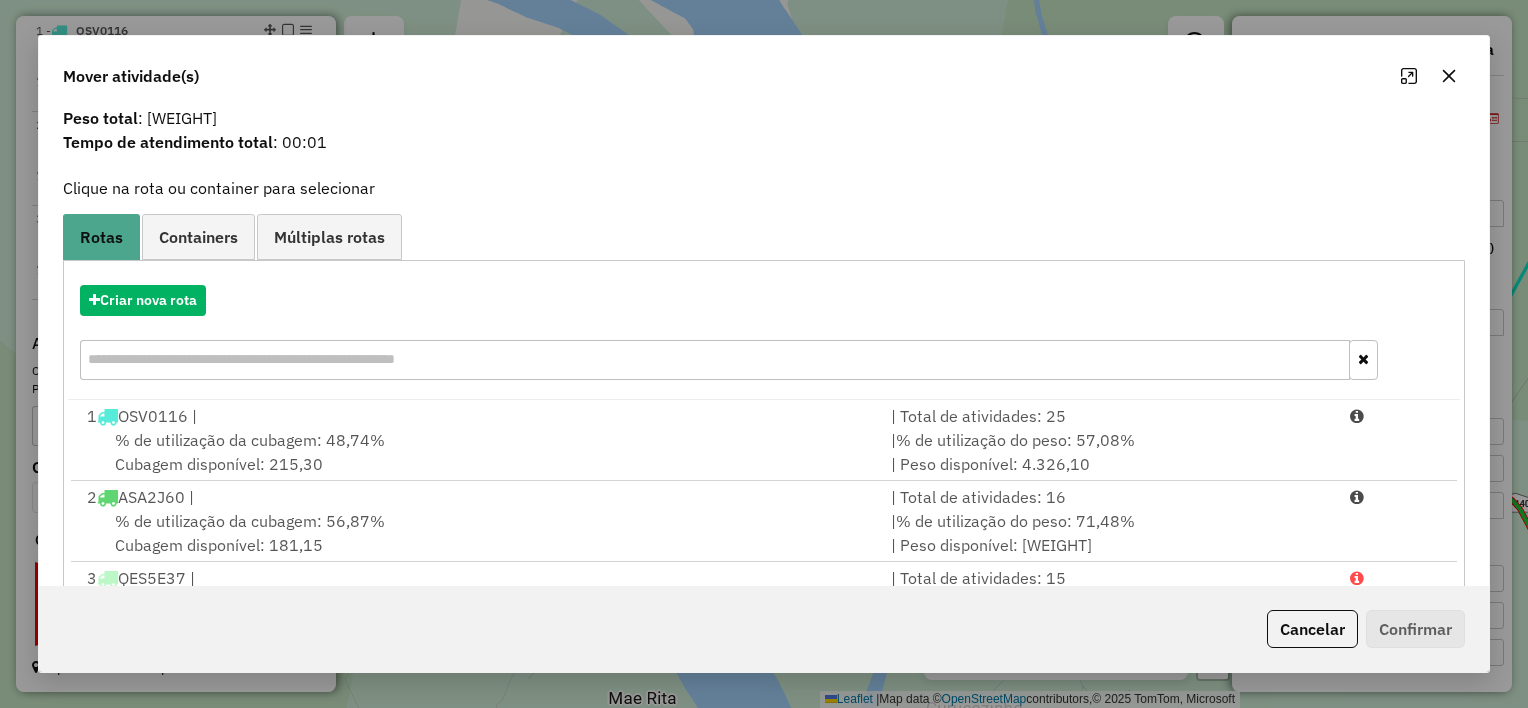 scroll, scrollTop: 72, scrollLeft: 0, axis: vertical 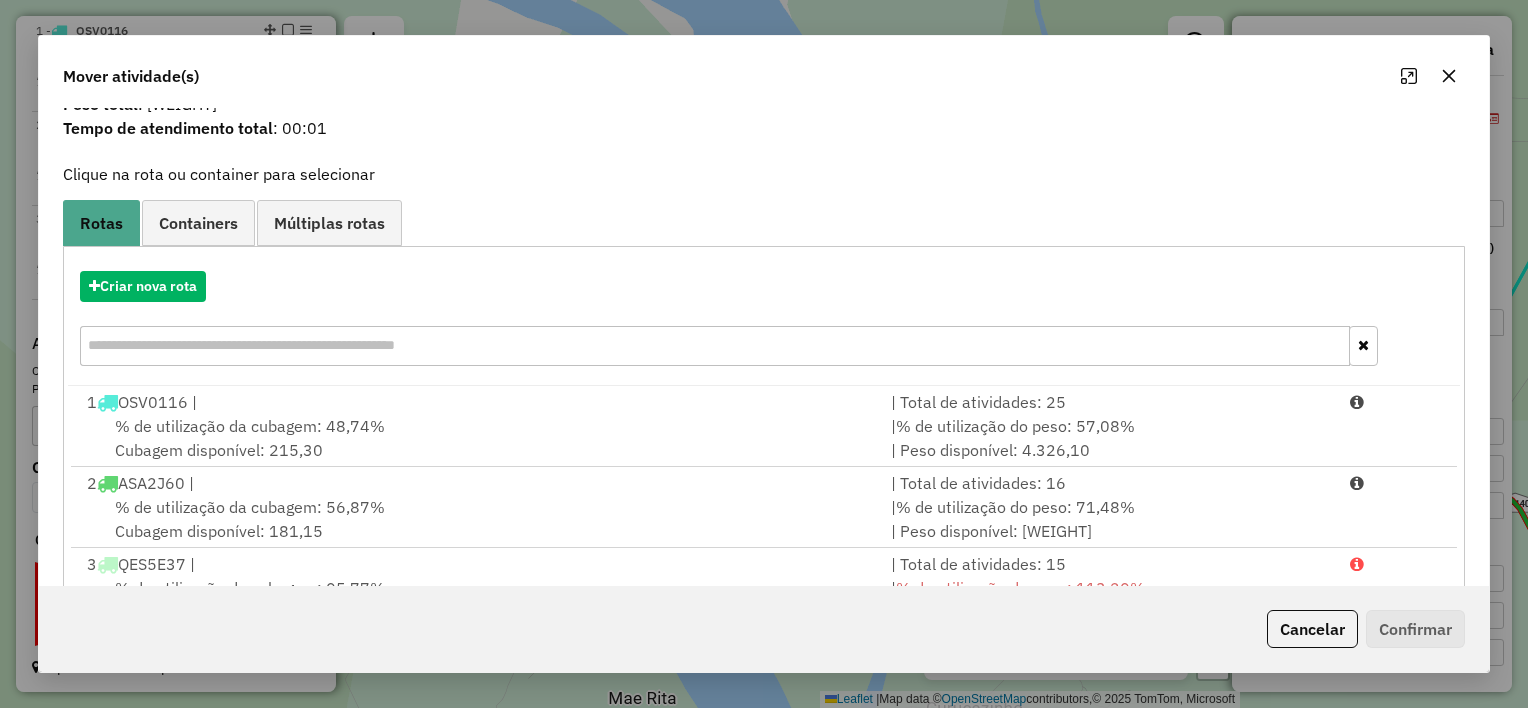 drag, startPoint x: 1481, startPoint y: 359, endPoint x: 1480, endPoint y: 424, distance: 65.00769 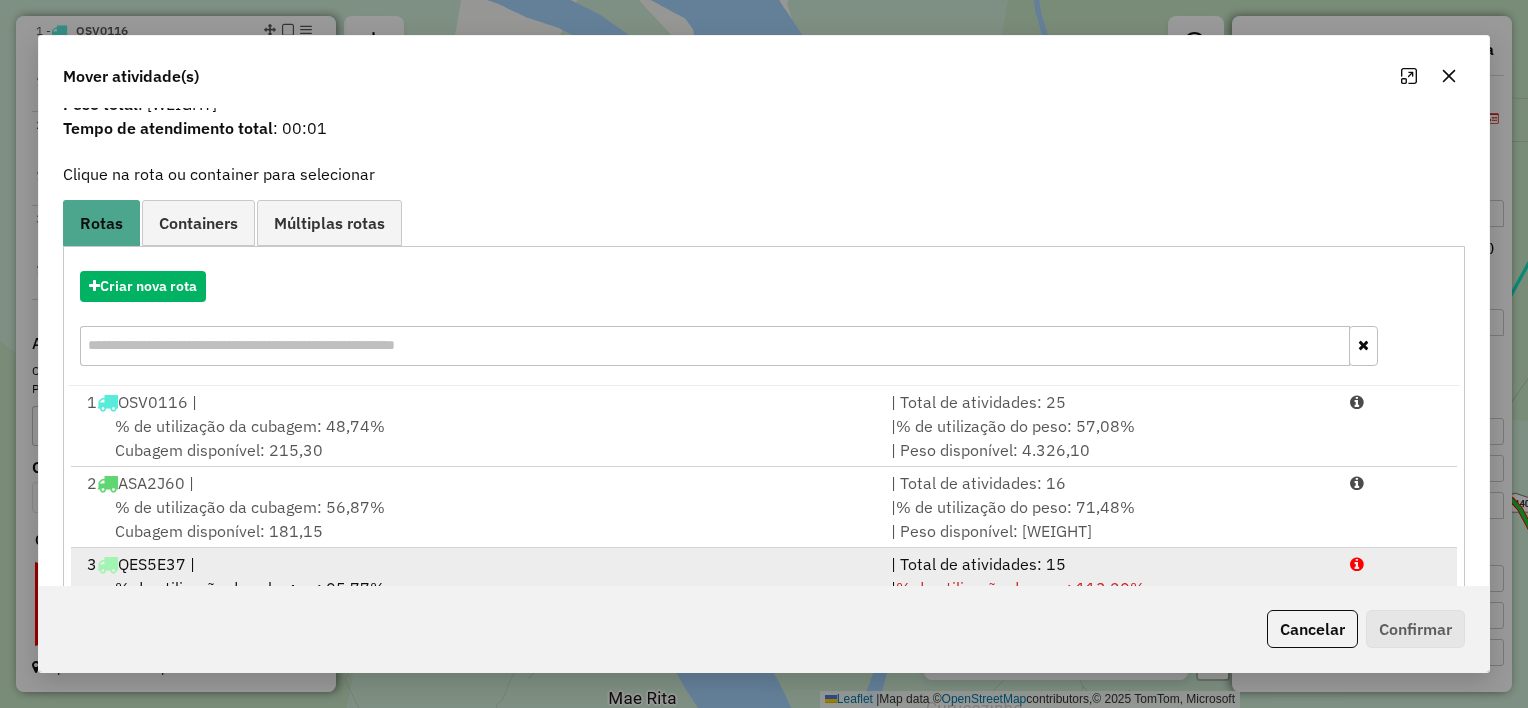 click on "3 [PLATE] |" at bounding box center (477, 564) 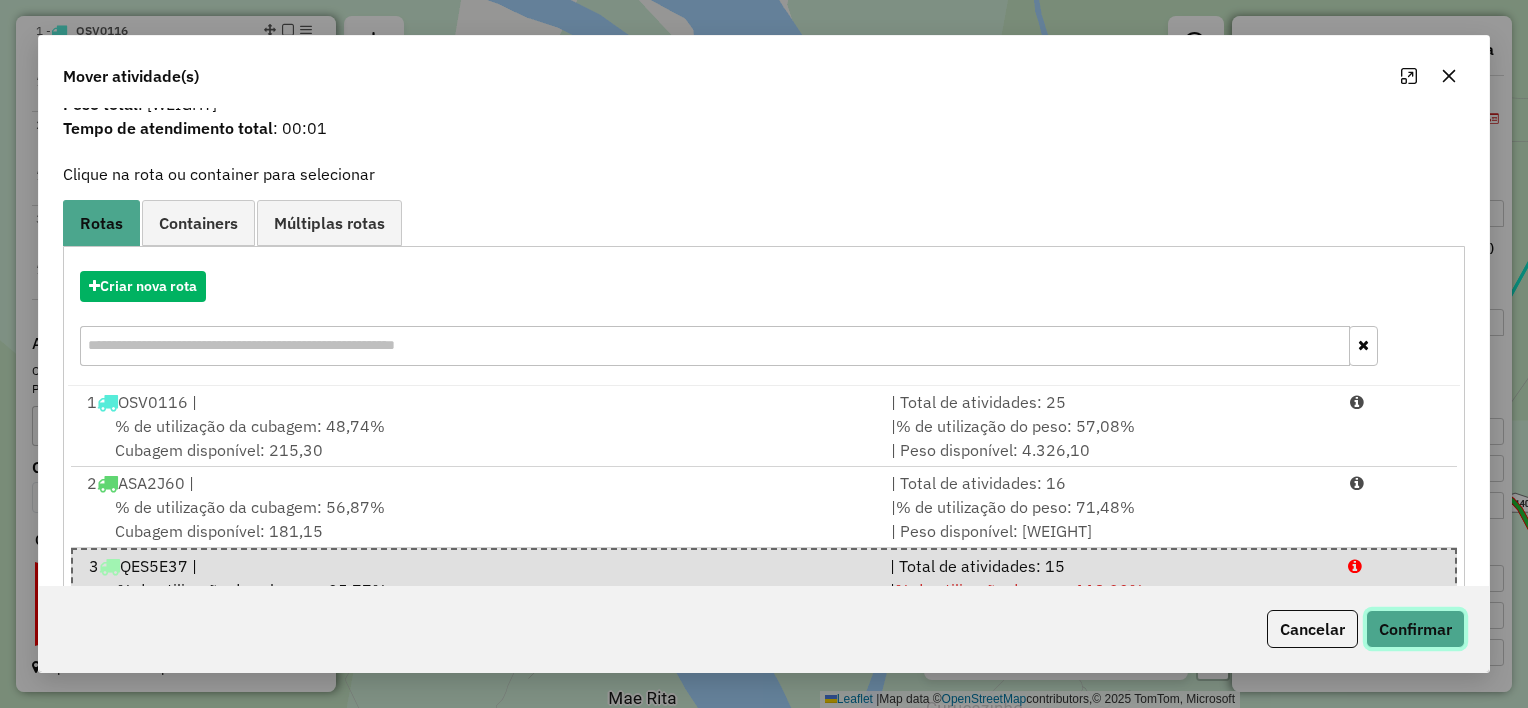 click on "Confirmar" 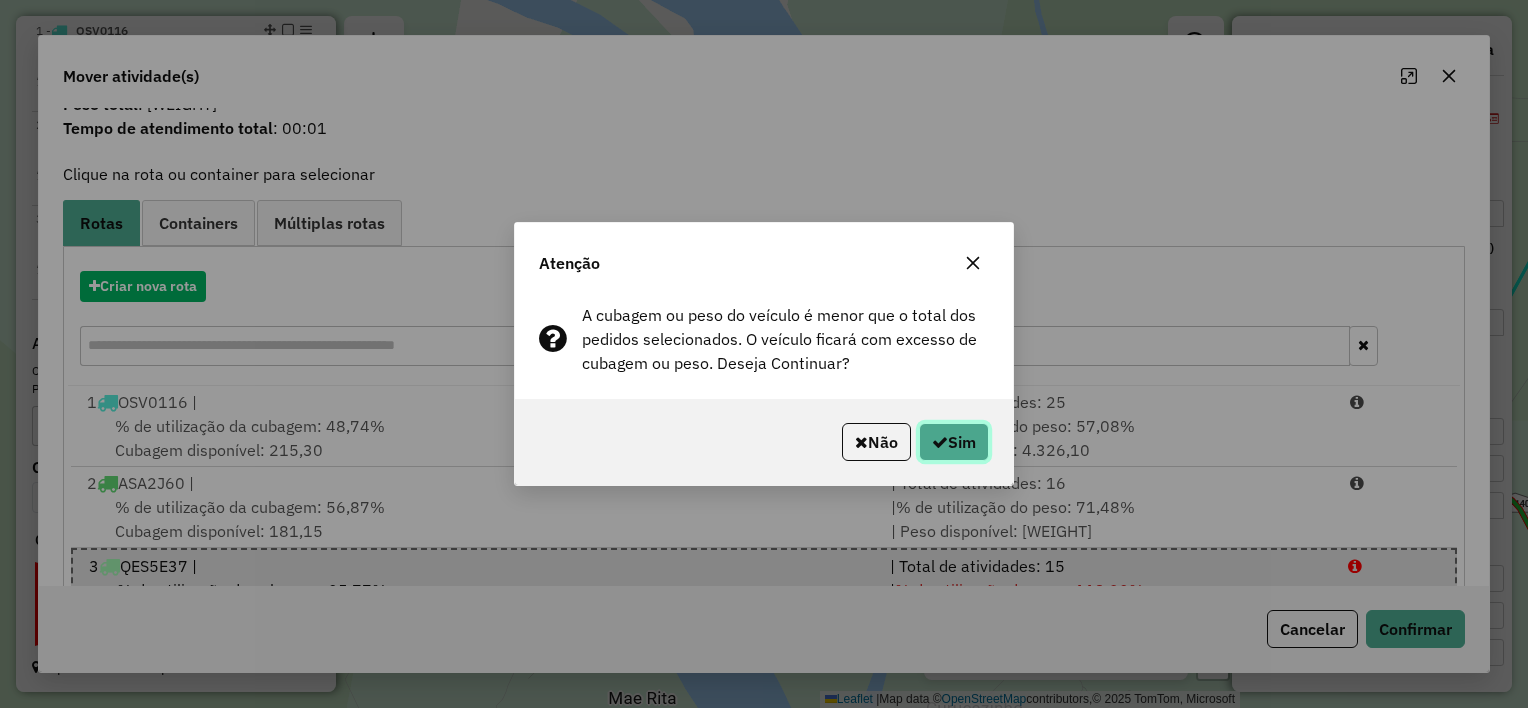 click on "Sim" 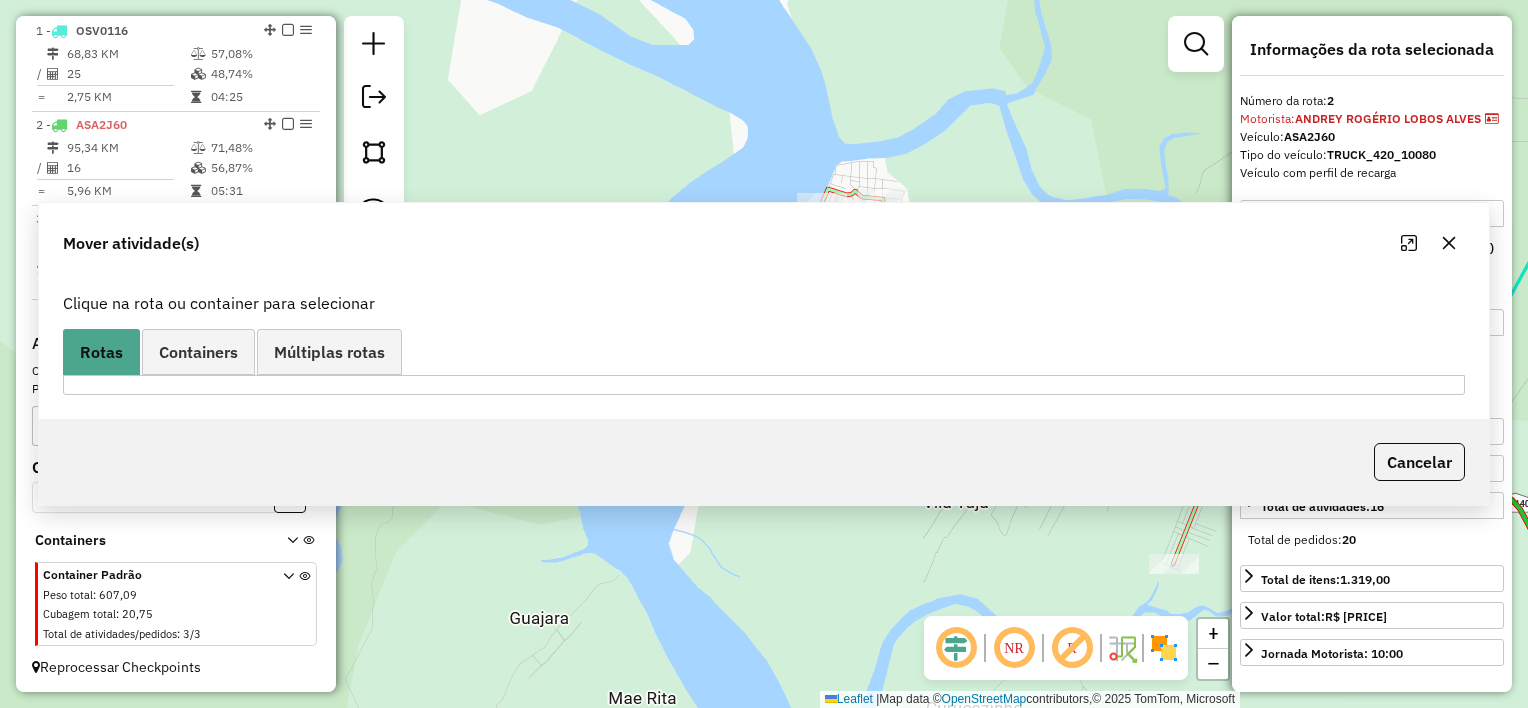 scroll, scrollTop: 0, scrollLeft: 0, axis: both 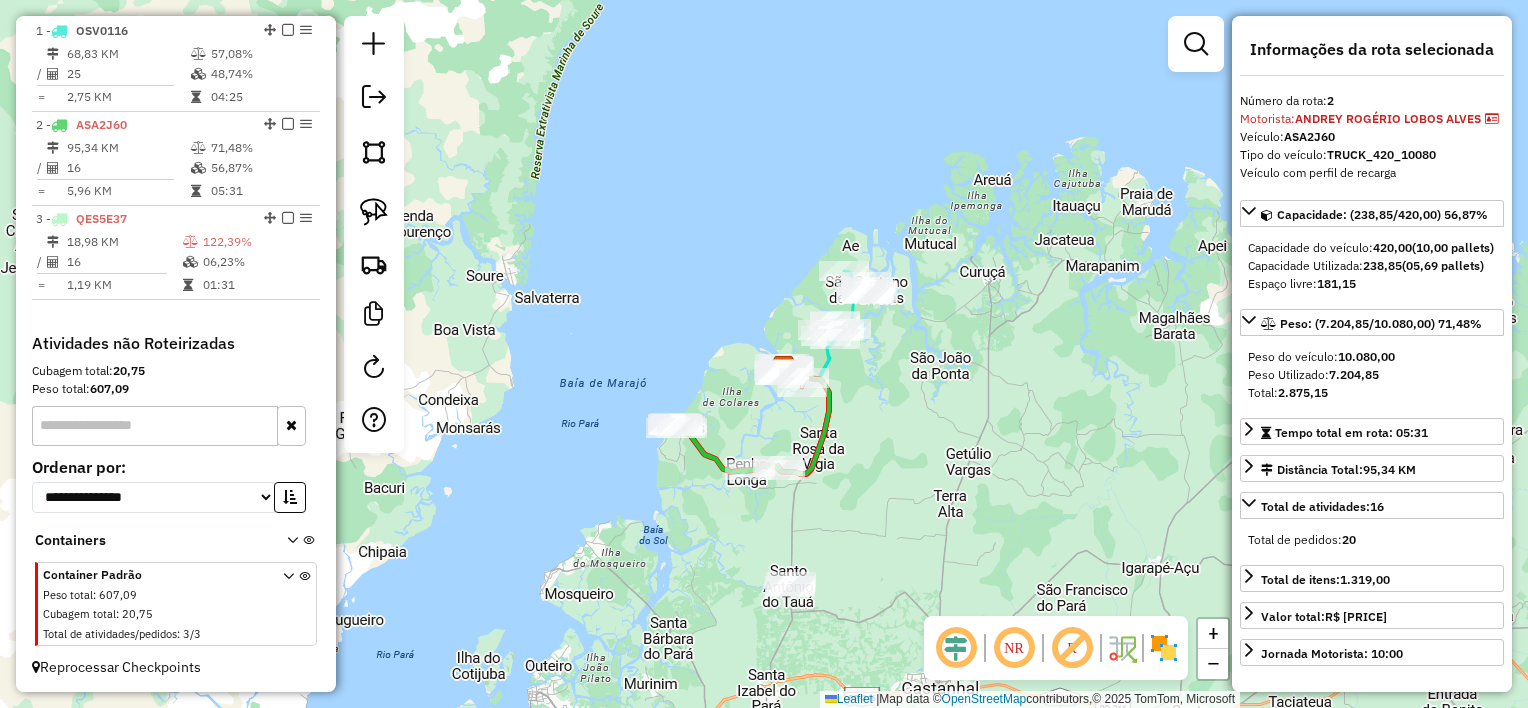 drag, startPoint x: 869, startPoint y: 608, endPoint x: 709, endPoint y: 535, distance: 175.86642 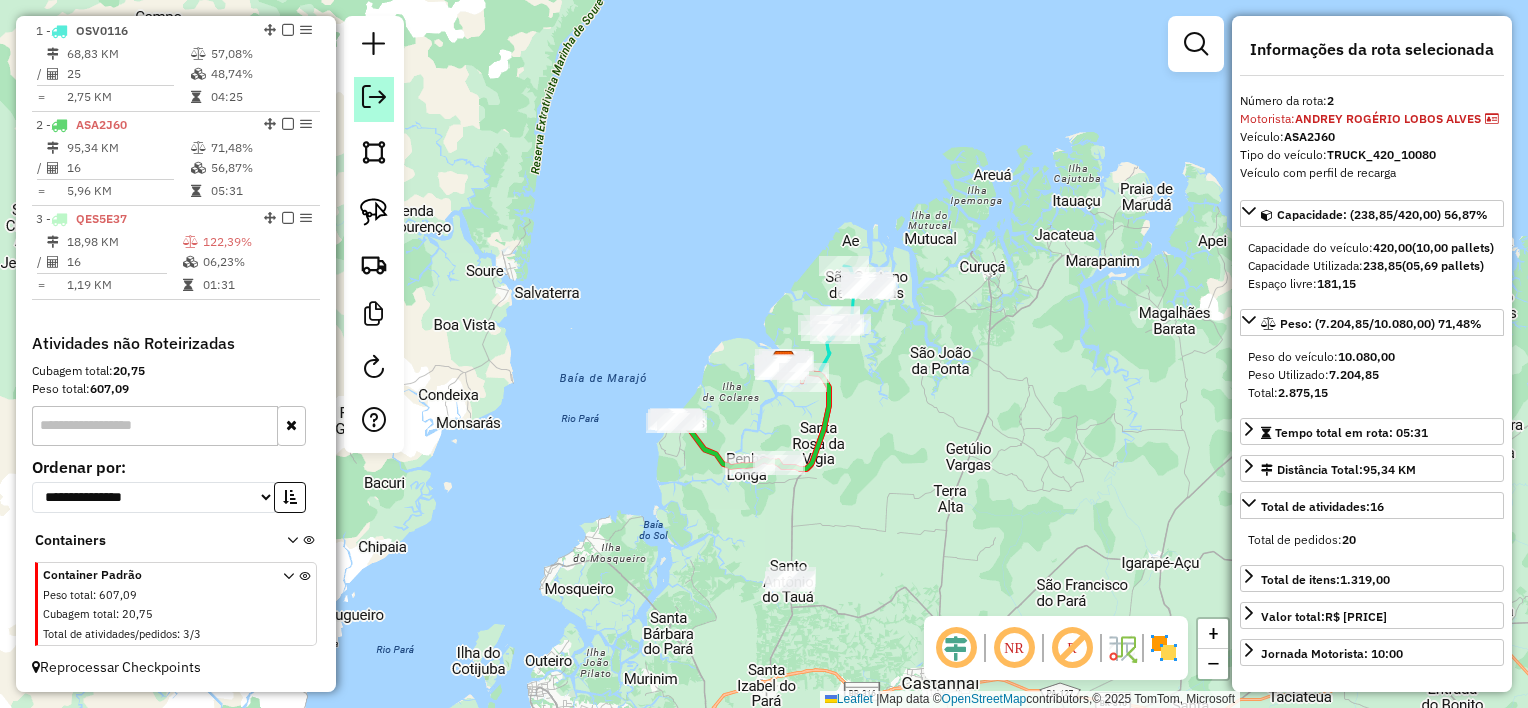 click 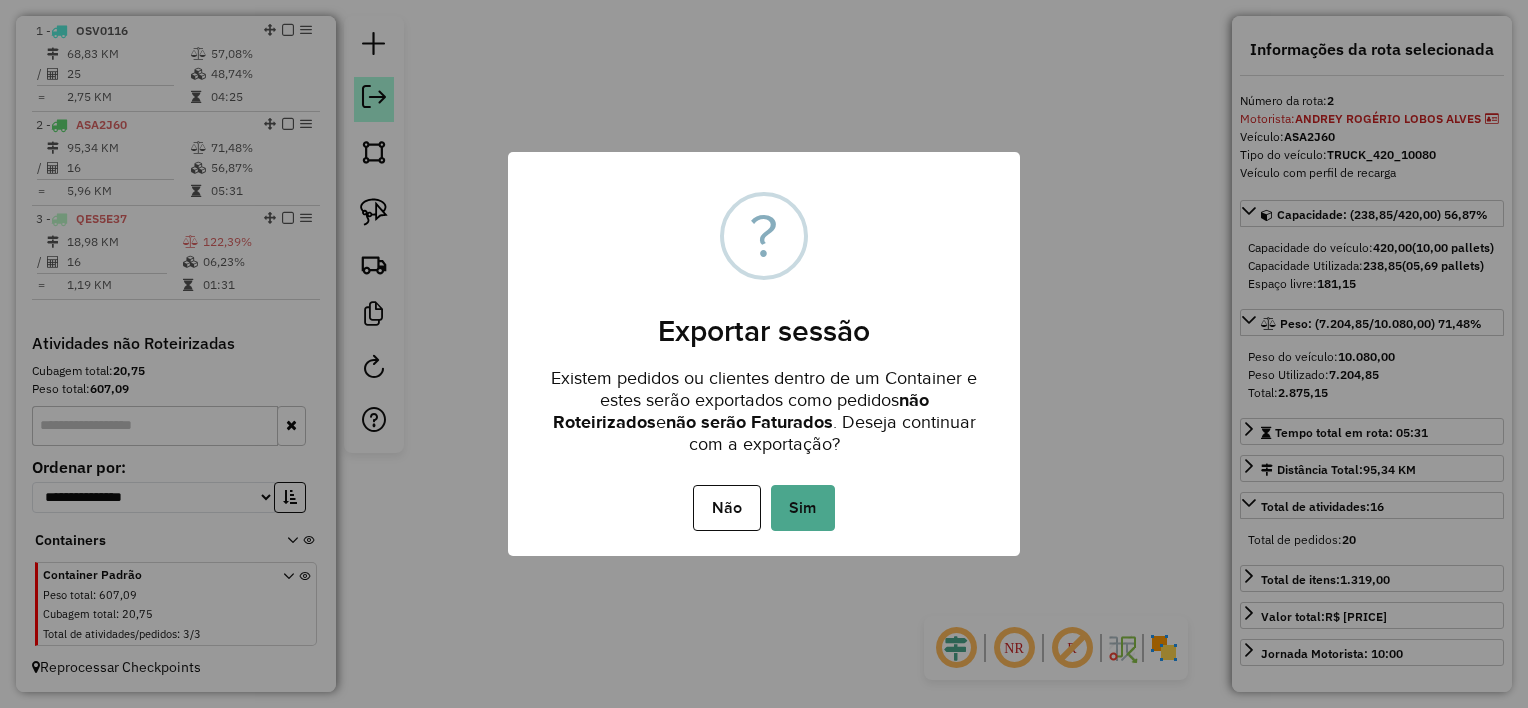 type 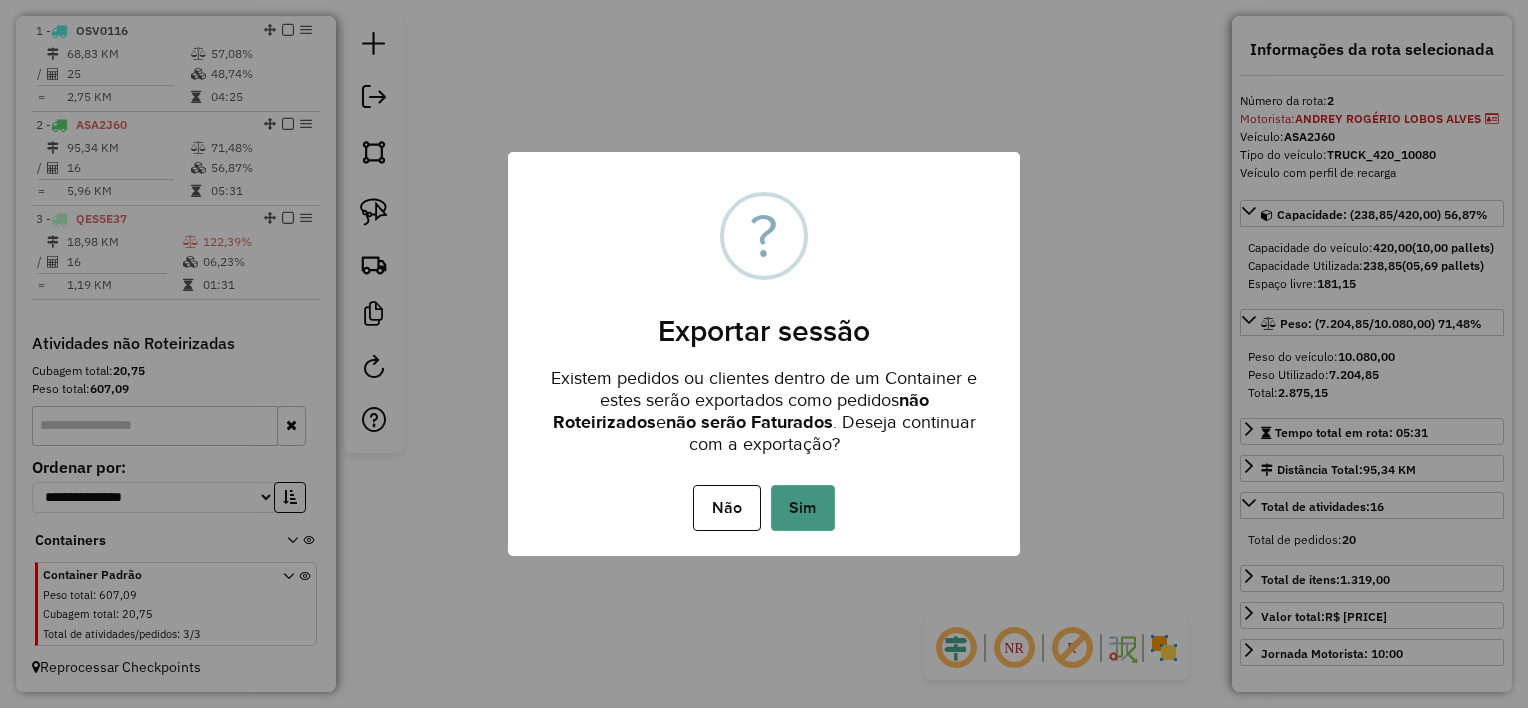click on "Sim" at bounding box center [803, 508] 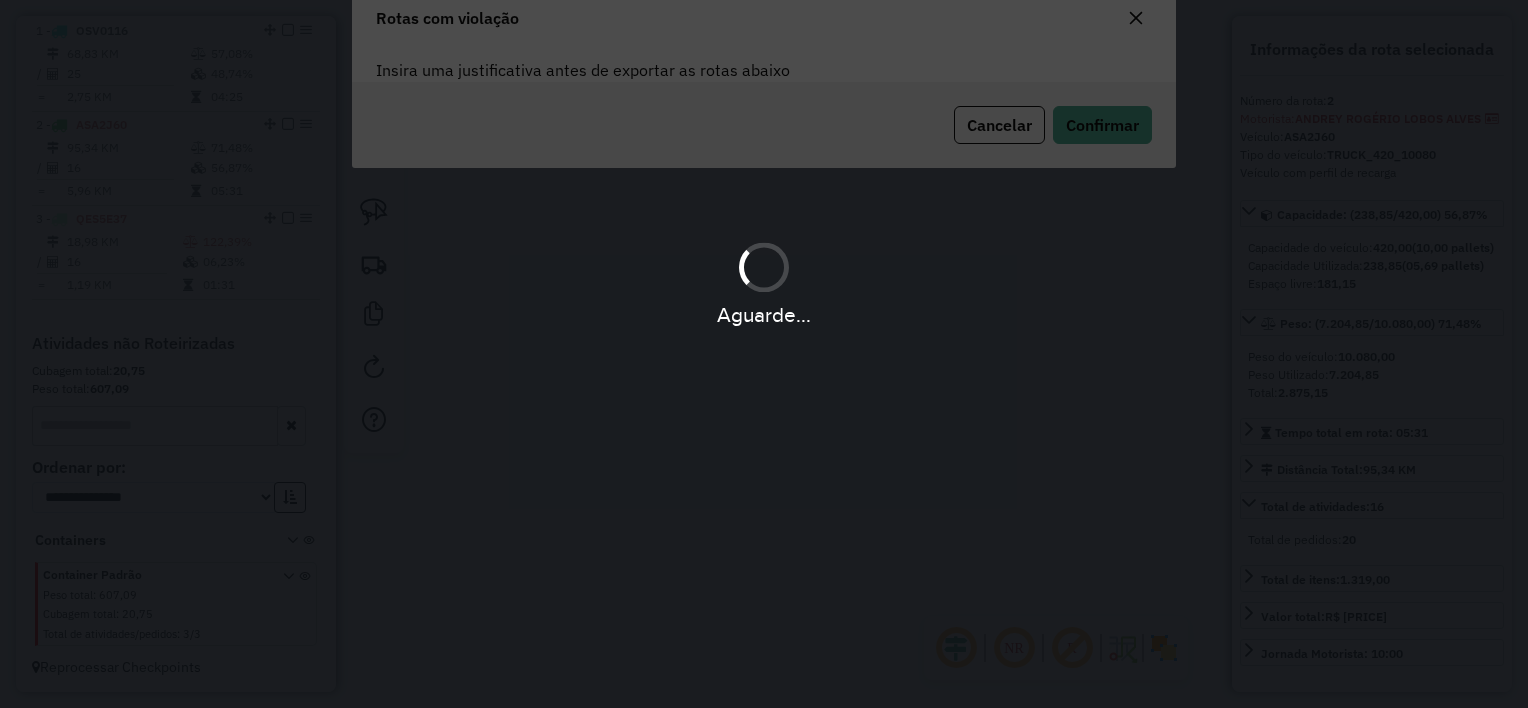 scroll, scrollTop: 107, scrollLeft: 0, axis: vertical 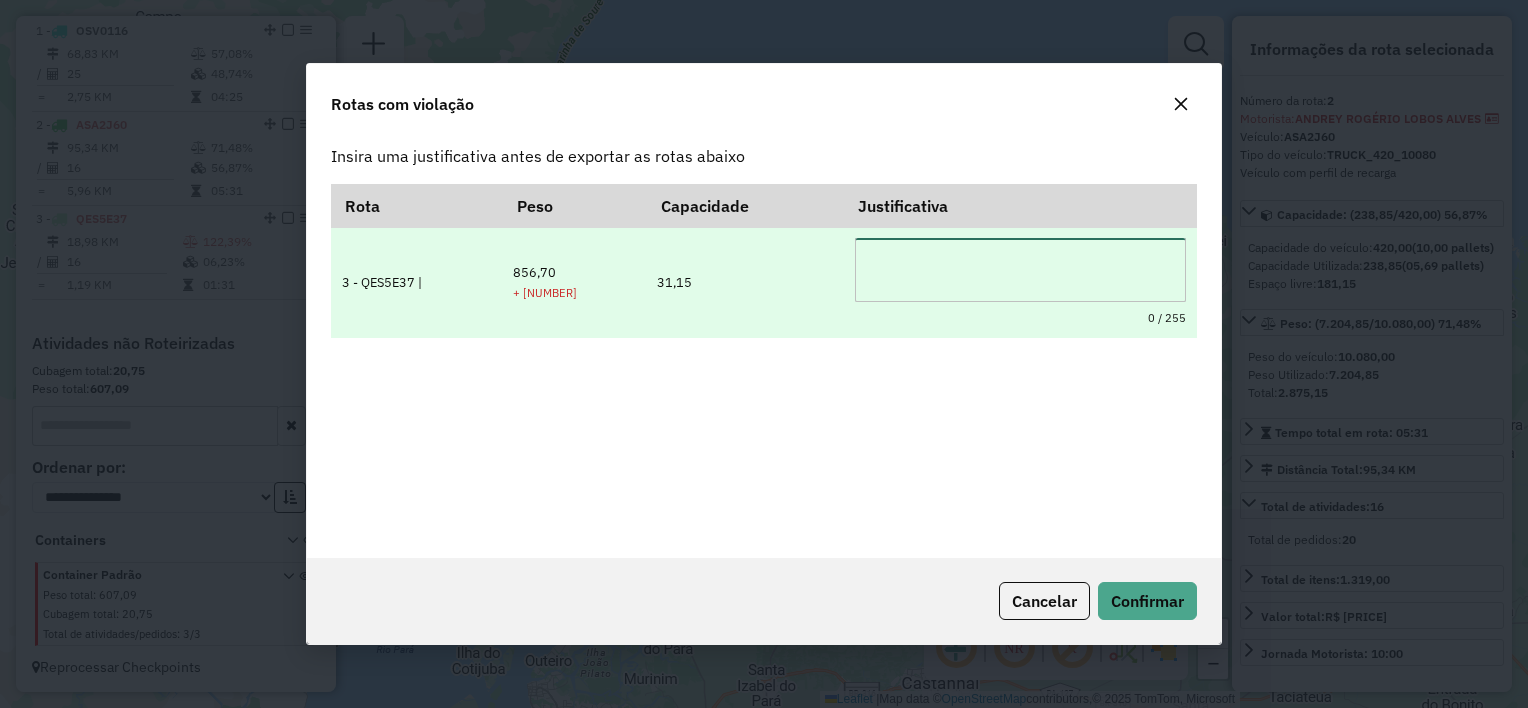 click at bounding box center [1021, 270] 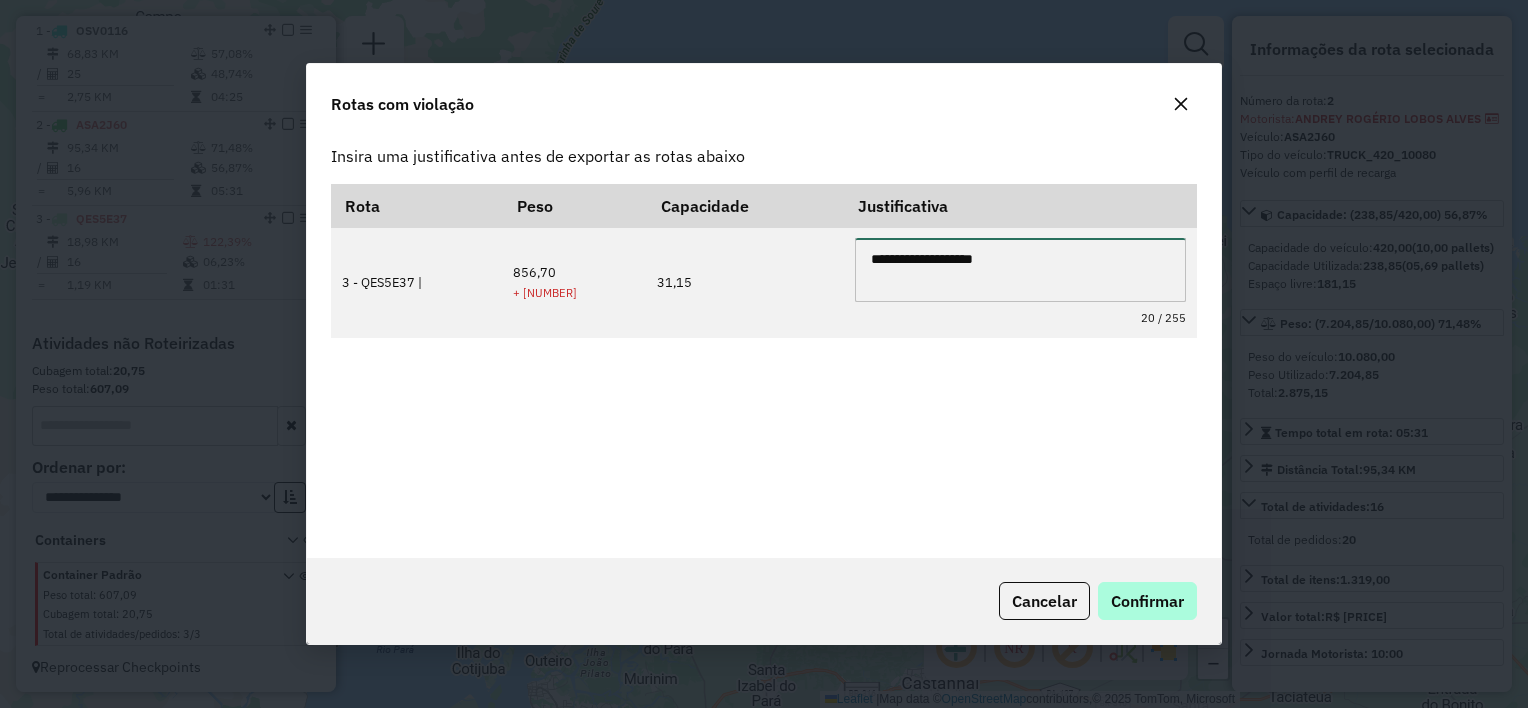 type on "**********" 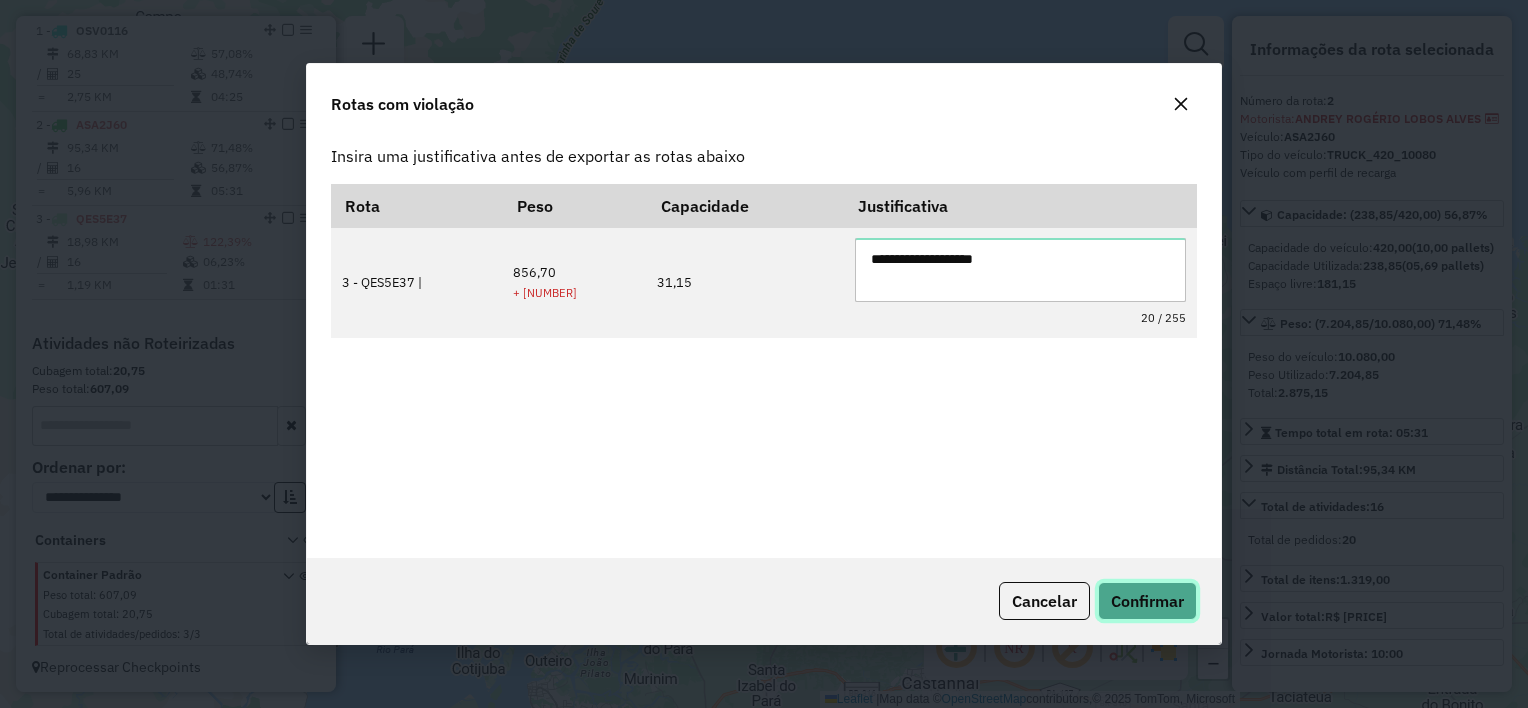 click on "Confirmar" 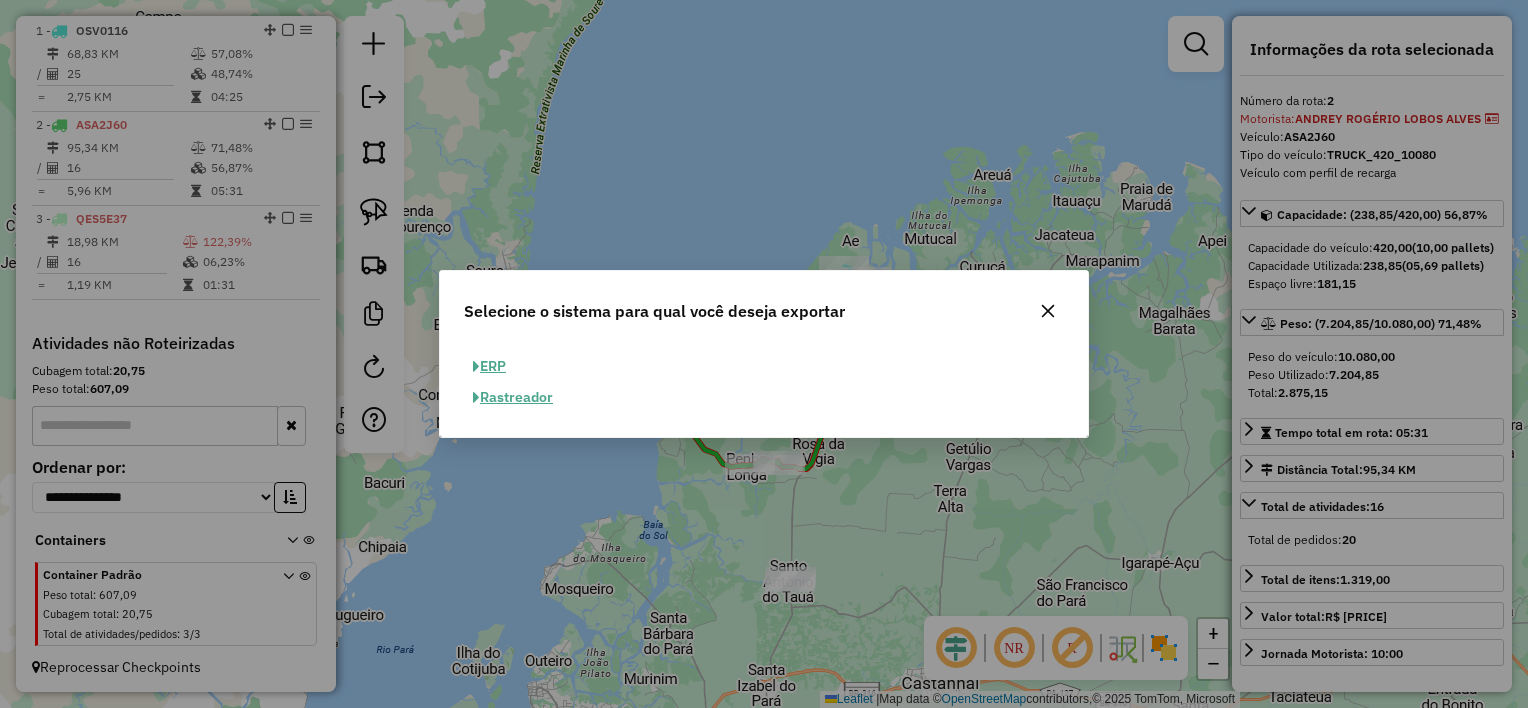 click on "ERP" 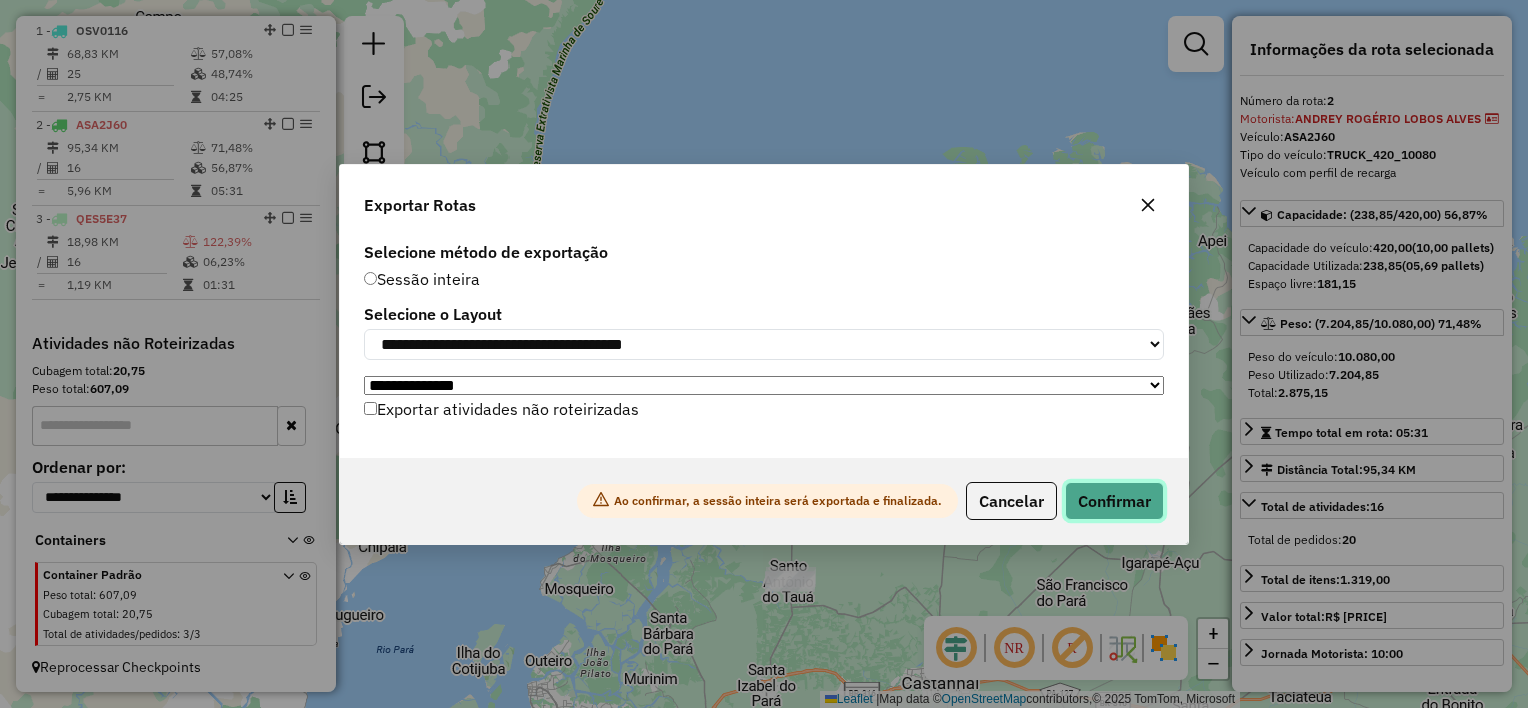 click on "Confirmar" 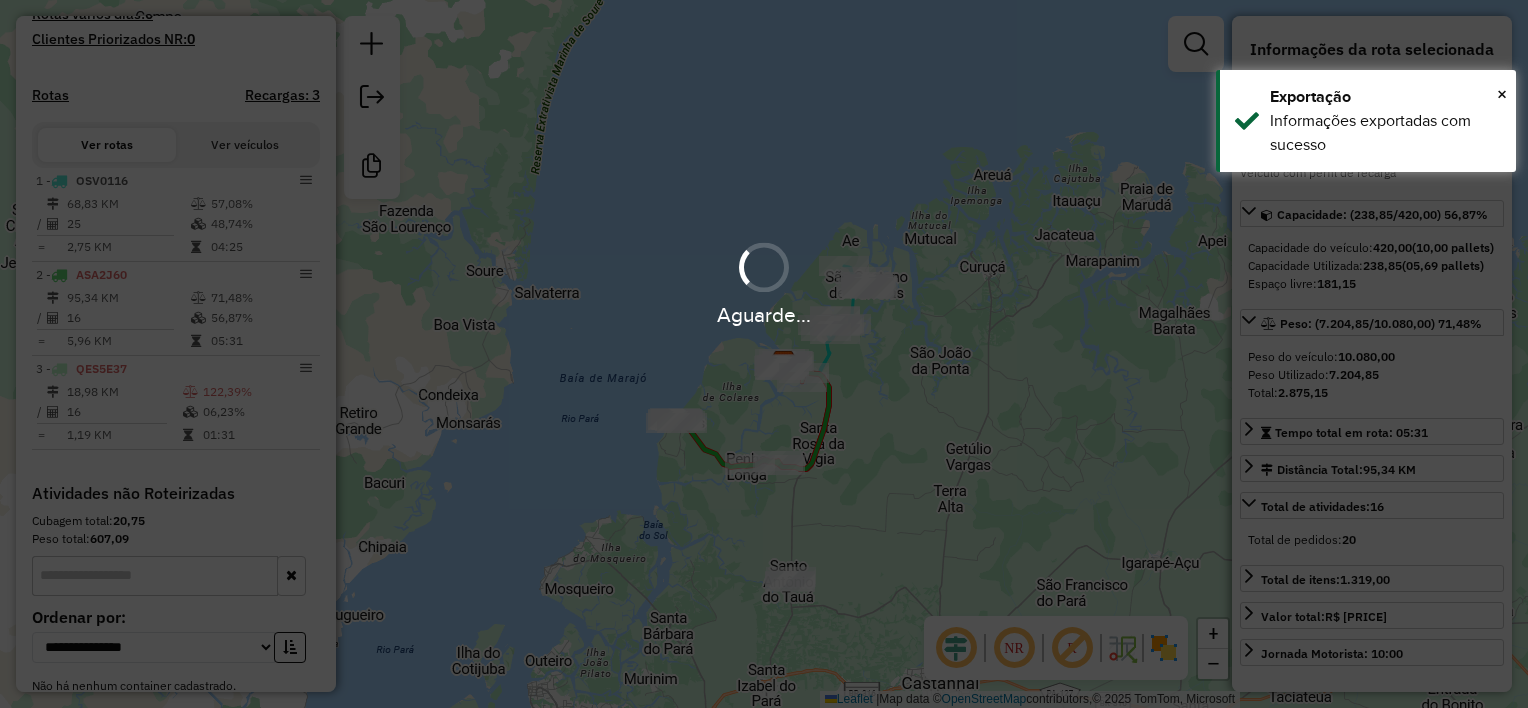 scroll, scrollTop: 740, scrollLeft: 0, axis: vertical 